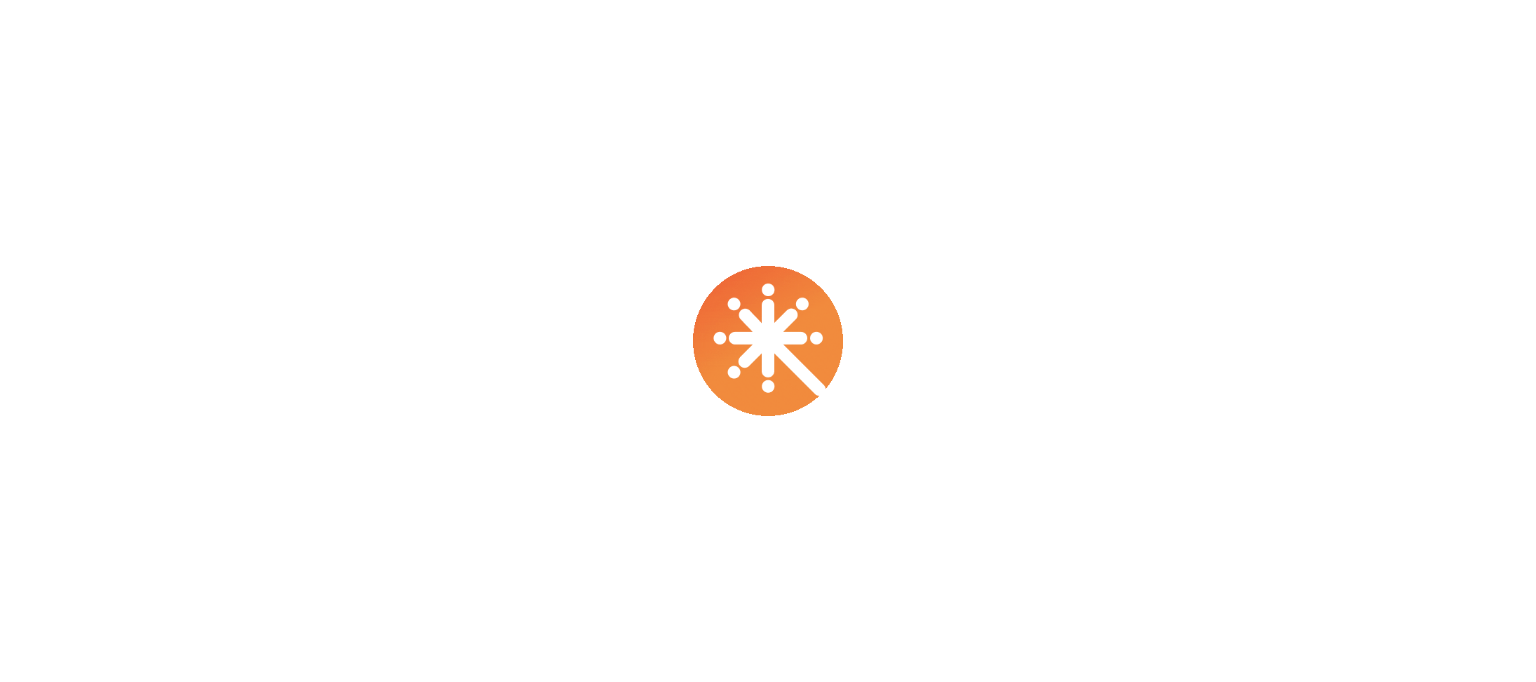 scroll, scrollTop: 0, scrollLeft: 0, axis: both 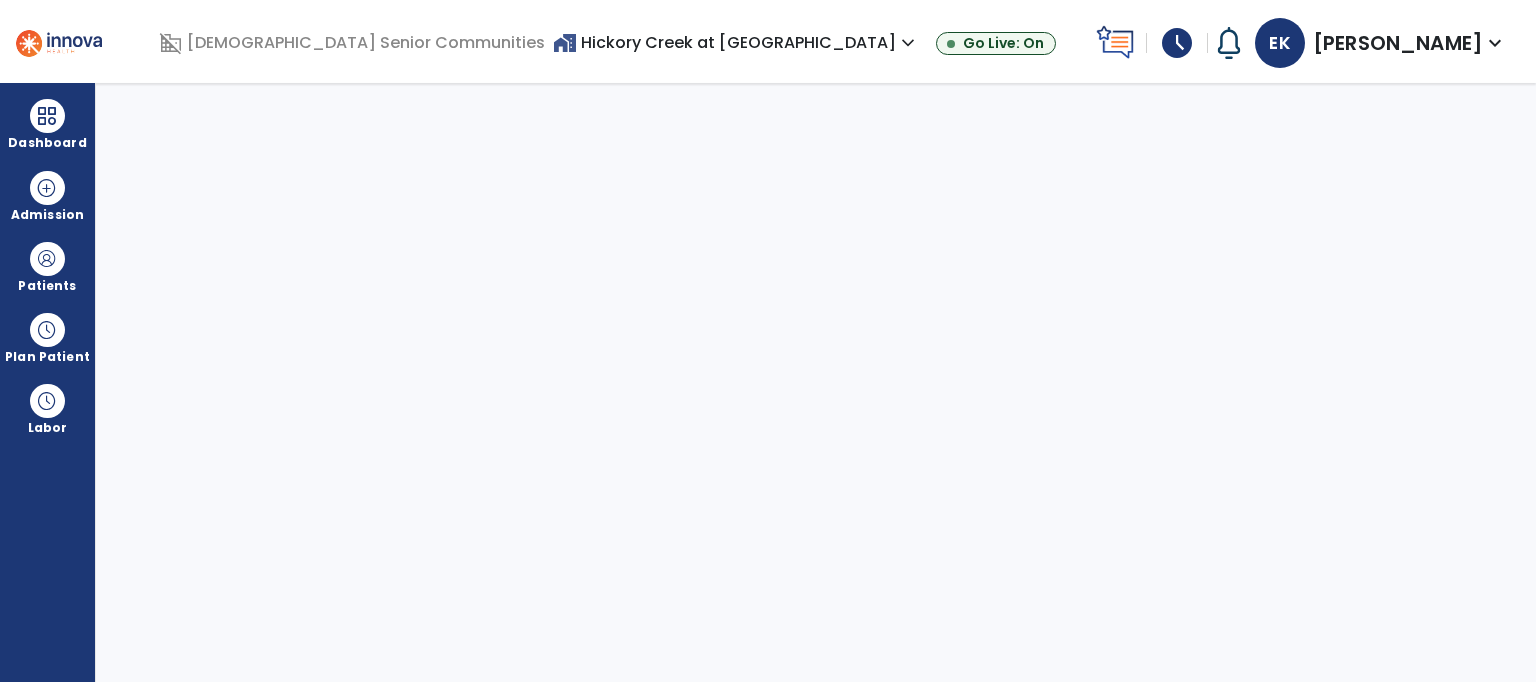 select on "****" 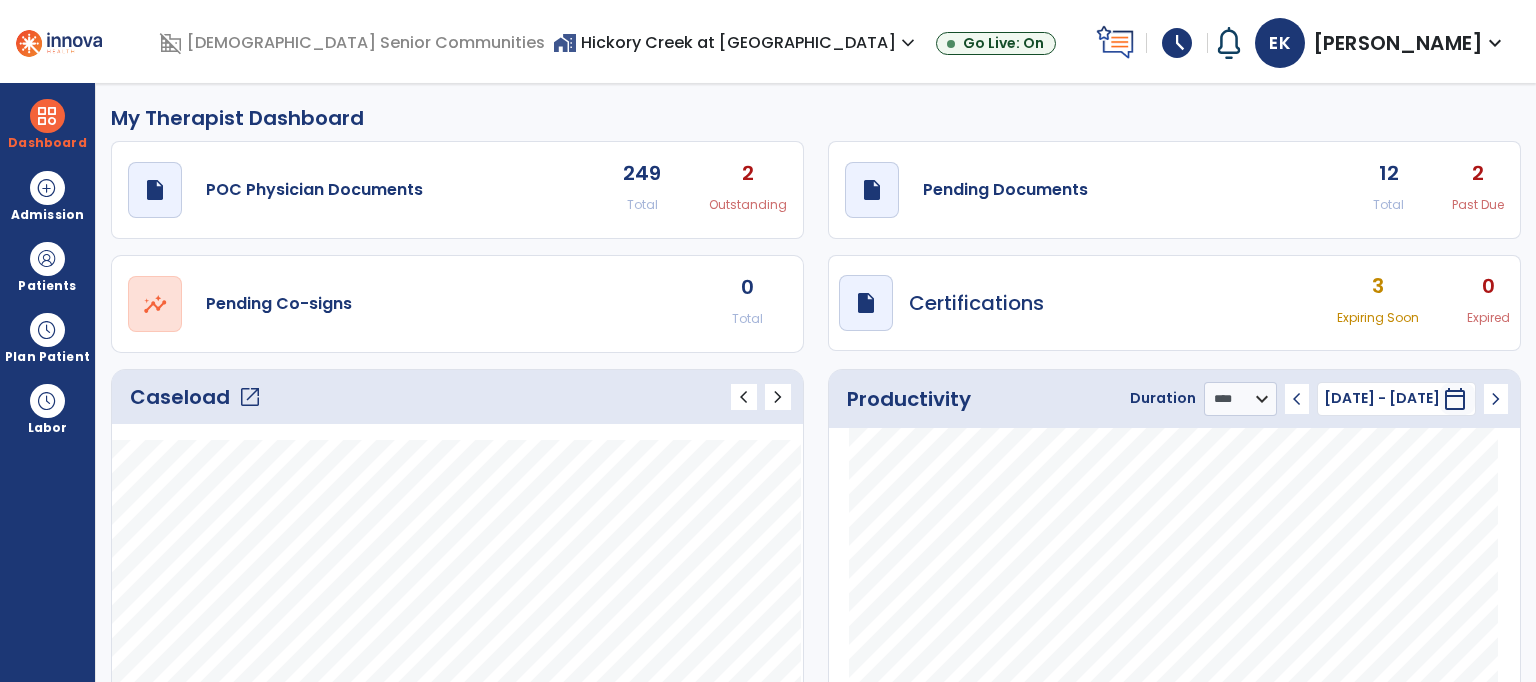 click on "[PERSON_NAME]" at bounding box center [1398, 43] 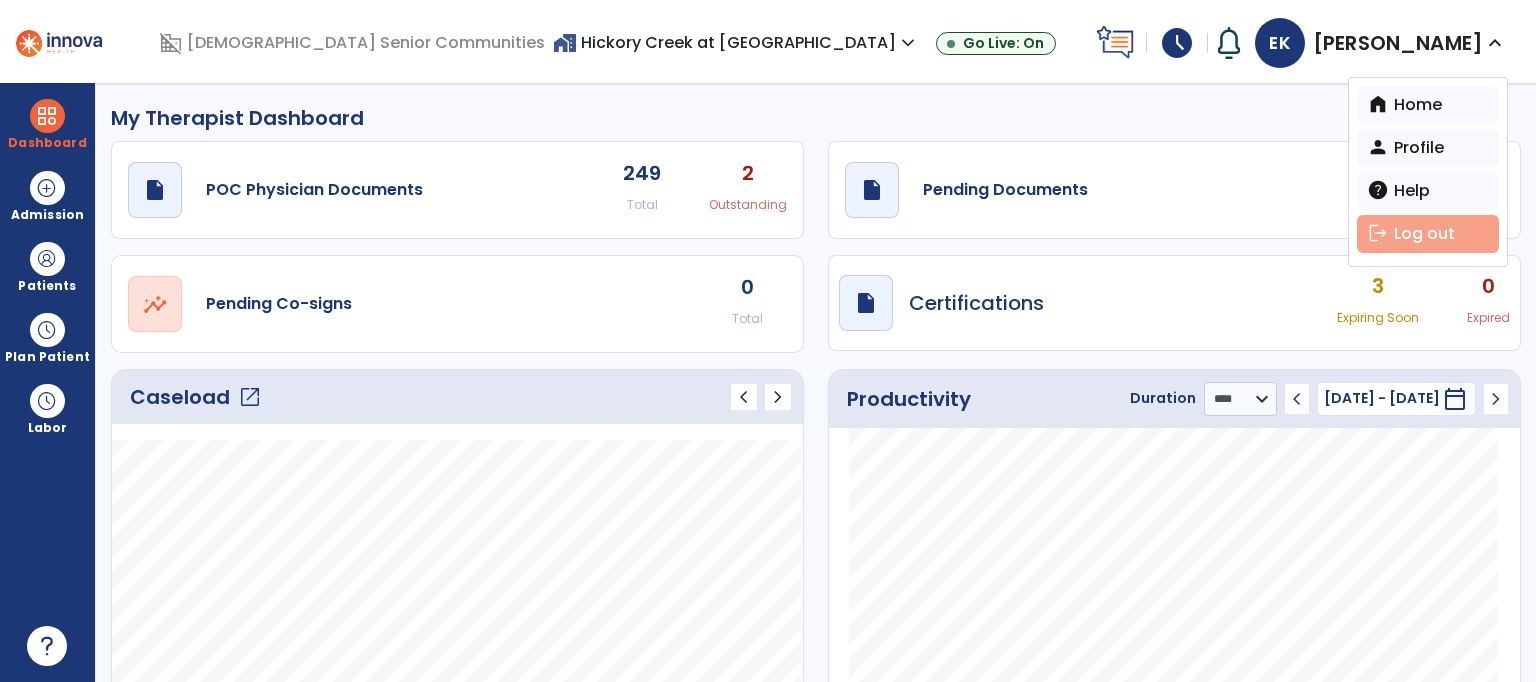 click on "logout   Log out" at bounding box center (1428, 234) 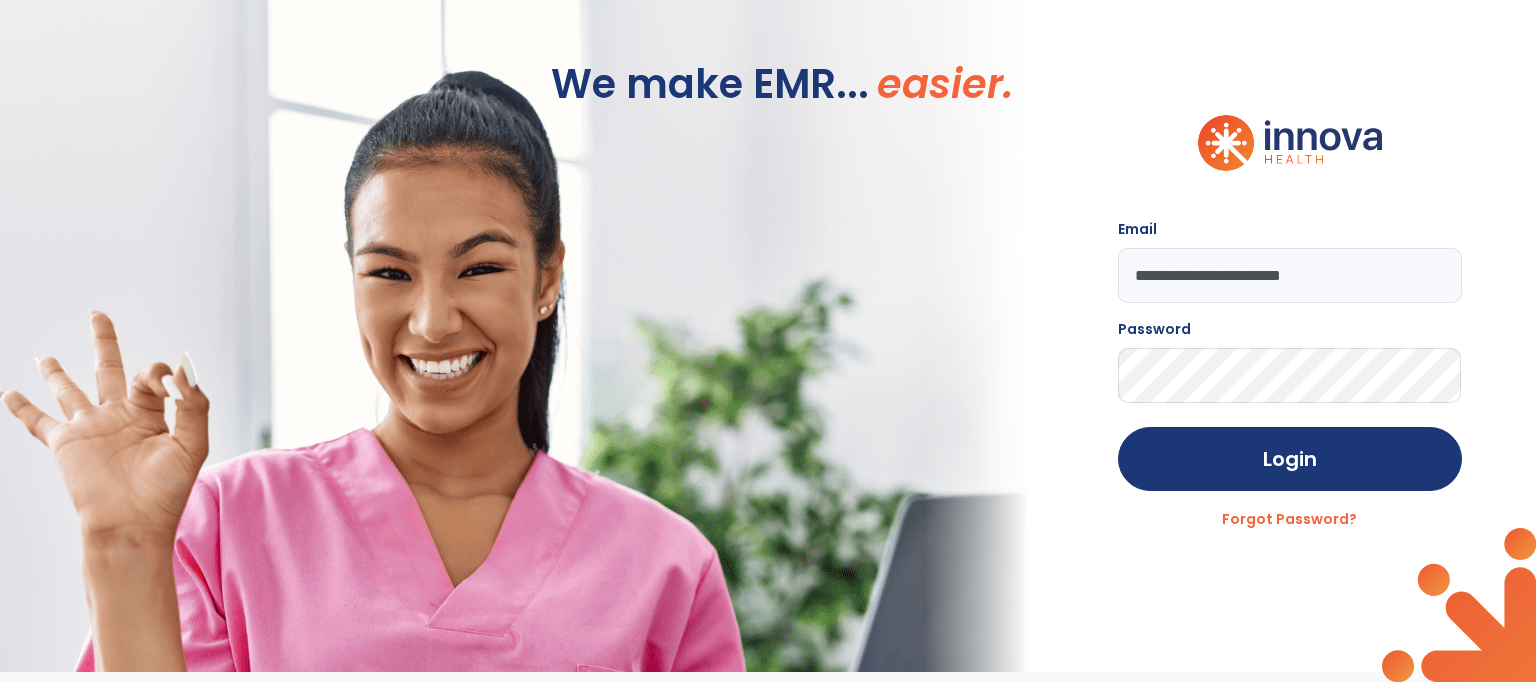 click on "**********" 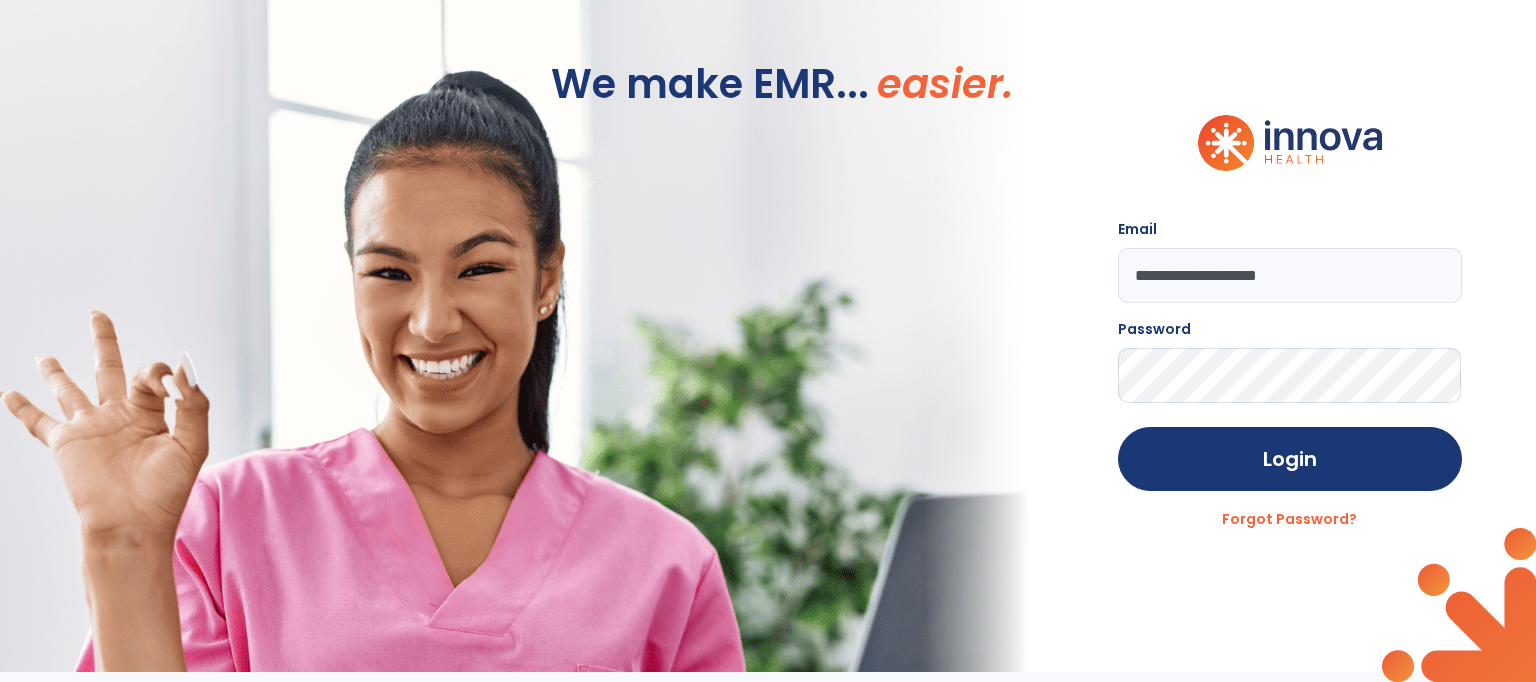 type on "**********" 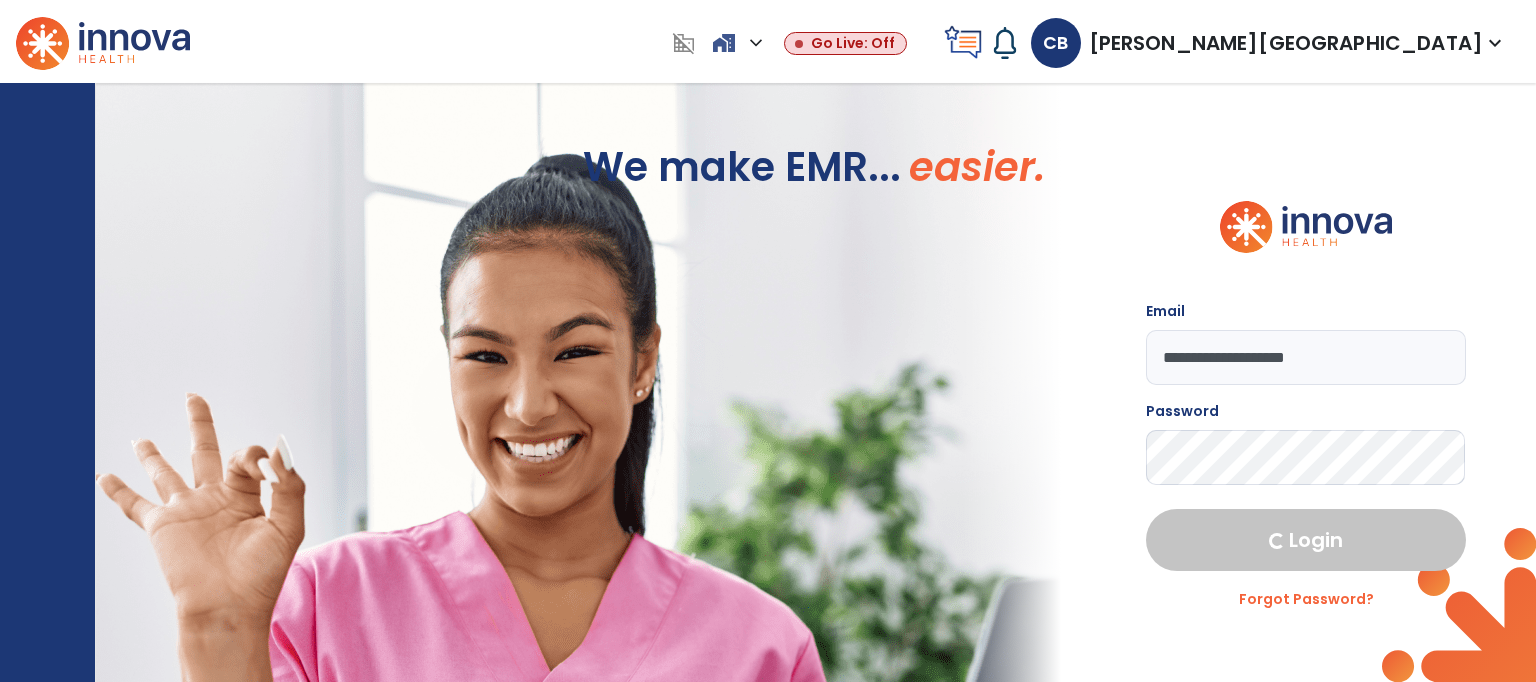 select on "****" 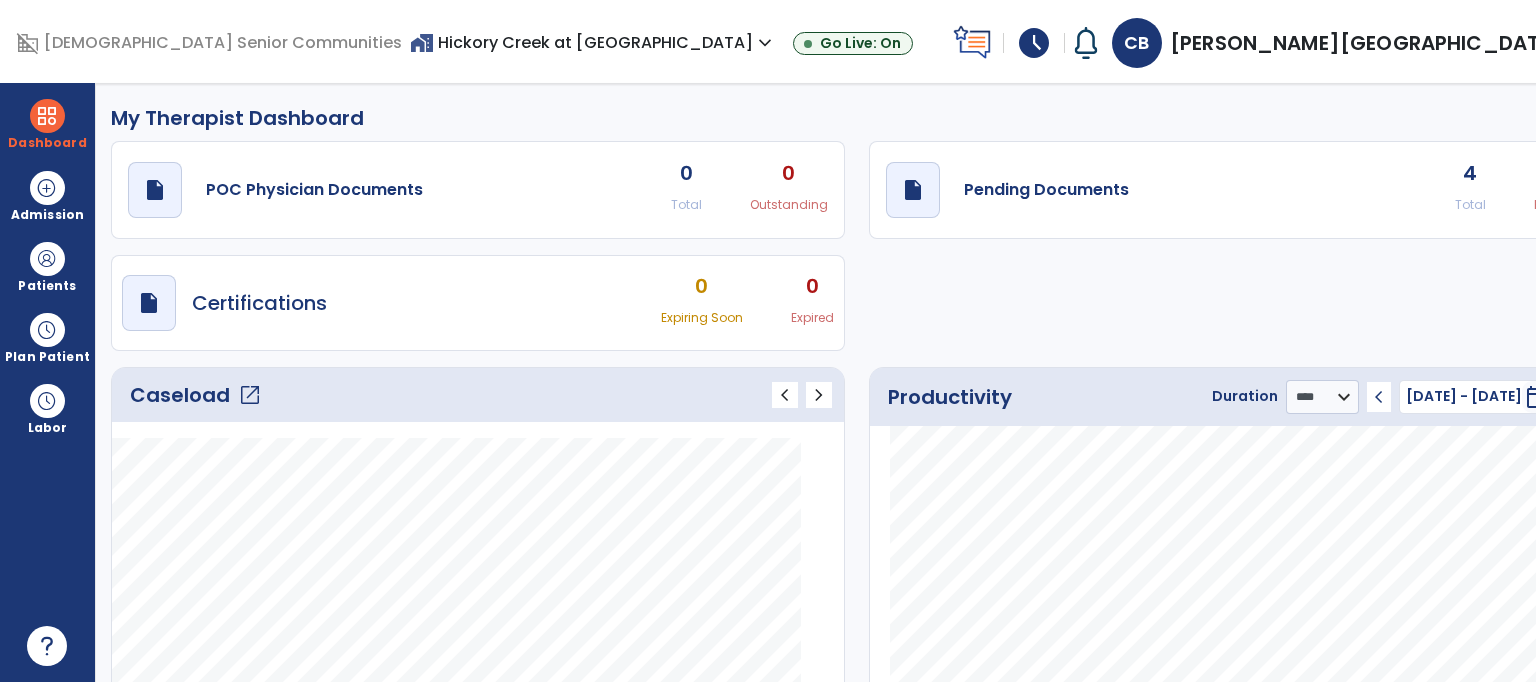 click on "open_in_new" 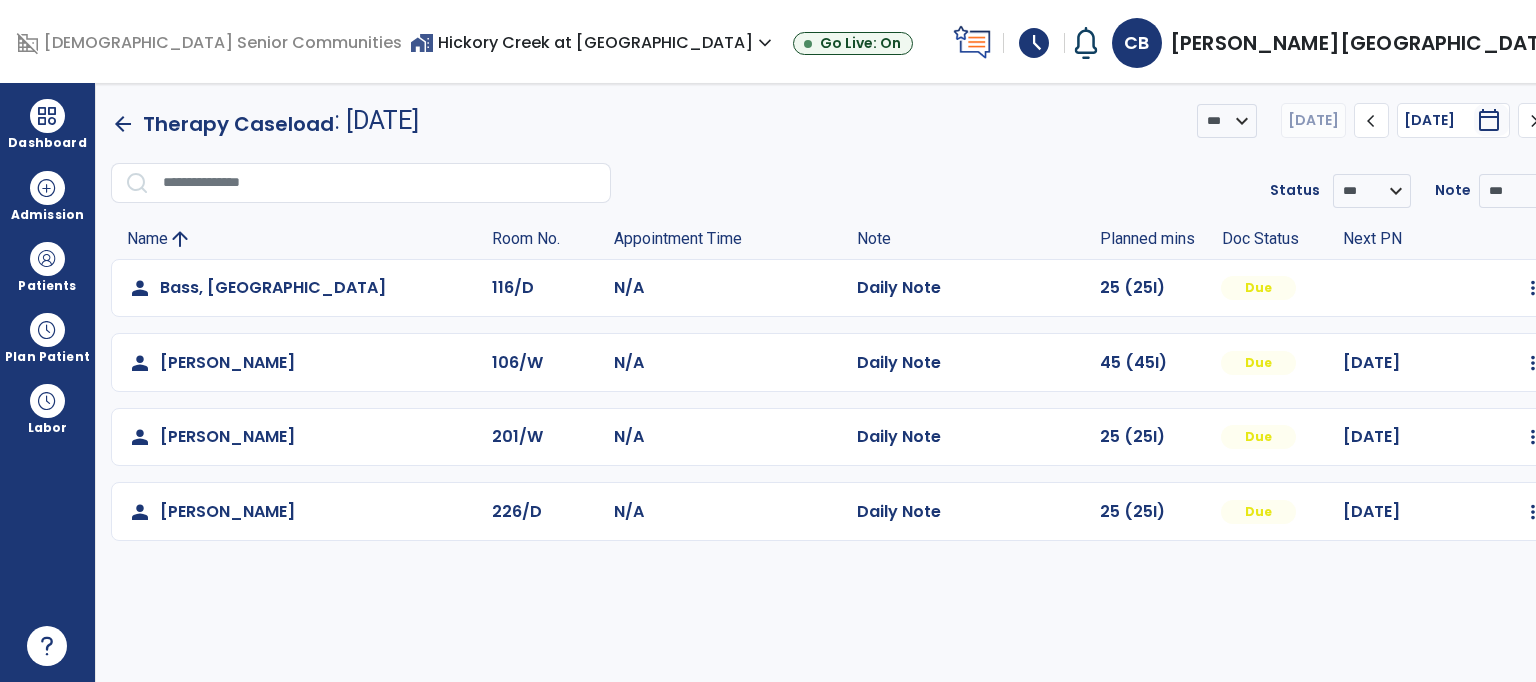 click on "menu" at bounding box center [1586, 121] 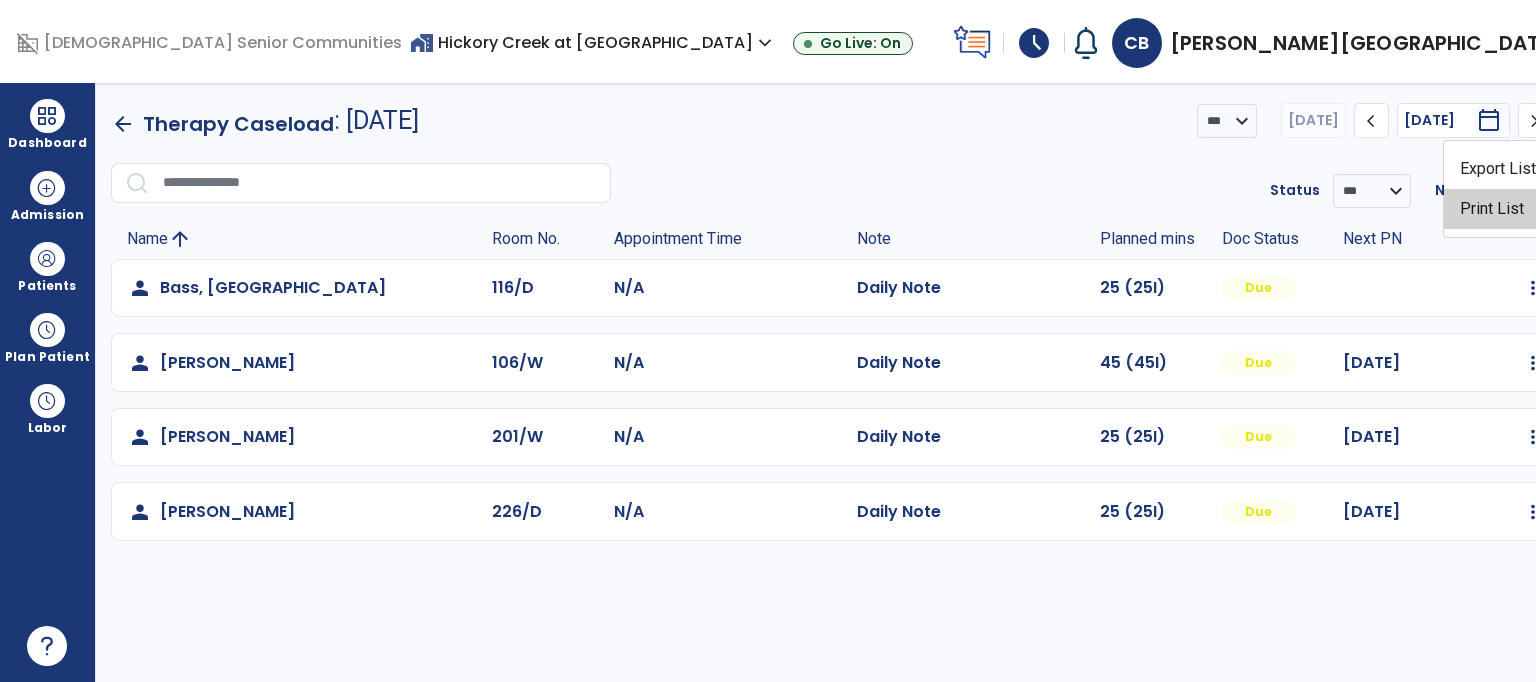 click on "Print List" 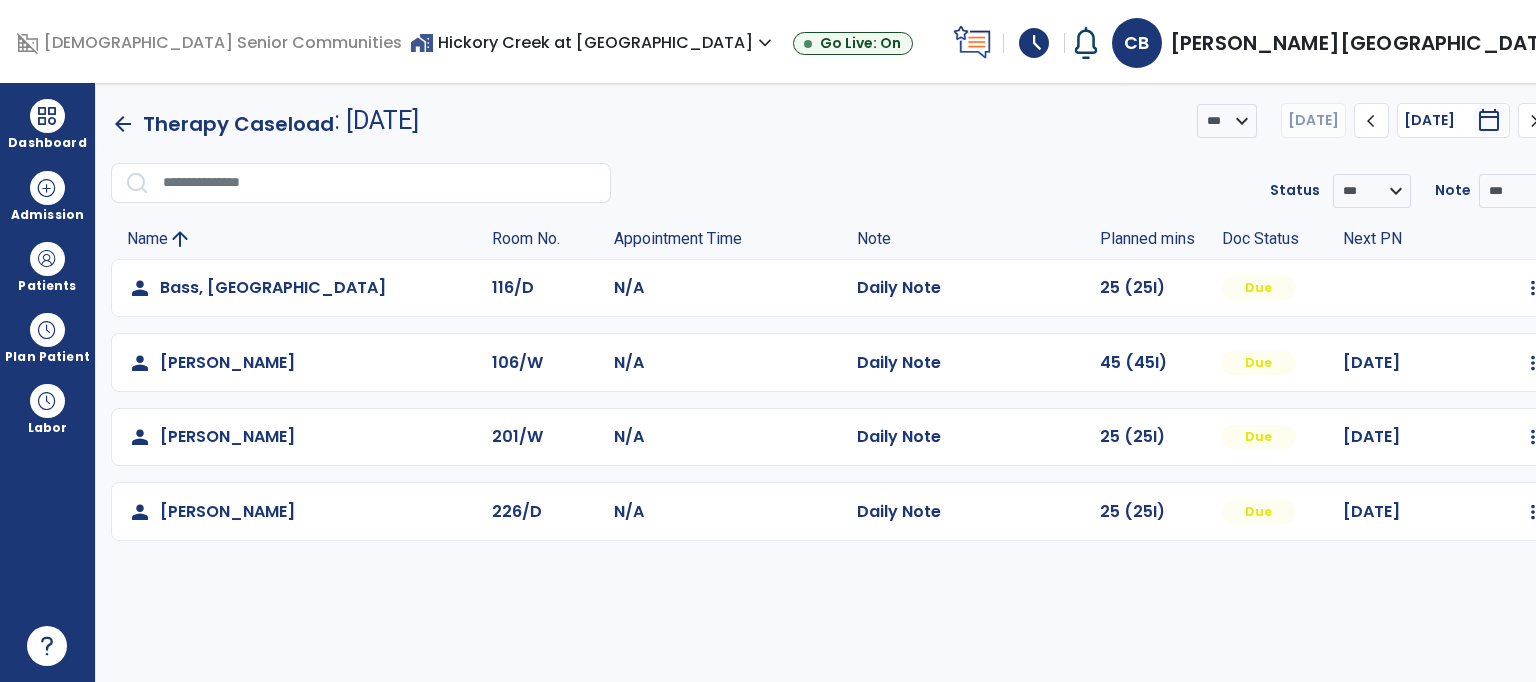click on "expand_more" at bounding box center (1577, 43) 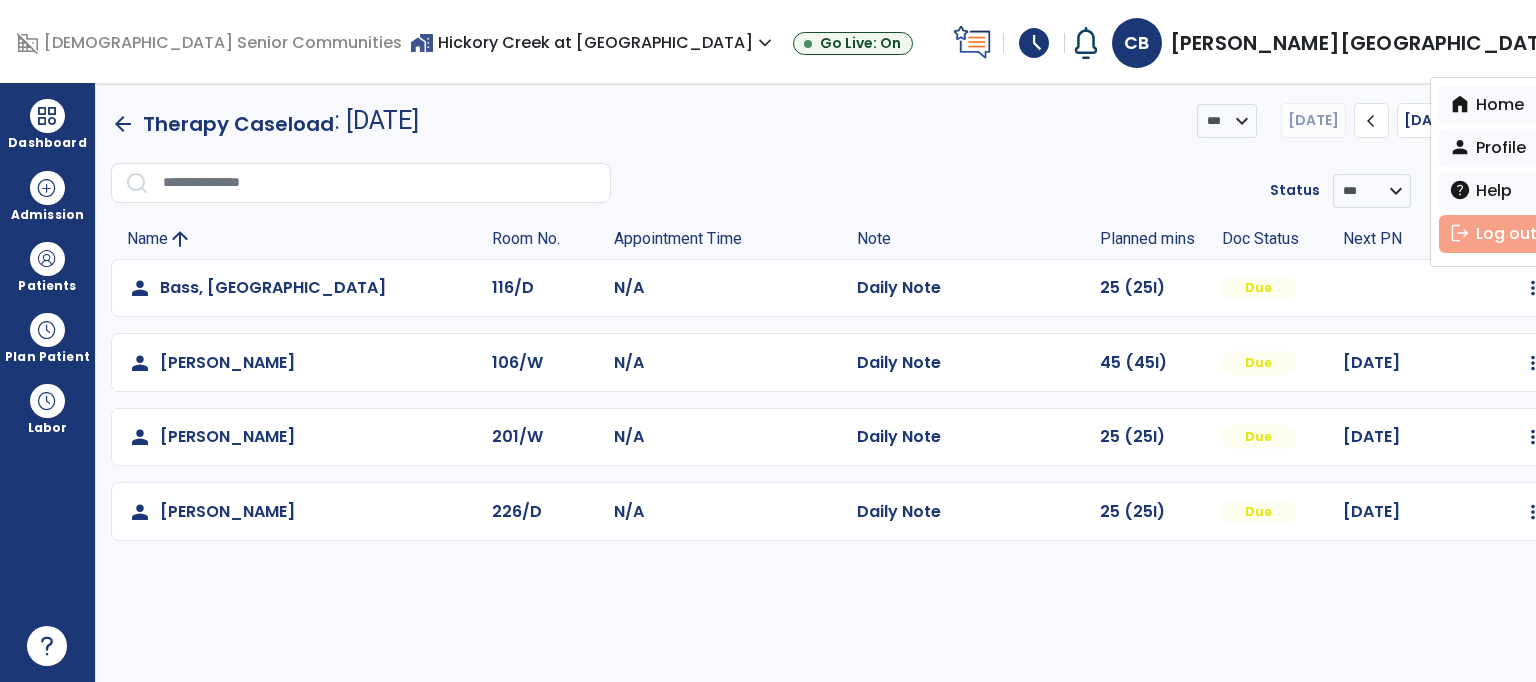 click on "logout   Log out" at bounding box center (1510, 234) 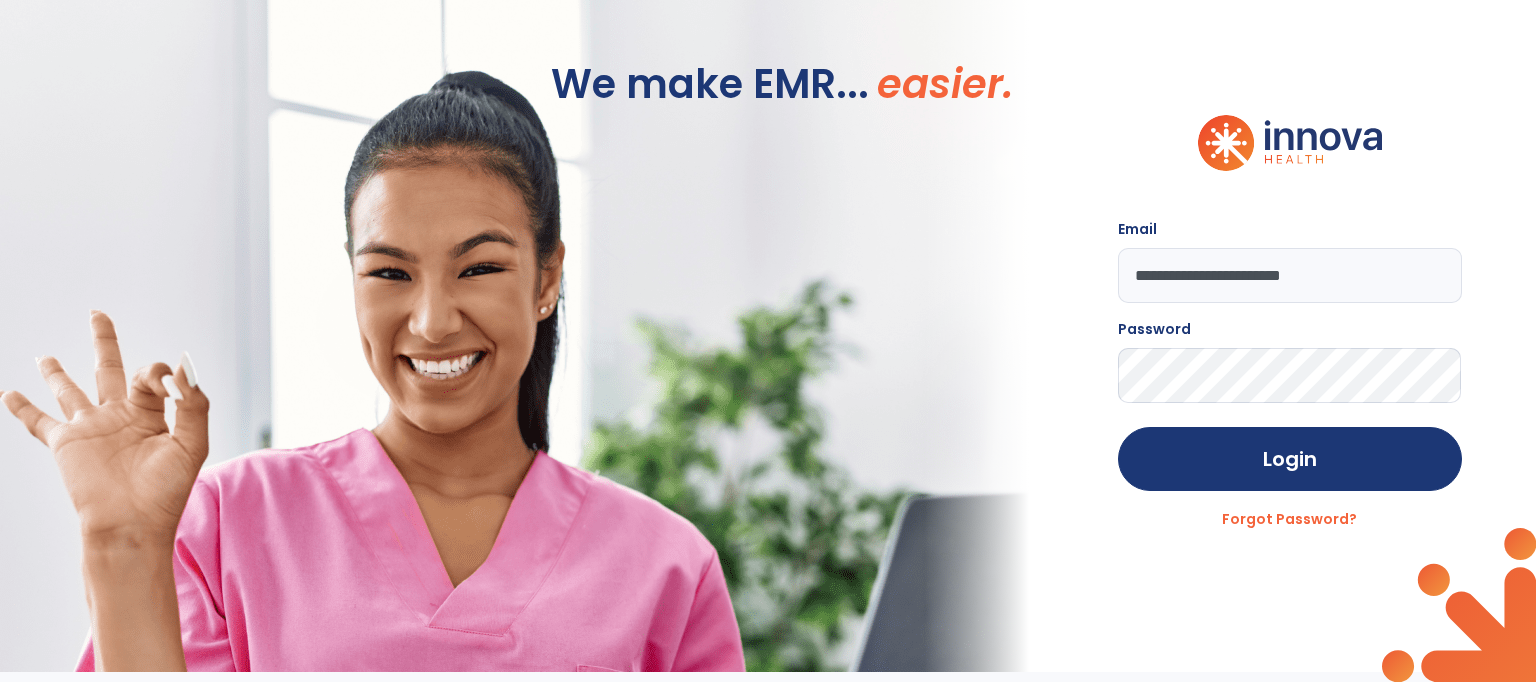 click on "**********" 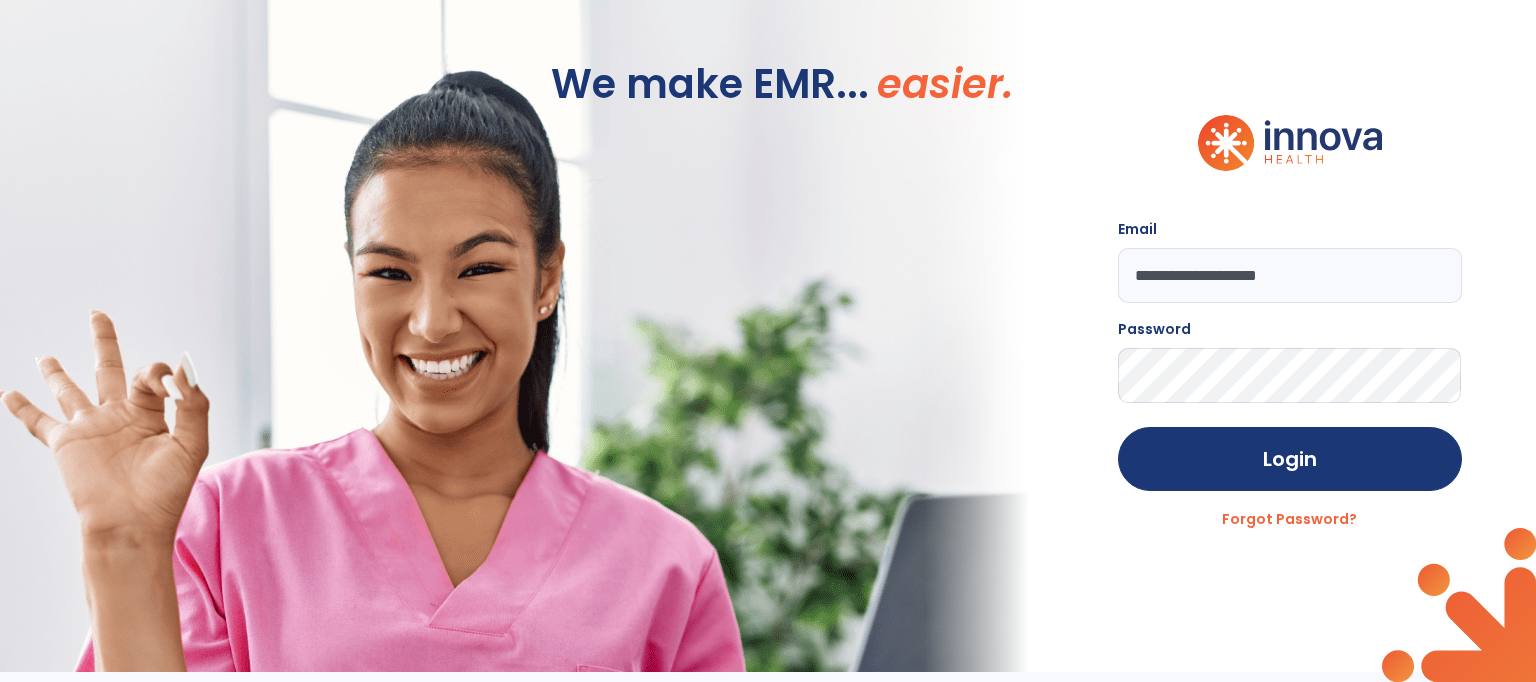 type on "**********" 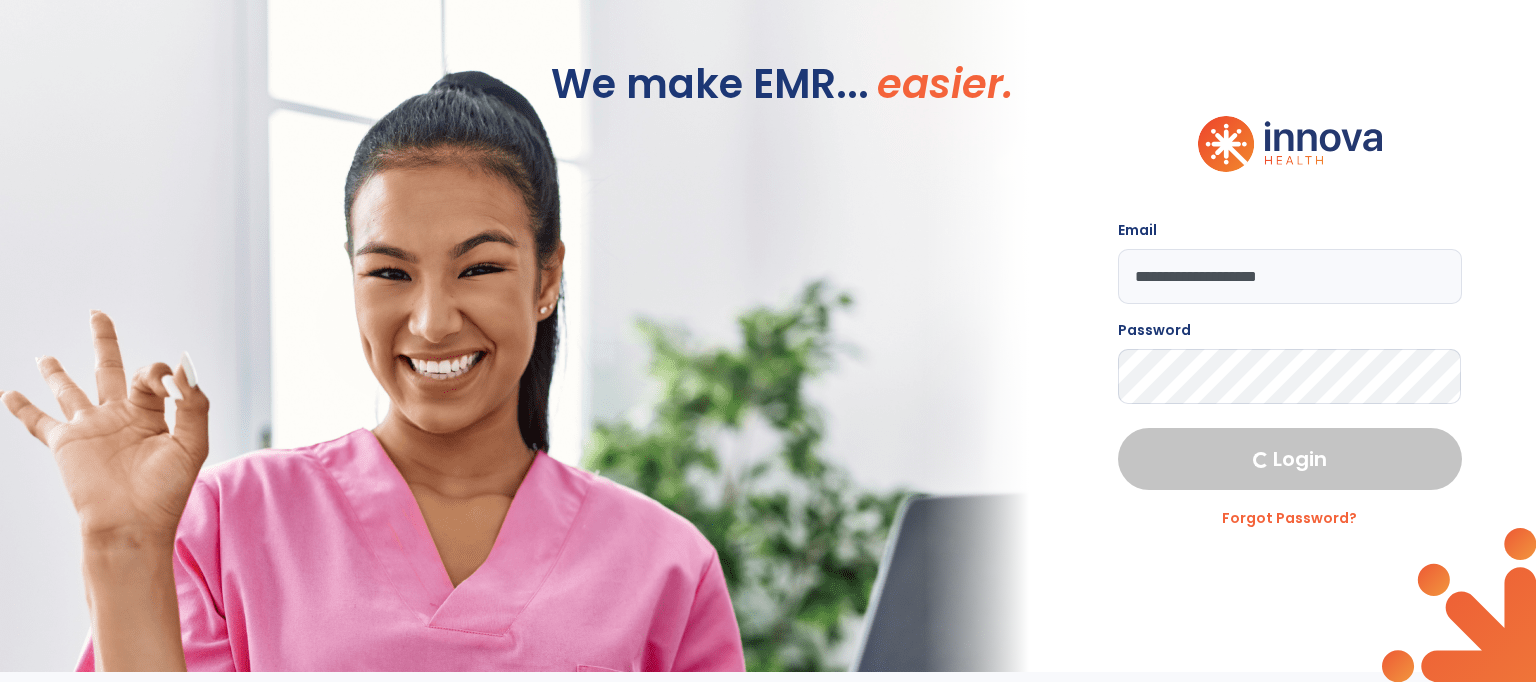 select on "****" 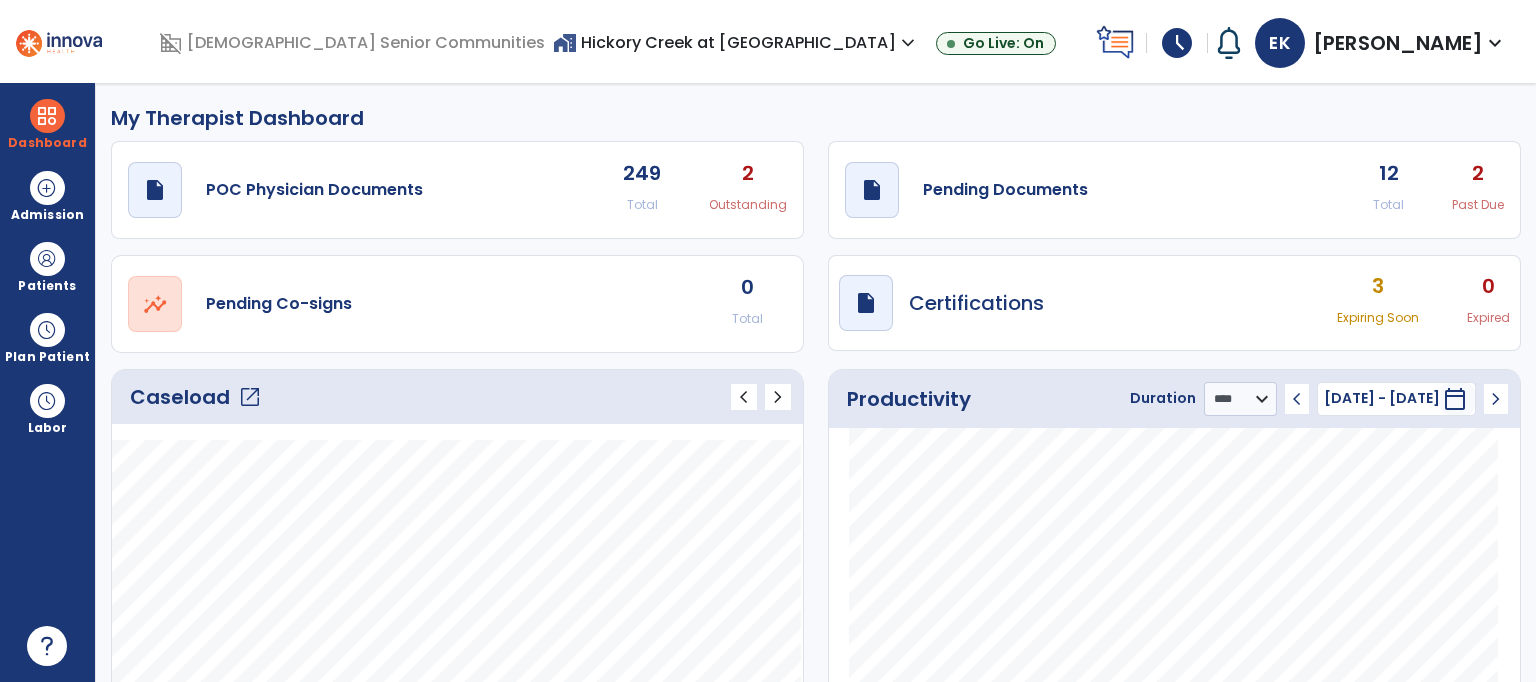 click on "open_in_new" 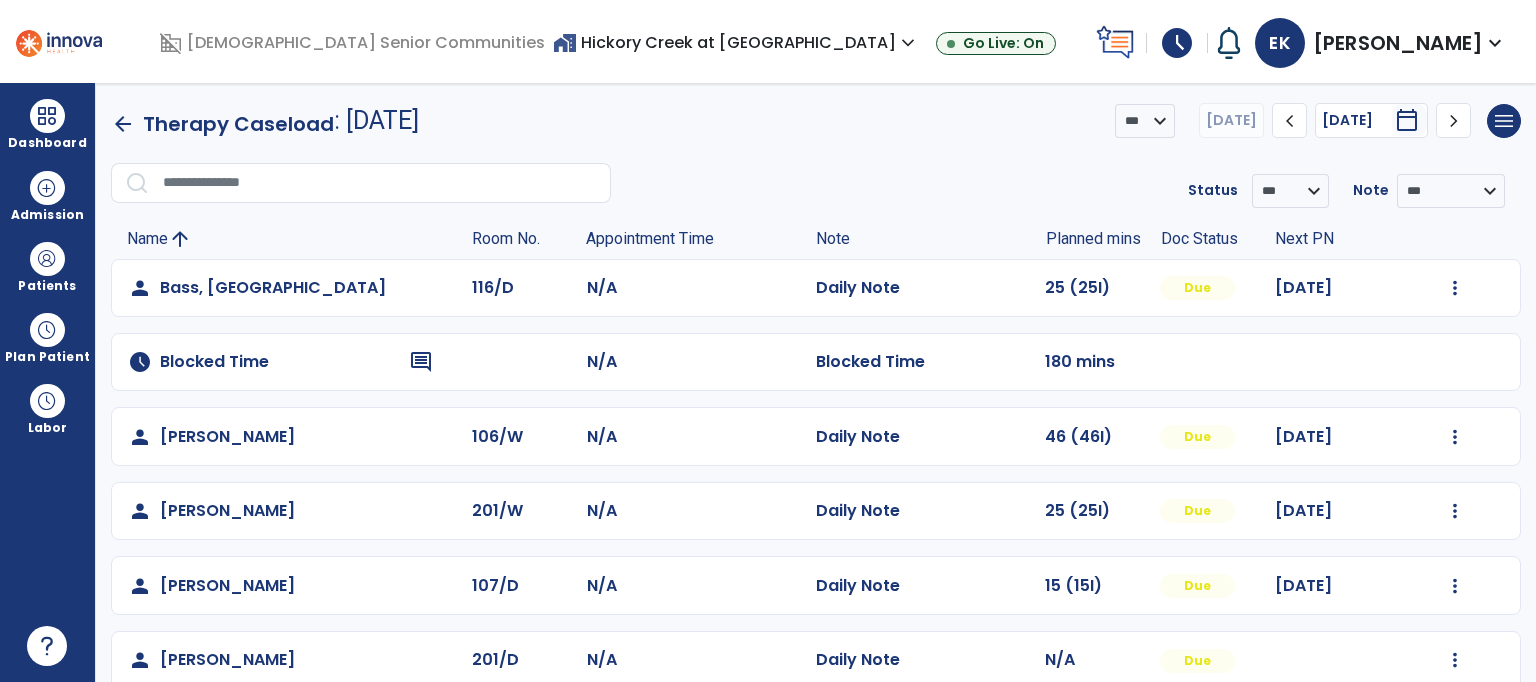 click on "arrow_back" 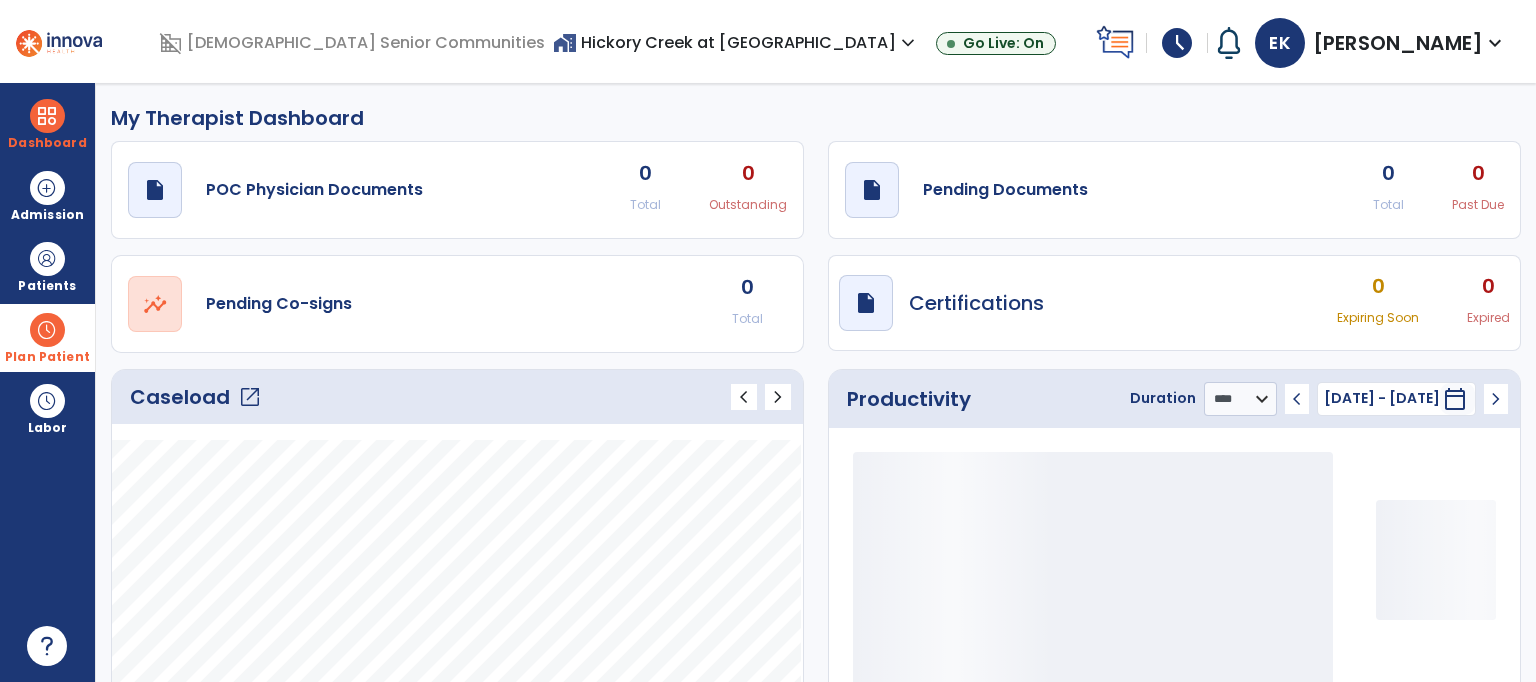 click at bounding box center (47, 330) 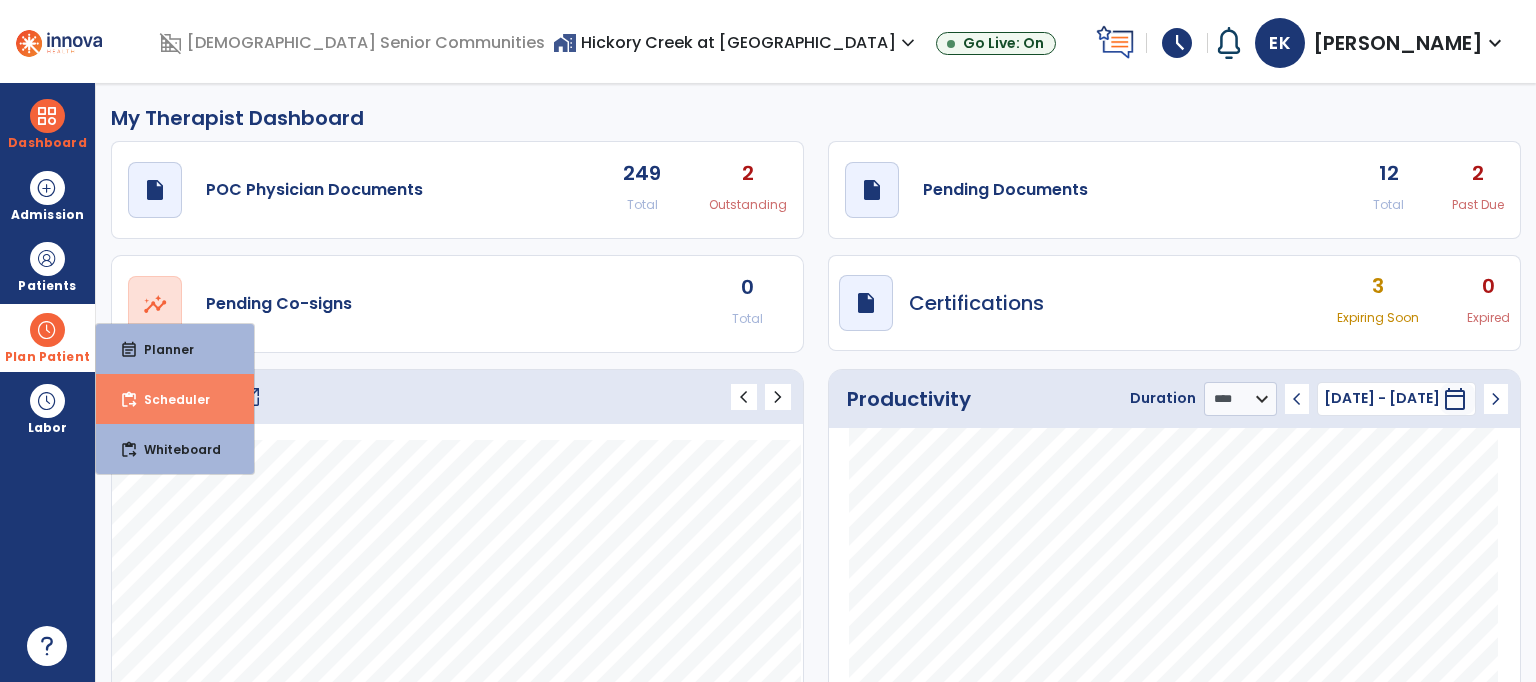 click on "Scheduler" at bounding box center [169, 399] 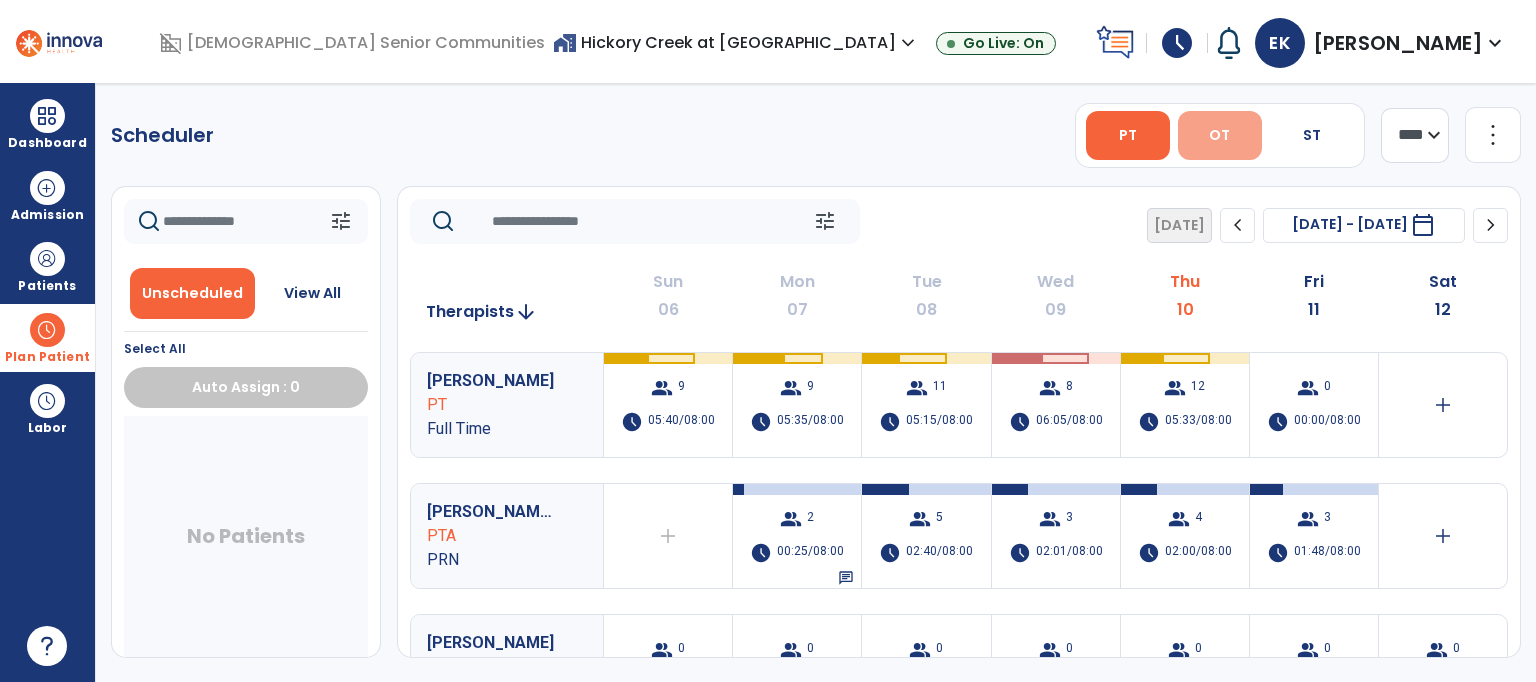 click on "OT" at bounding box center (1220, 135) 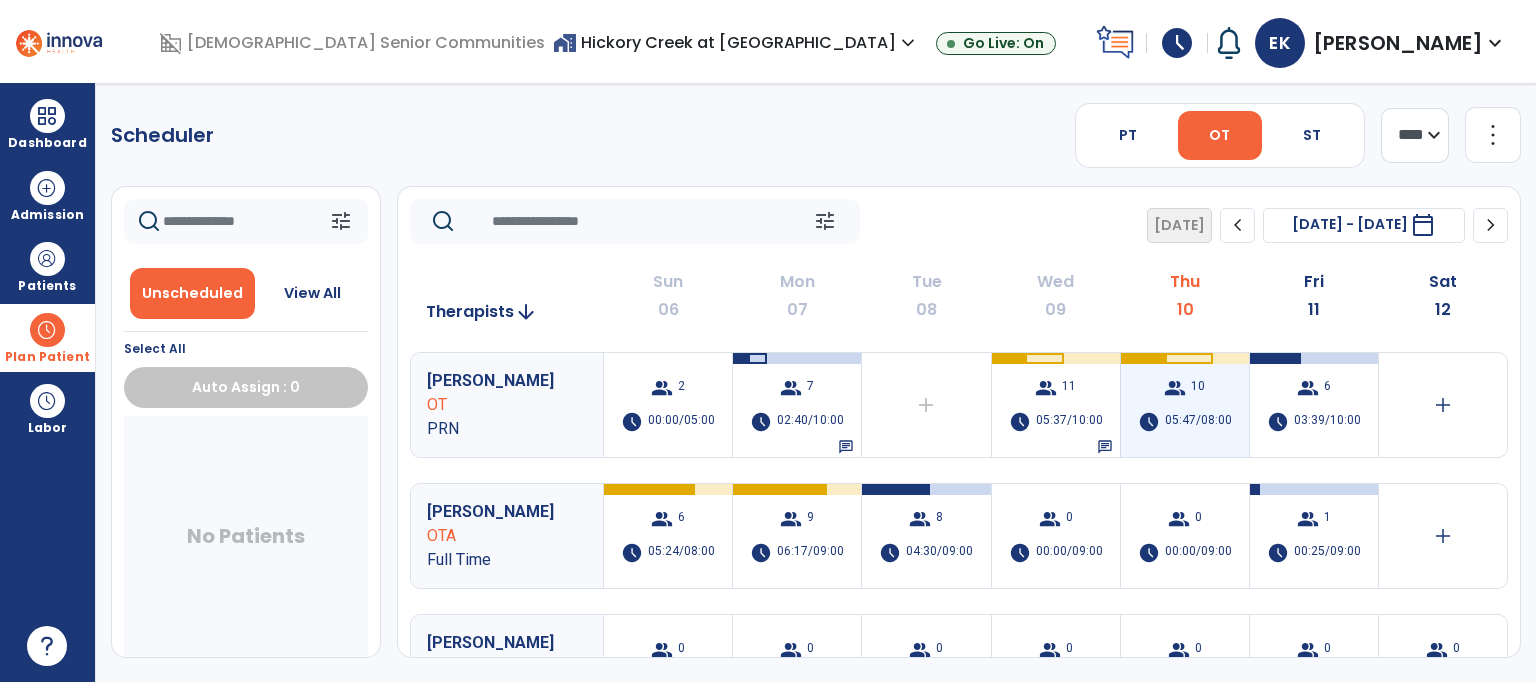 click on "05:47/08:00" at bounding box center [1198, 422] 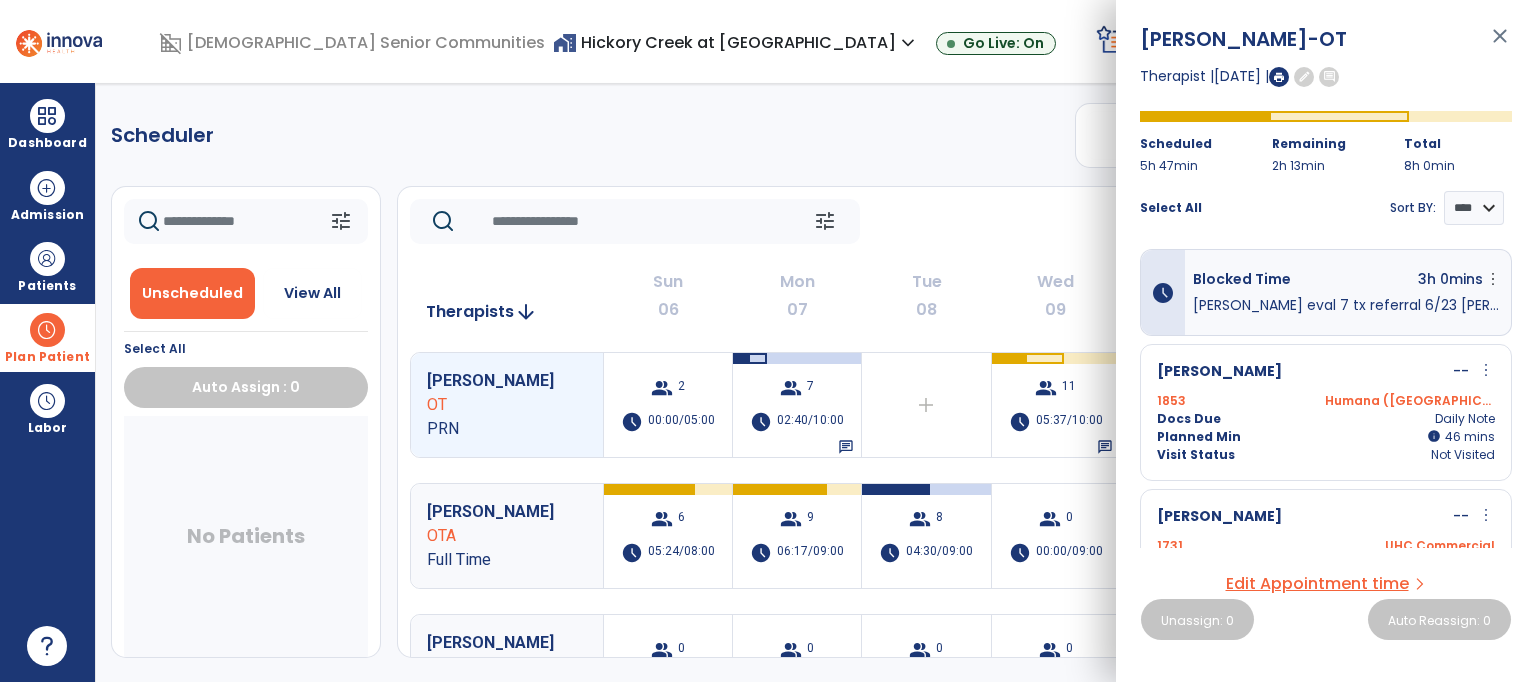 click at bounding box center [1279, 77] 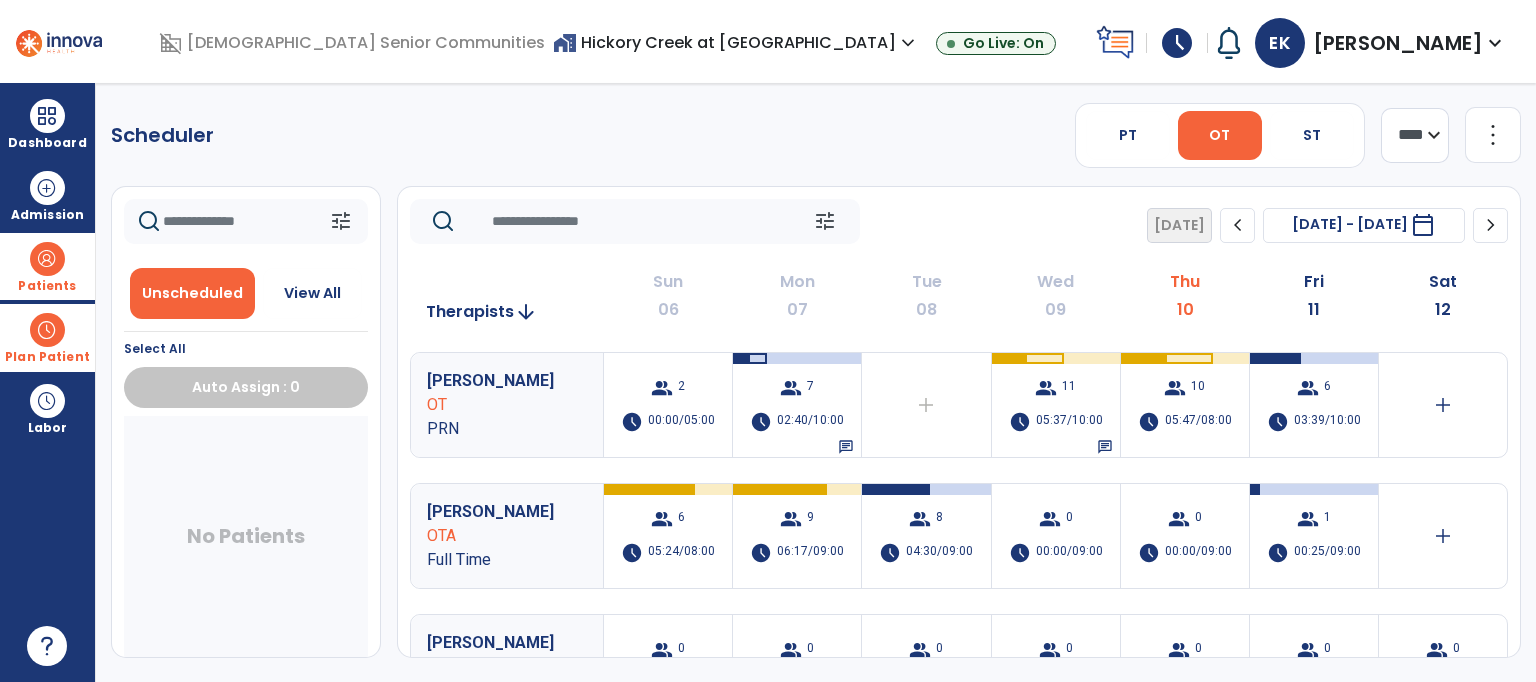 click at bounding box center (47, 259) 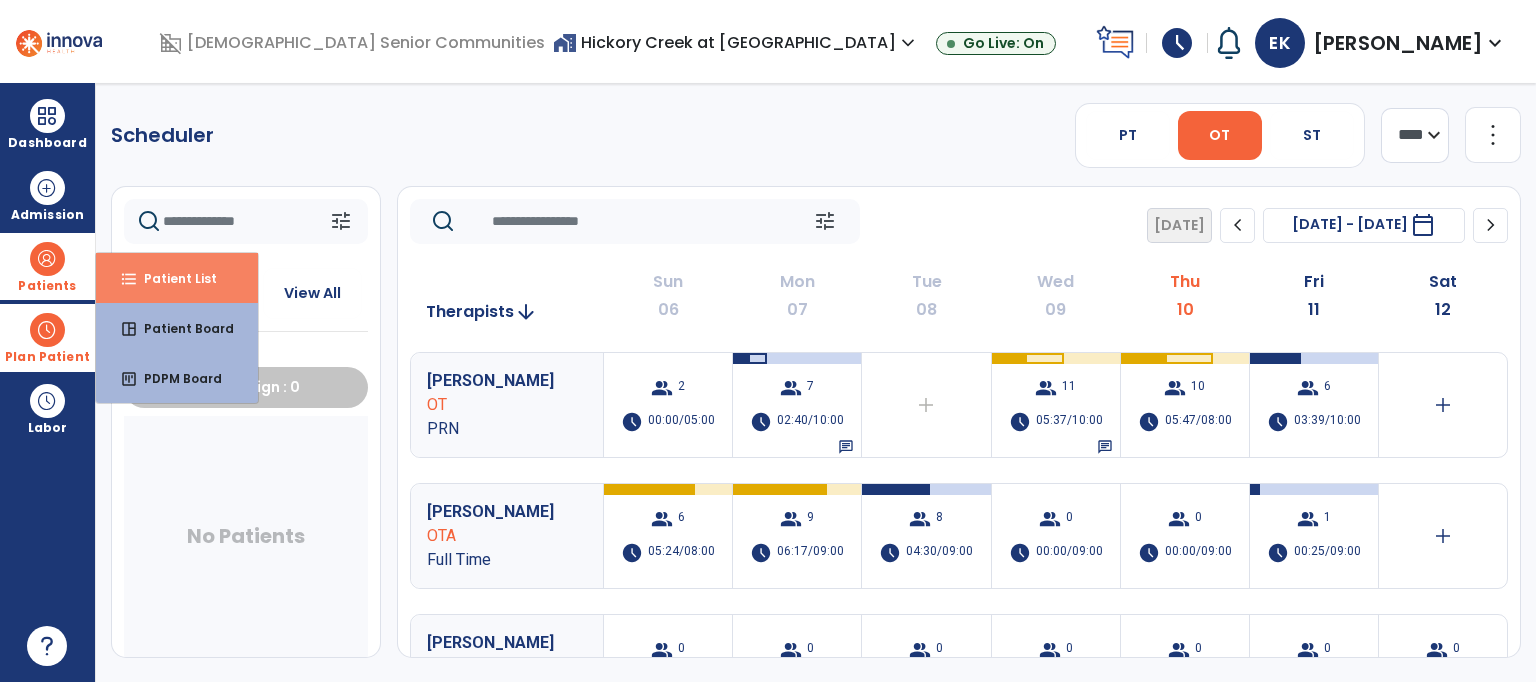click on "Patient List" at bounding box center (172, 278) 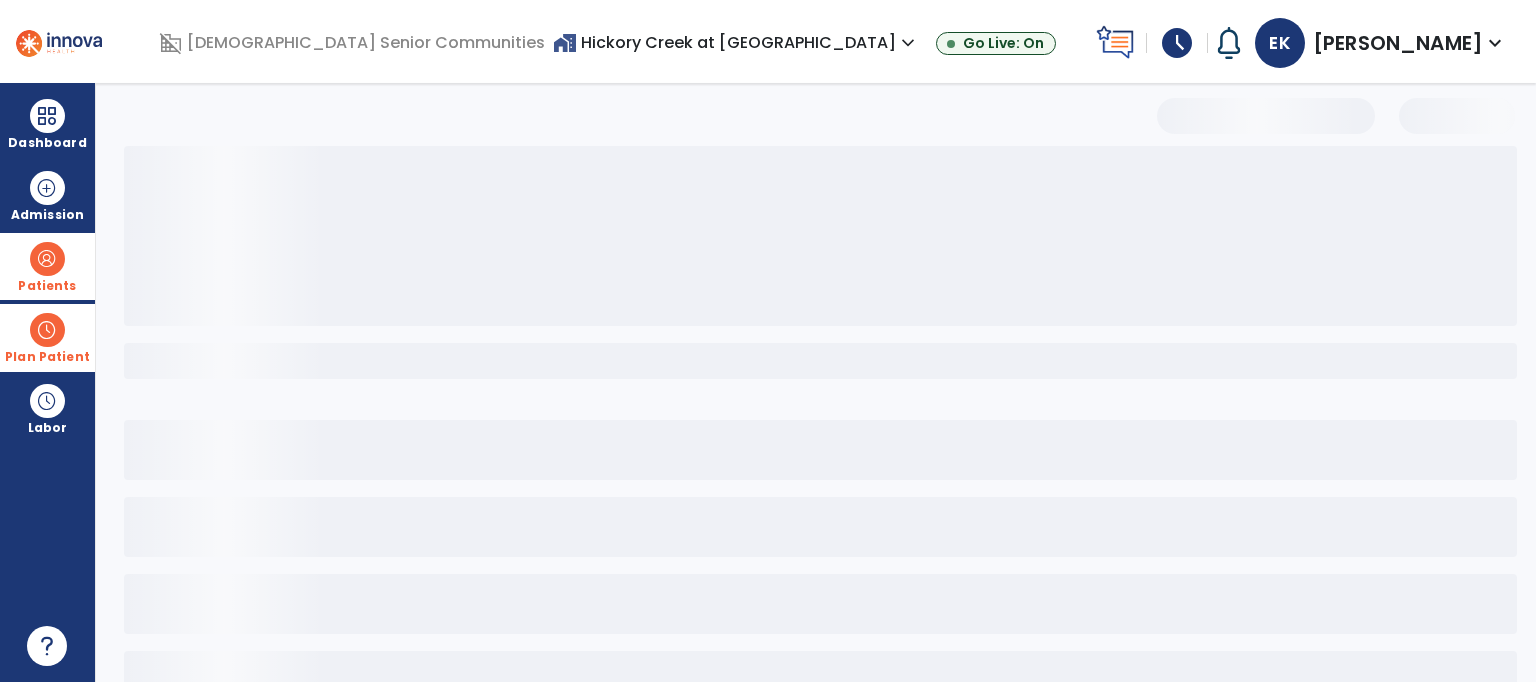 select on "***" 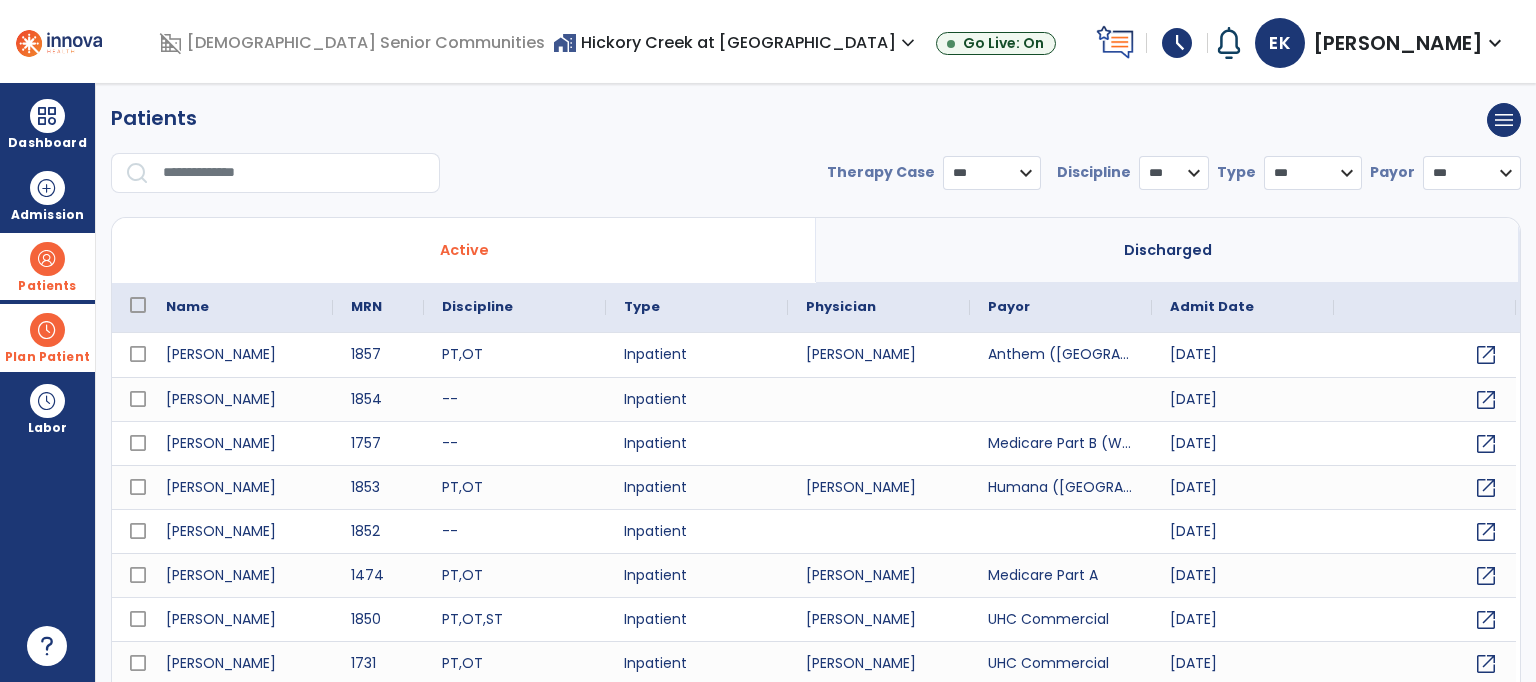 click at bounding box center [294, 173] 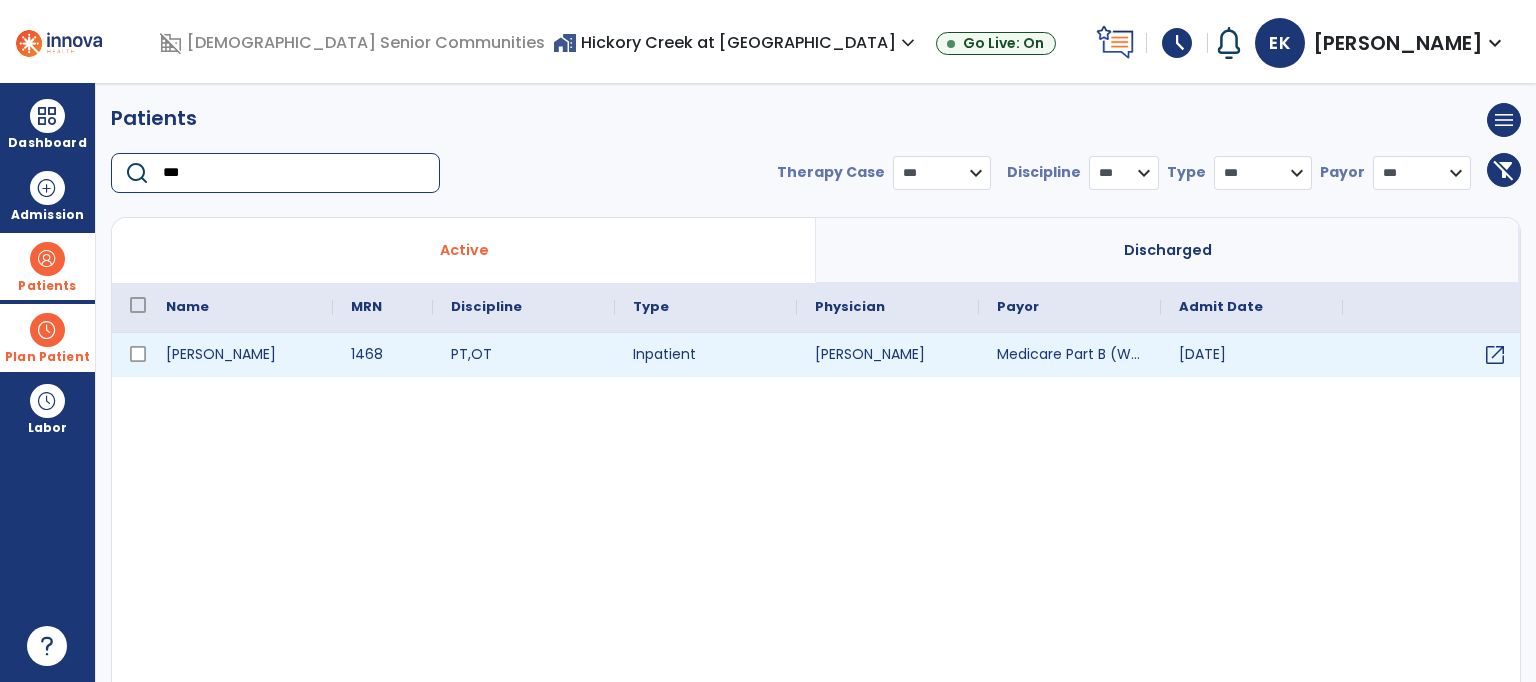 type on "***" 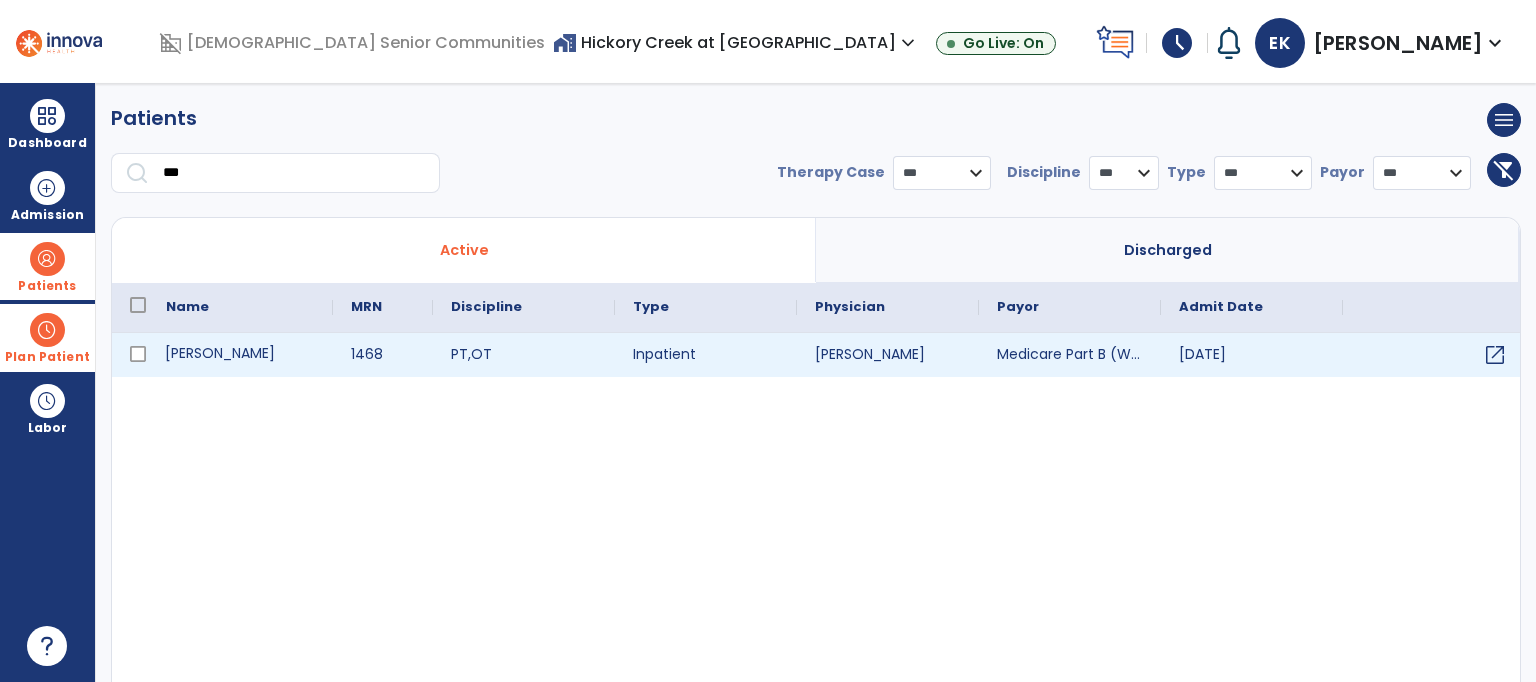 click on "[PERSON_NAME]" at bounding box center (240, 355) 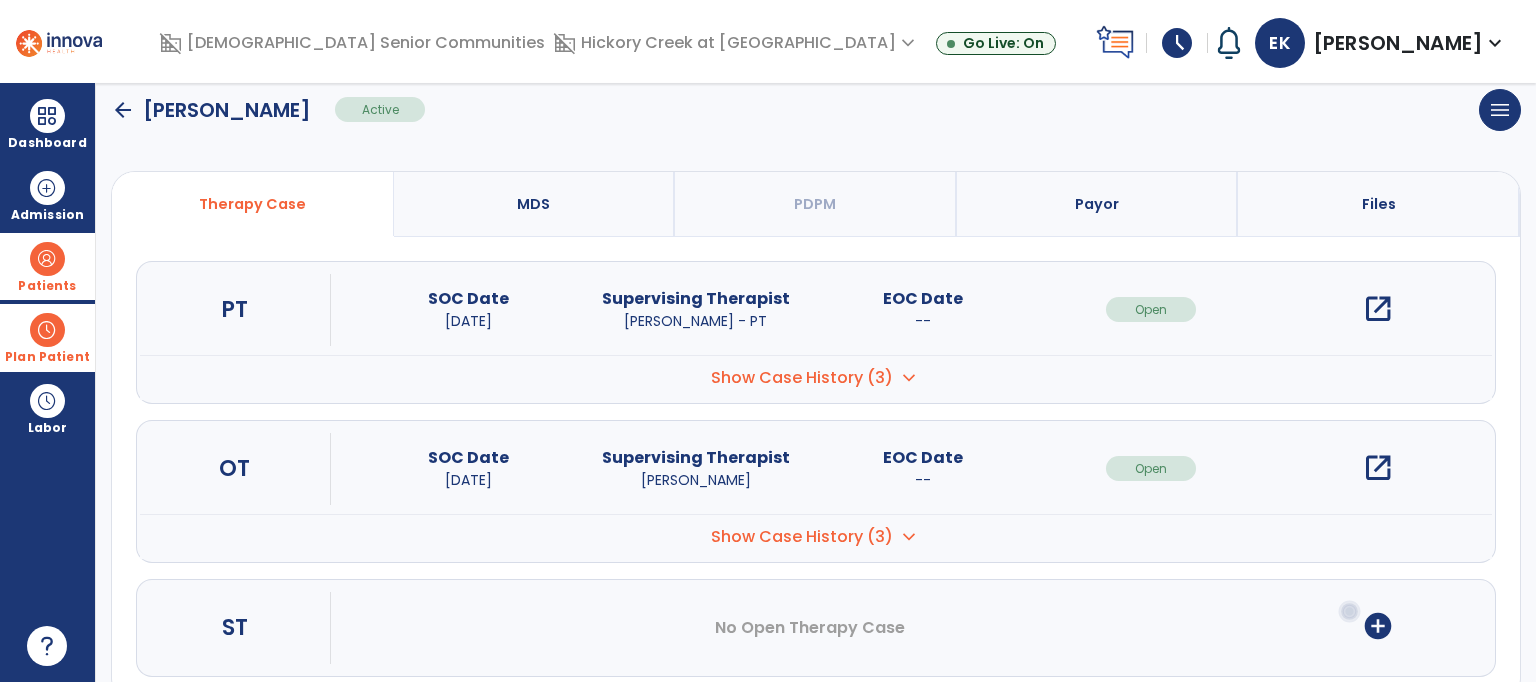 scroll, scrollTop: 142, scrollLeft: 0, axis: vertical 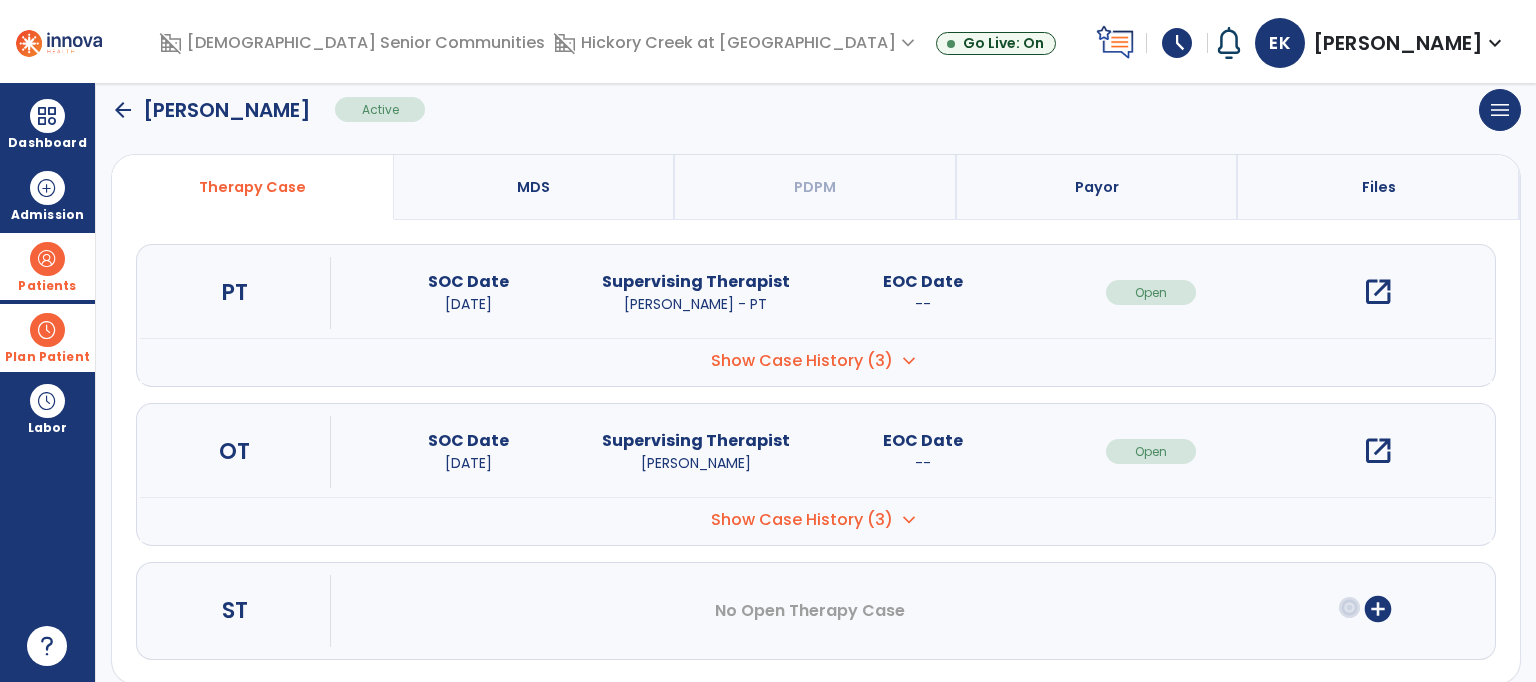 click on "open_in_new" at bounding box center [1378, 292] 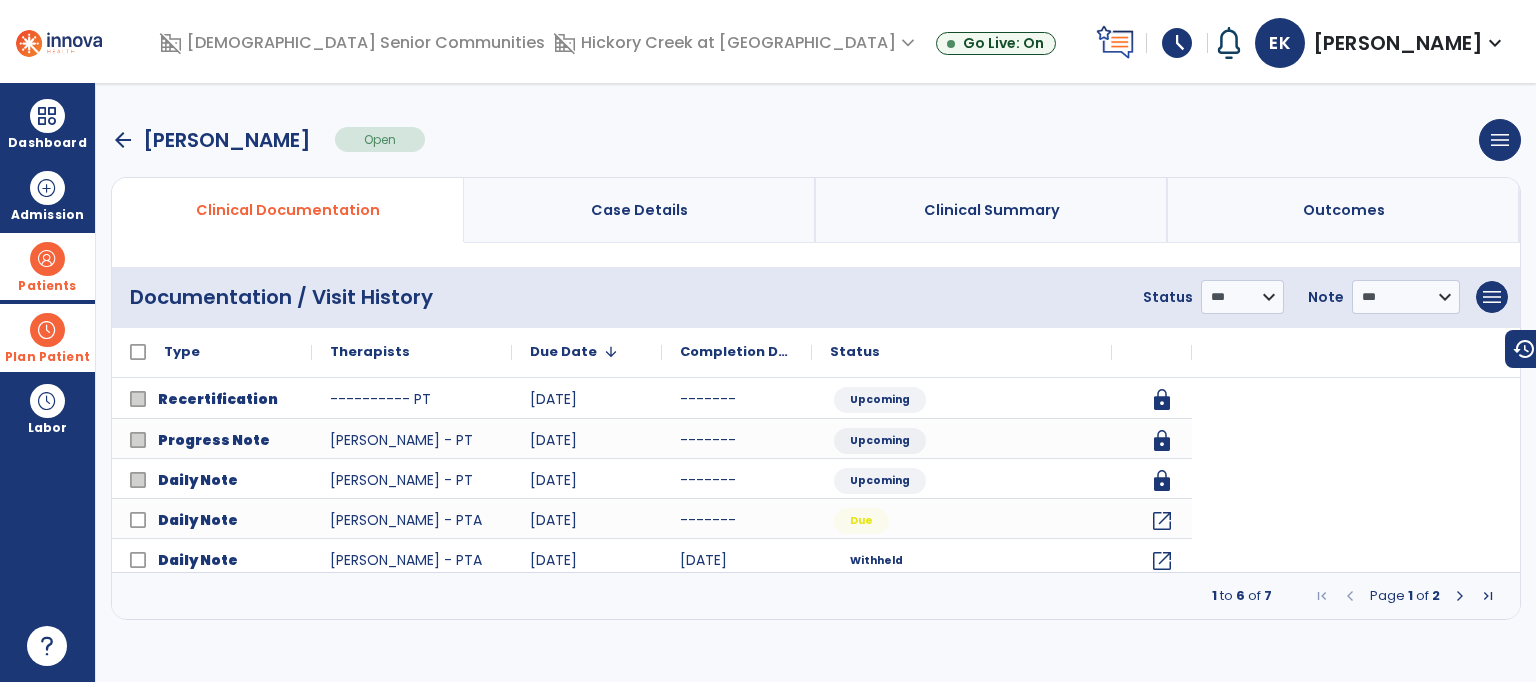 scroll, scrollTop: 0, scrollLeft: 0, axis: both 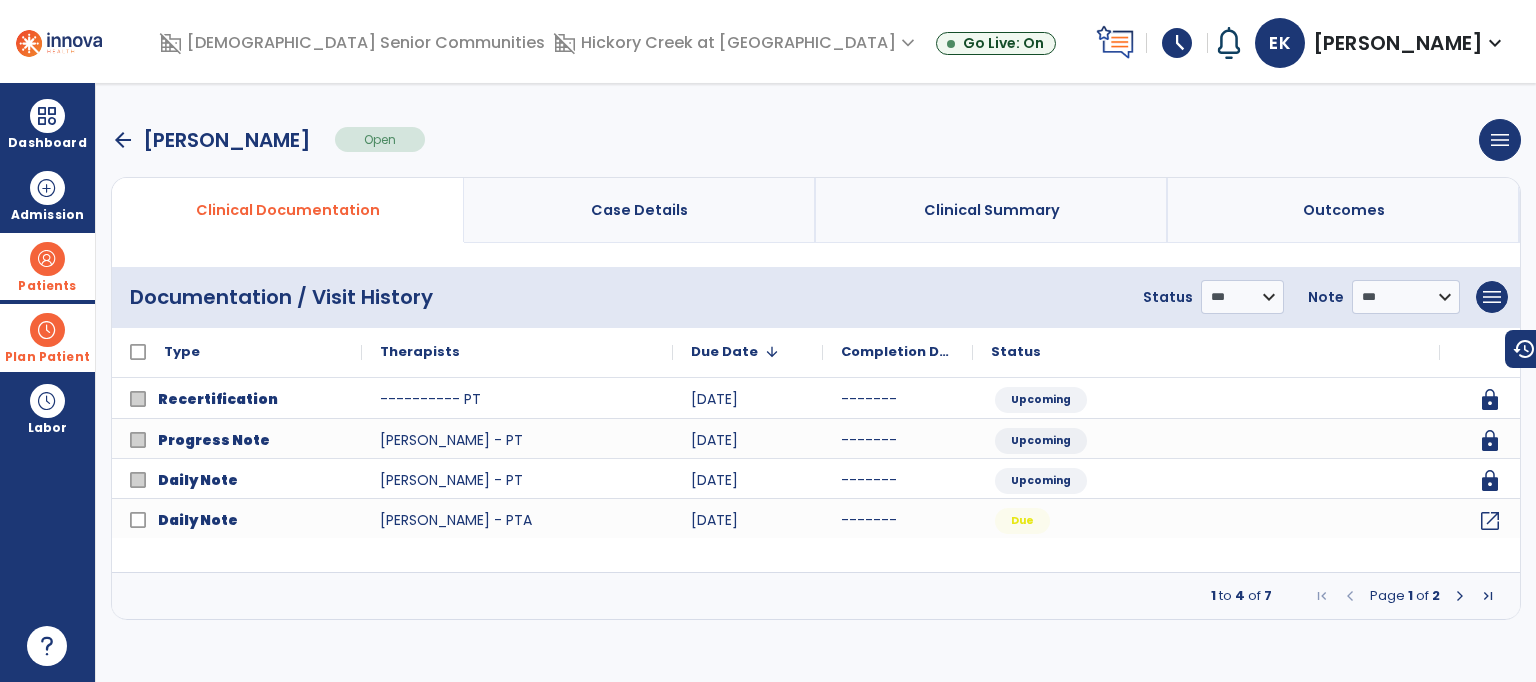 click at bounding box center [1460, 596] 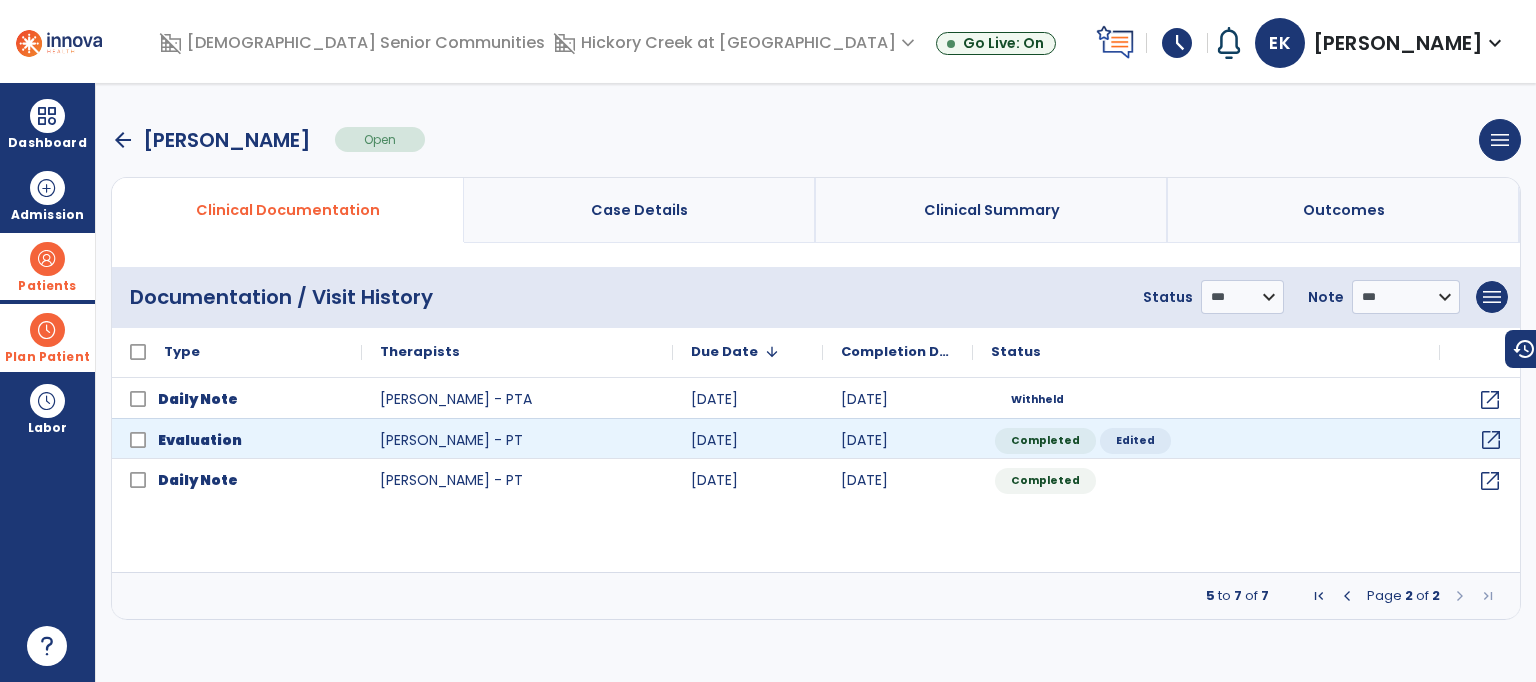 click on "open_in_new" 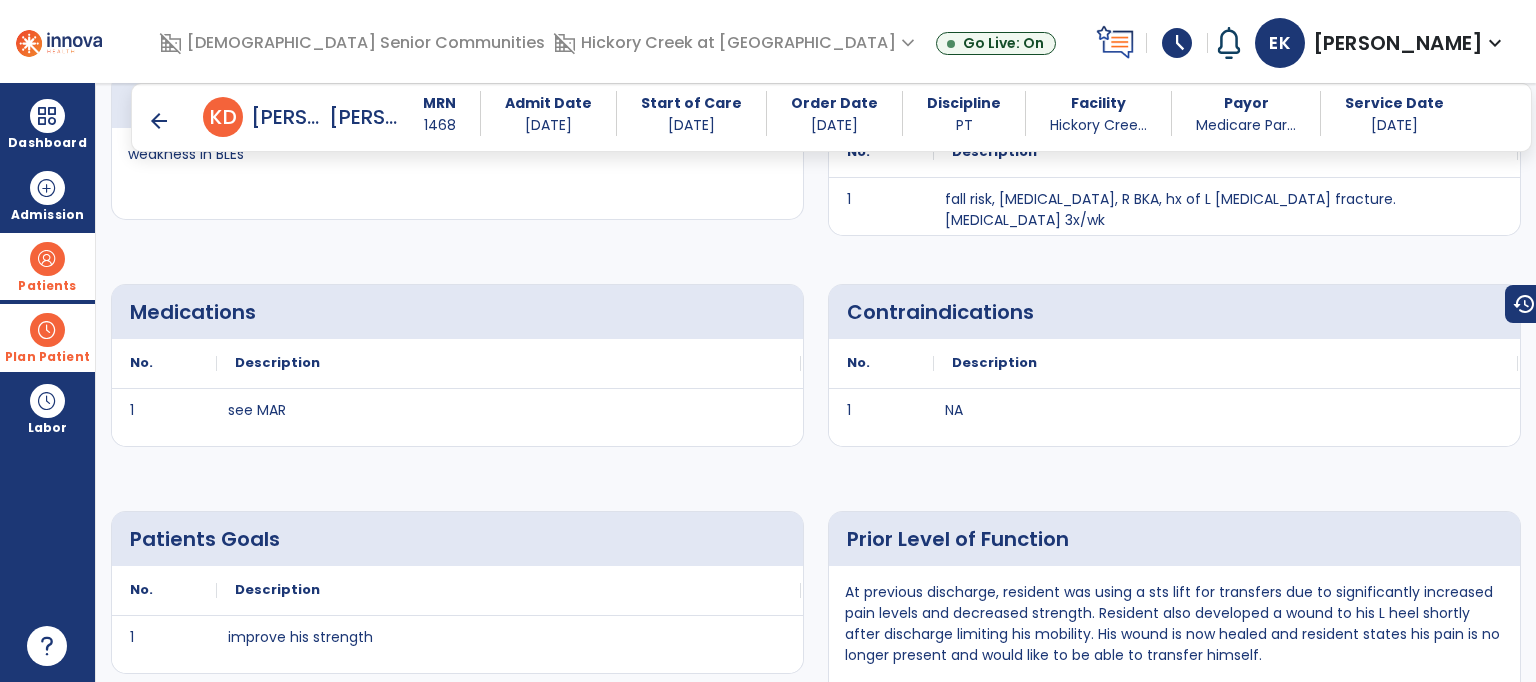scroll, scrollTop: 1432, scrollLeft: 0, axis: vertical 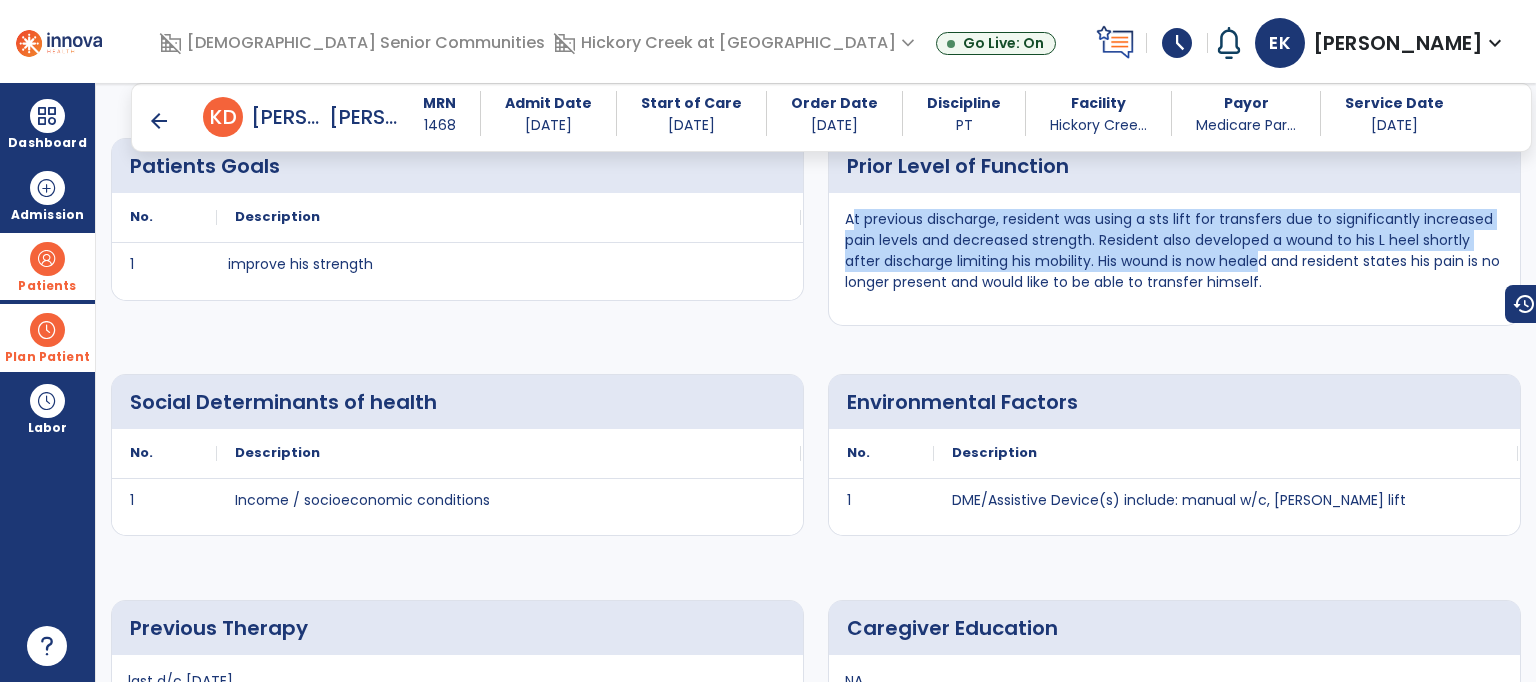 drag, startPoint x: 848, startPoint y: 215, endPoint x: 1255, endPoint y: 249, distance: 408.41766 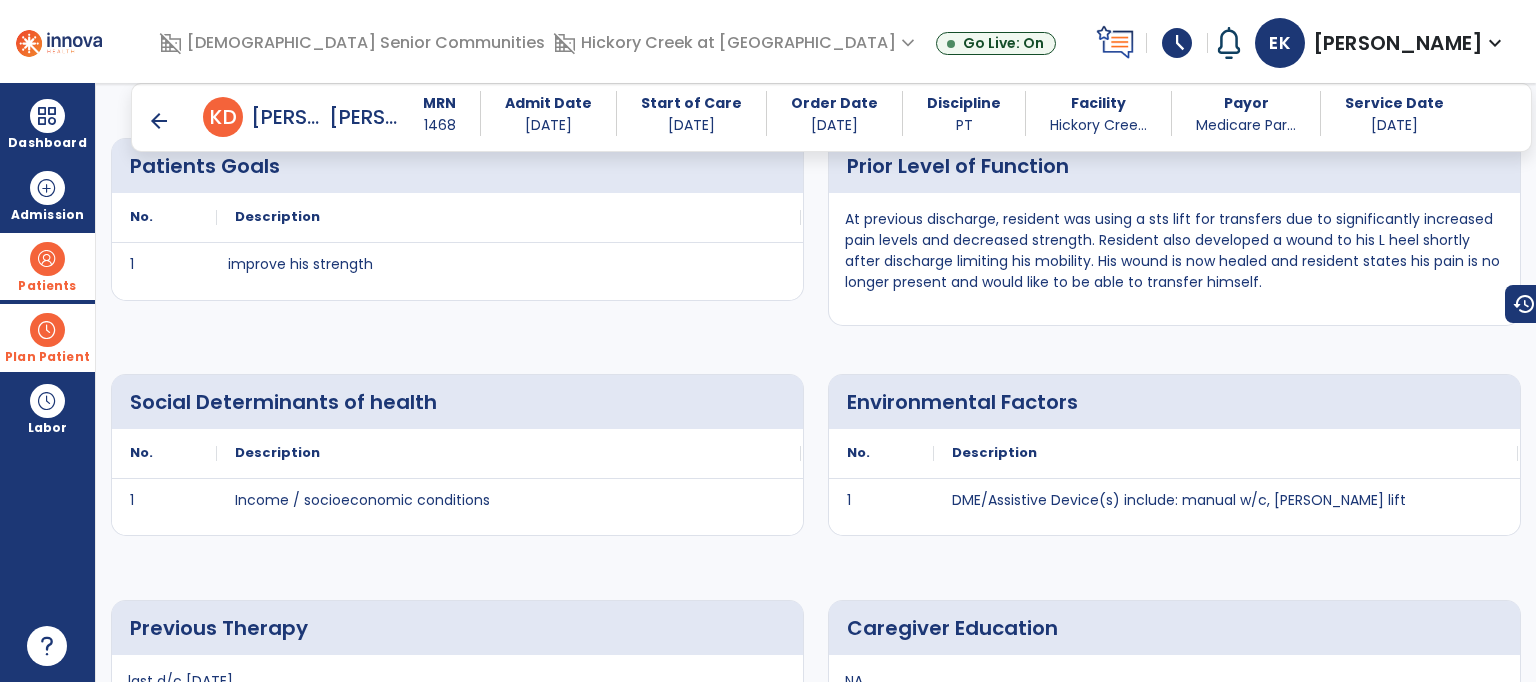 click on "At previous discharge, resident was using a sts lift for transfers due to significantly increased pain levels and decreased strength. Resident also developed a wound to his L heel shortly after discharge limiting his mobility. His wound is now healed and resident states his pain is no longer present and would like to be able to transfer himself." at bounding box center (1174, 259) 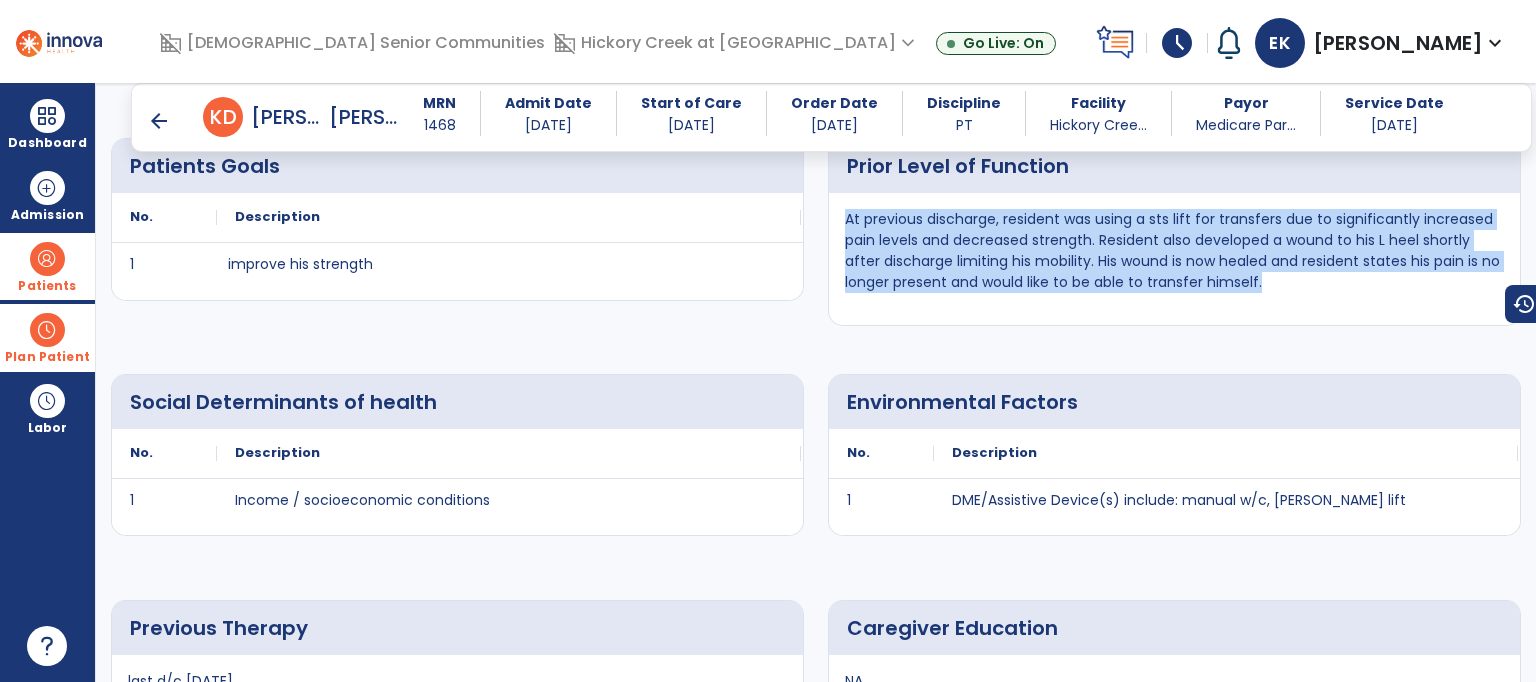 drag, startPoint x: 838, startPoint y: 217, endPoint x: 1283, endPoint y: 316, distance: 455.87936 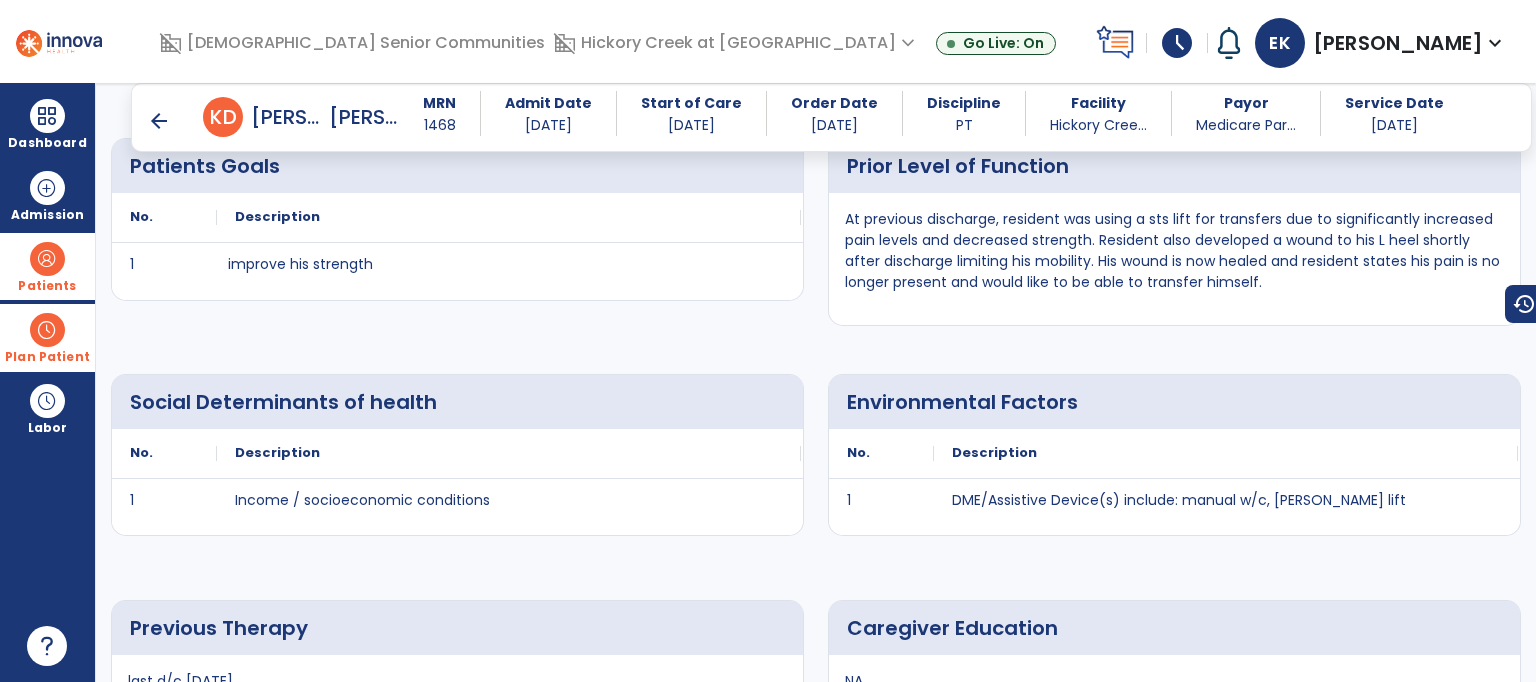 click on "arrow_back" at bounding box center [159, 121] 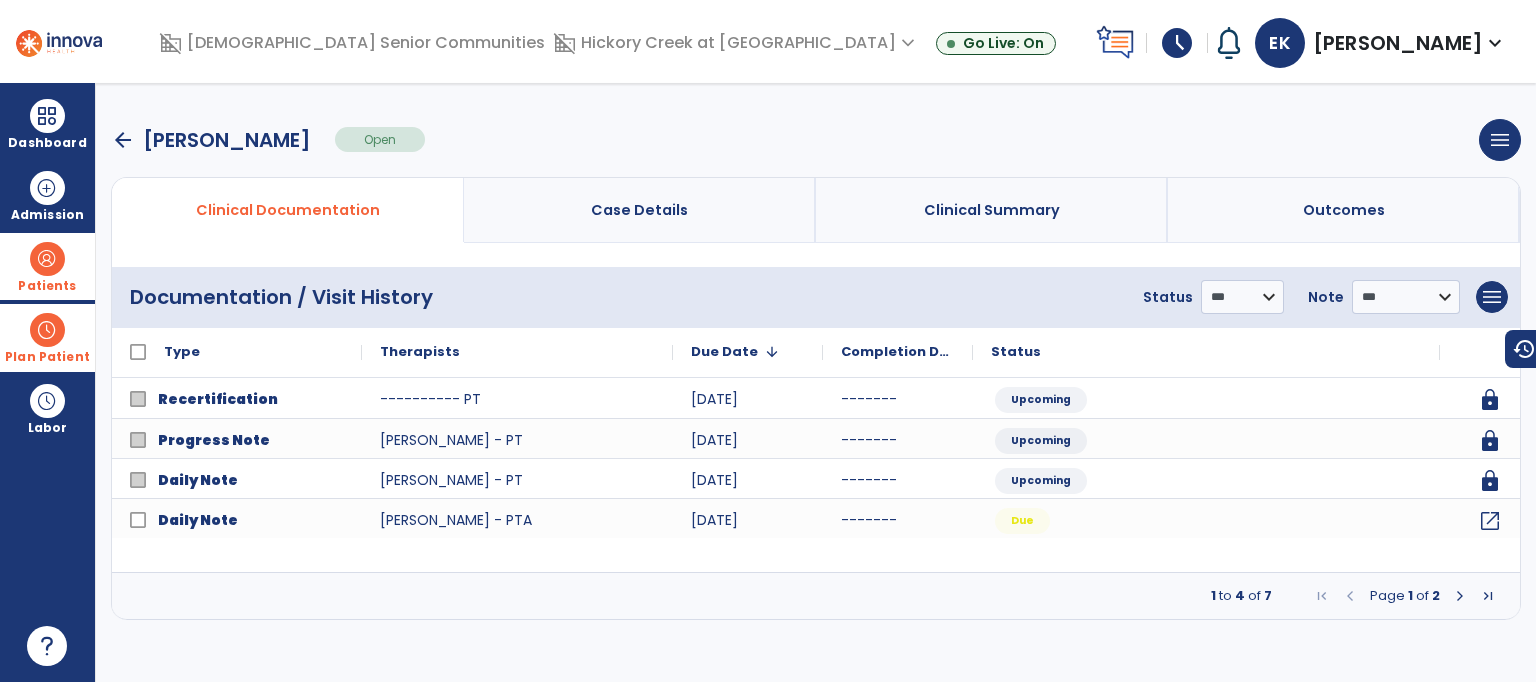 click on "arrow_back" at bounding box center [123, 140] 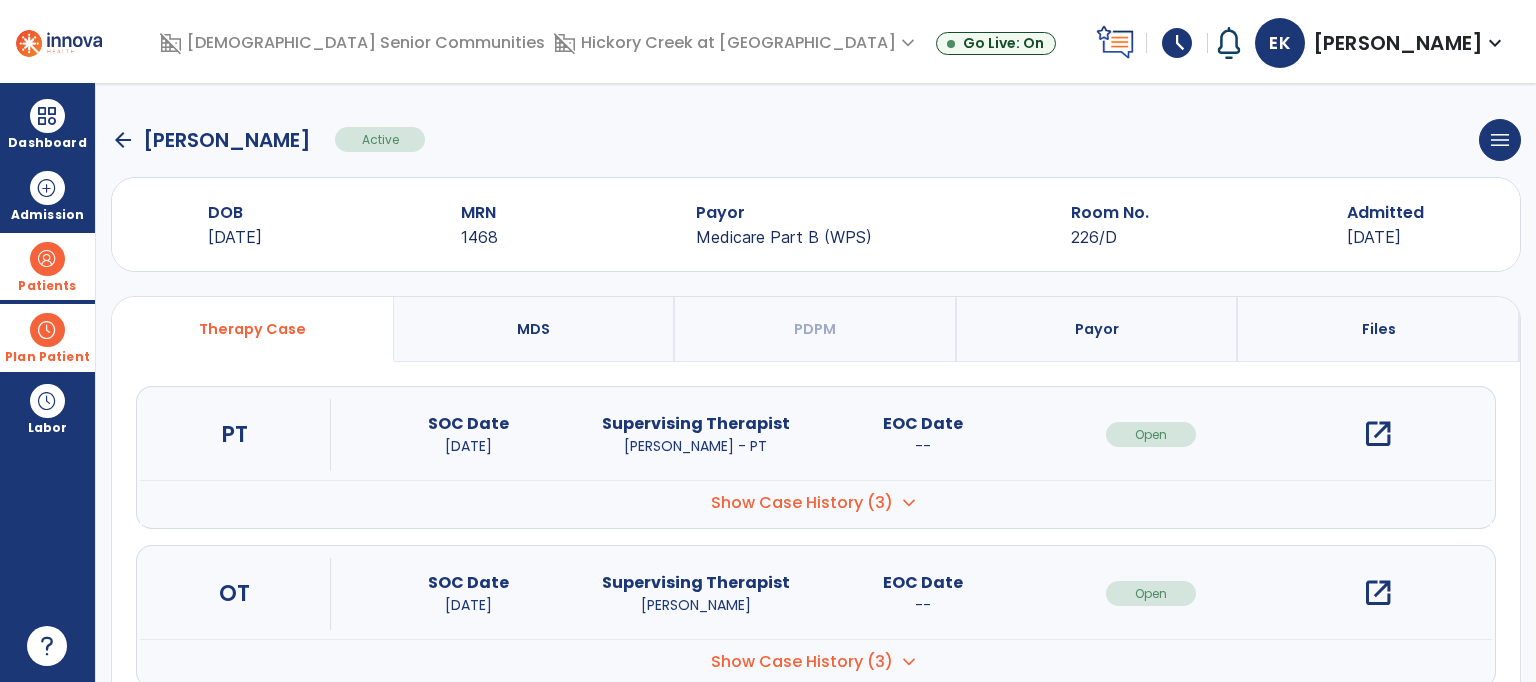 click on "open_in_new" at bounding box center (1378, 593) 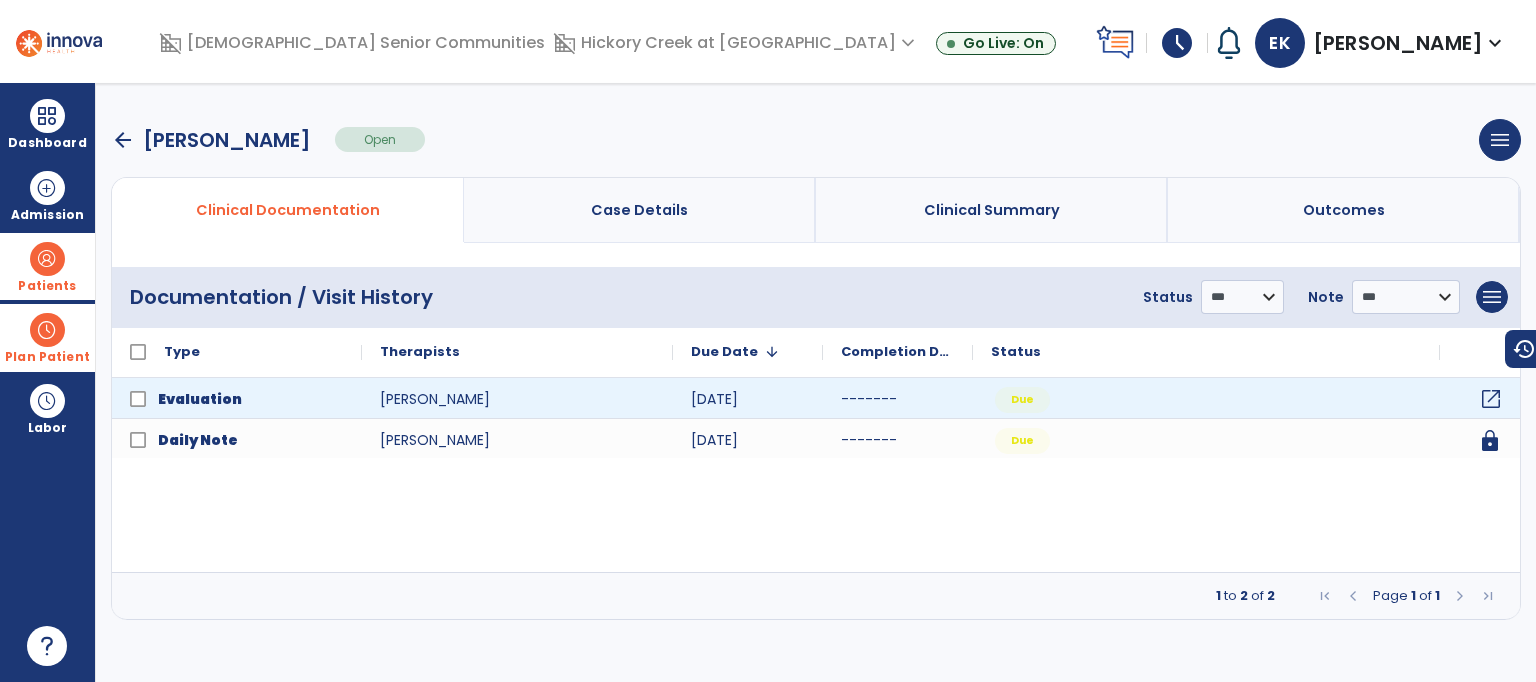 click on "open_in_new" 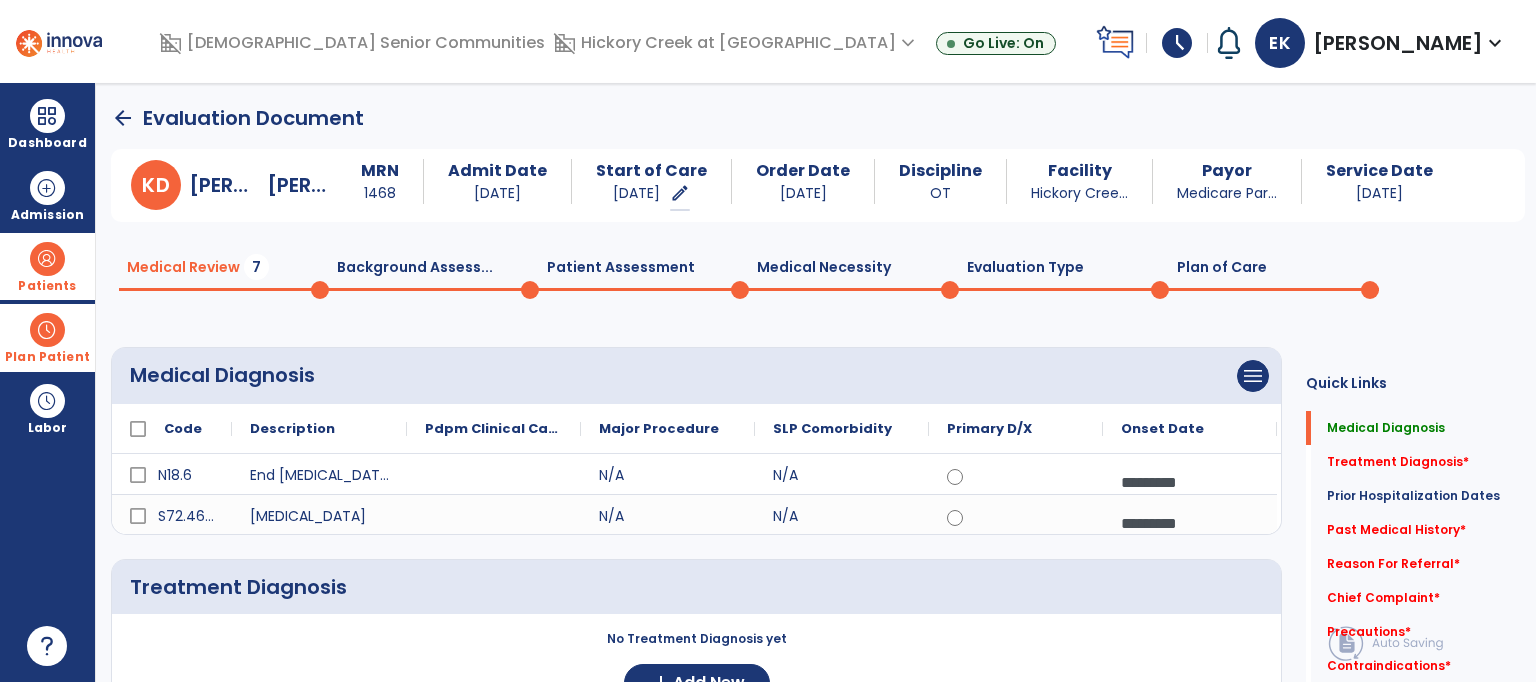 click on "Medical Diagnosis   Medical Diagnosis" 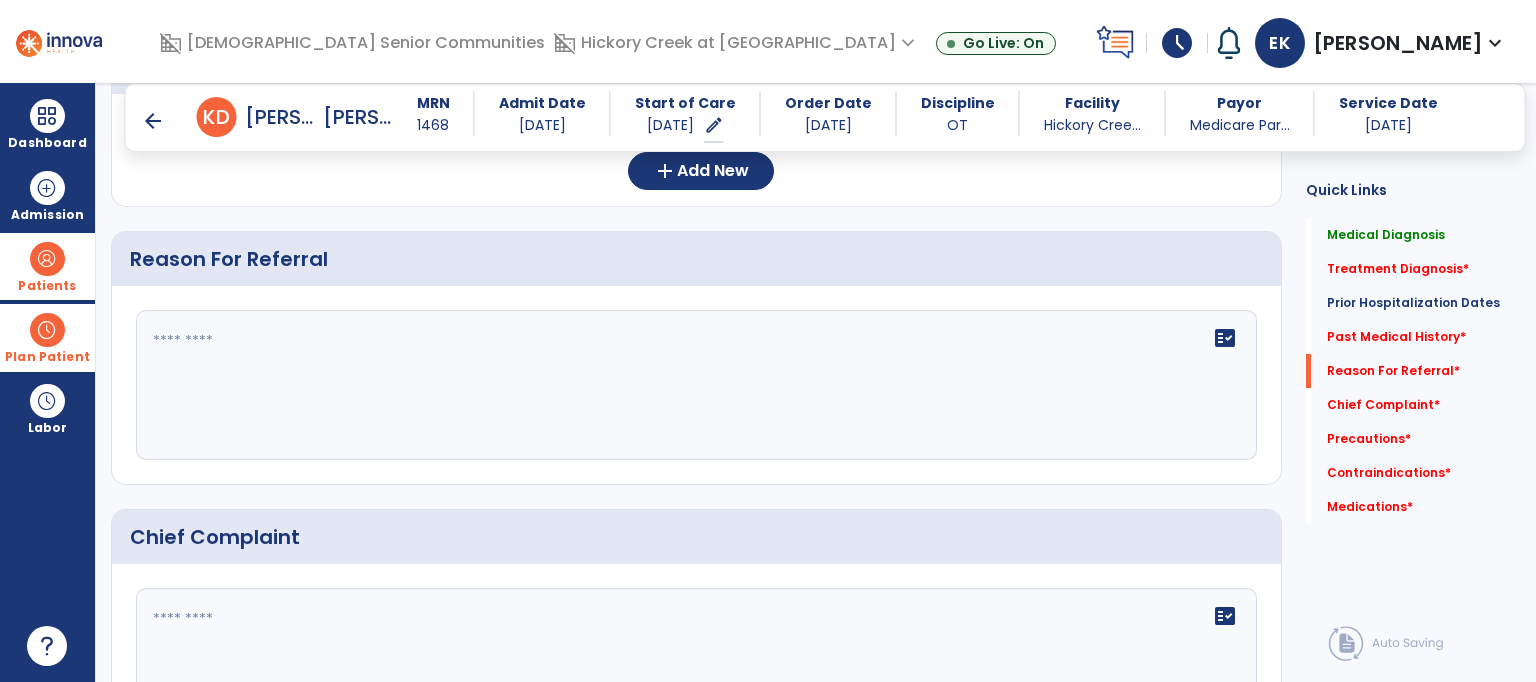 scroll, scrollTop: 920, scrollLeft: 0, axis: vertical 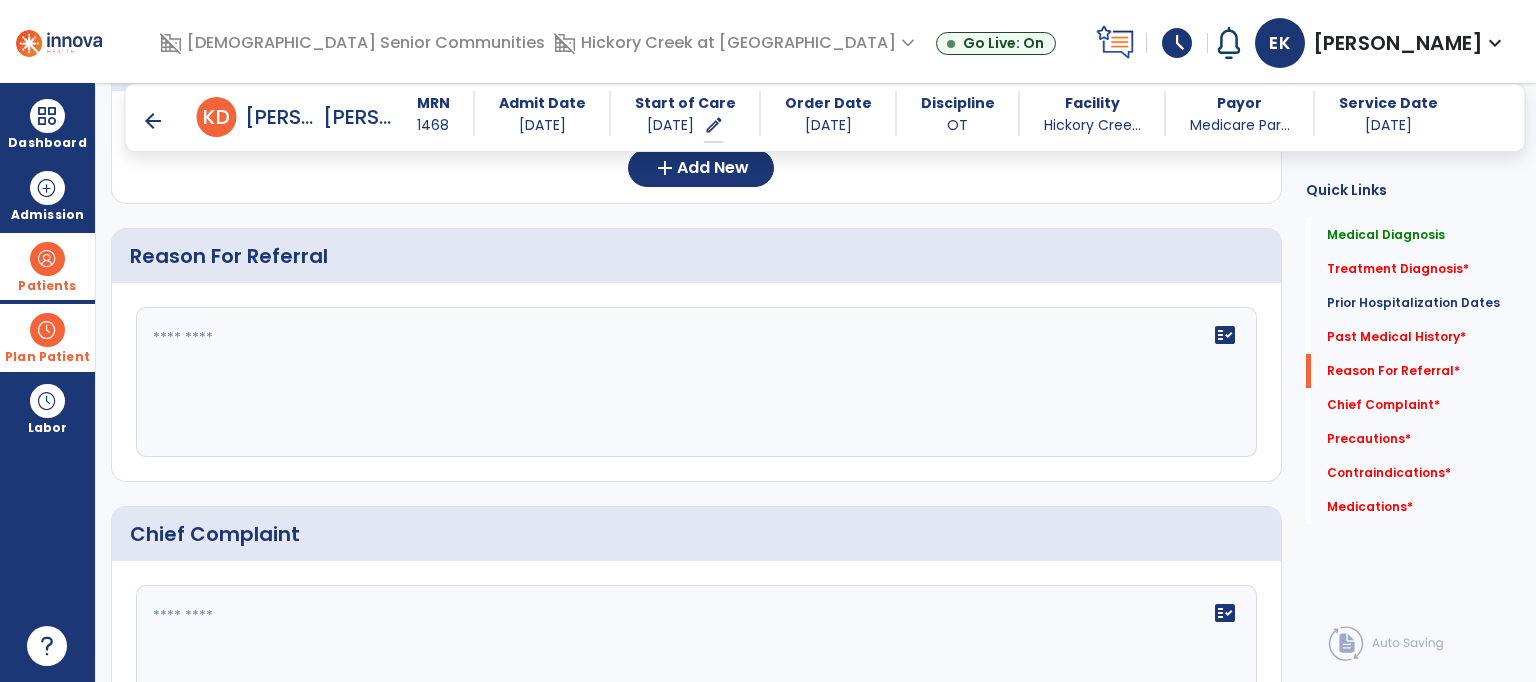 click 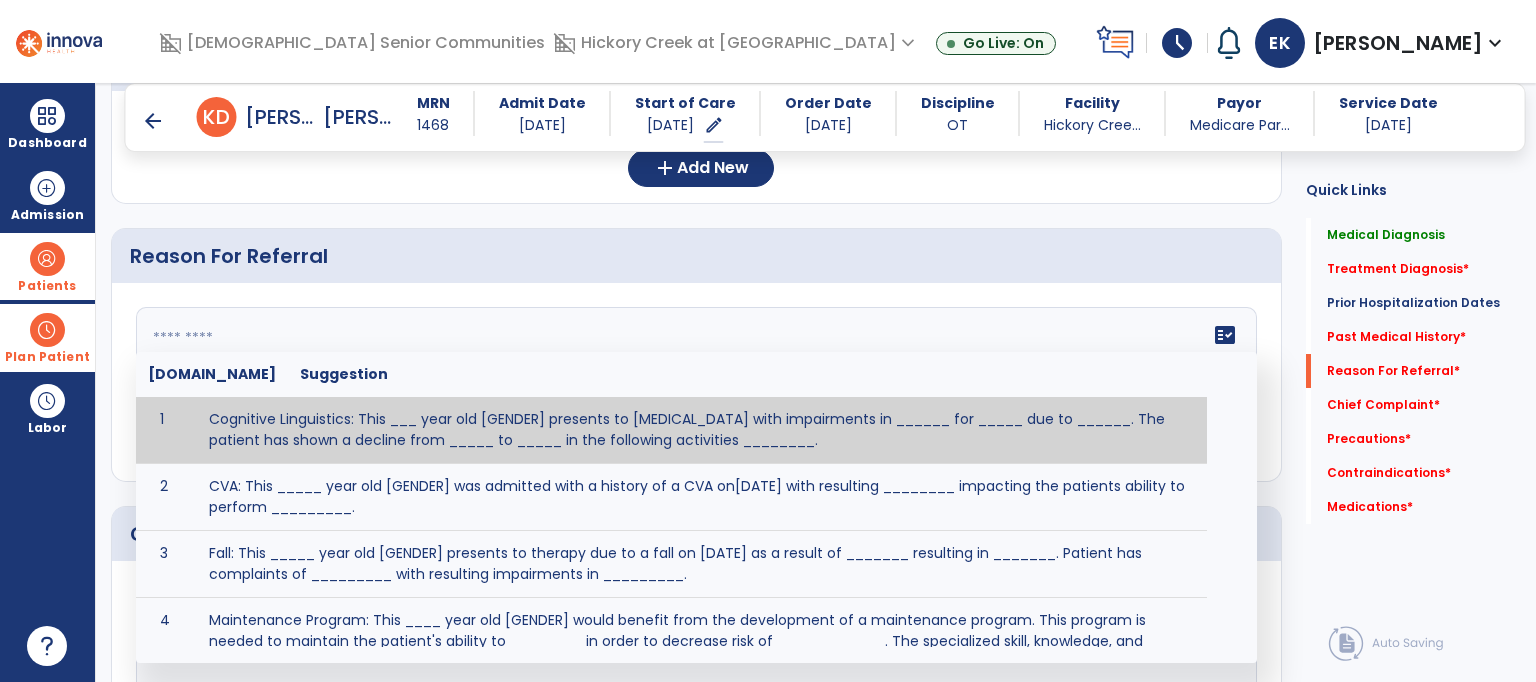 paste on "**********" 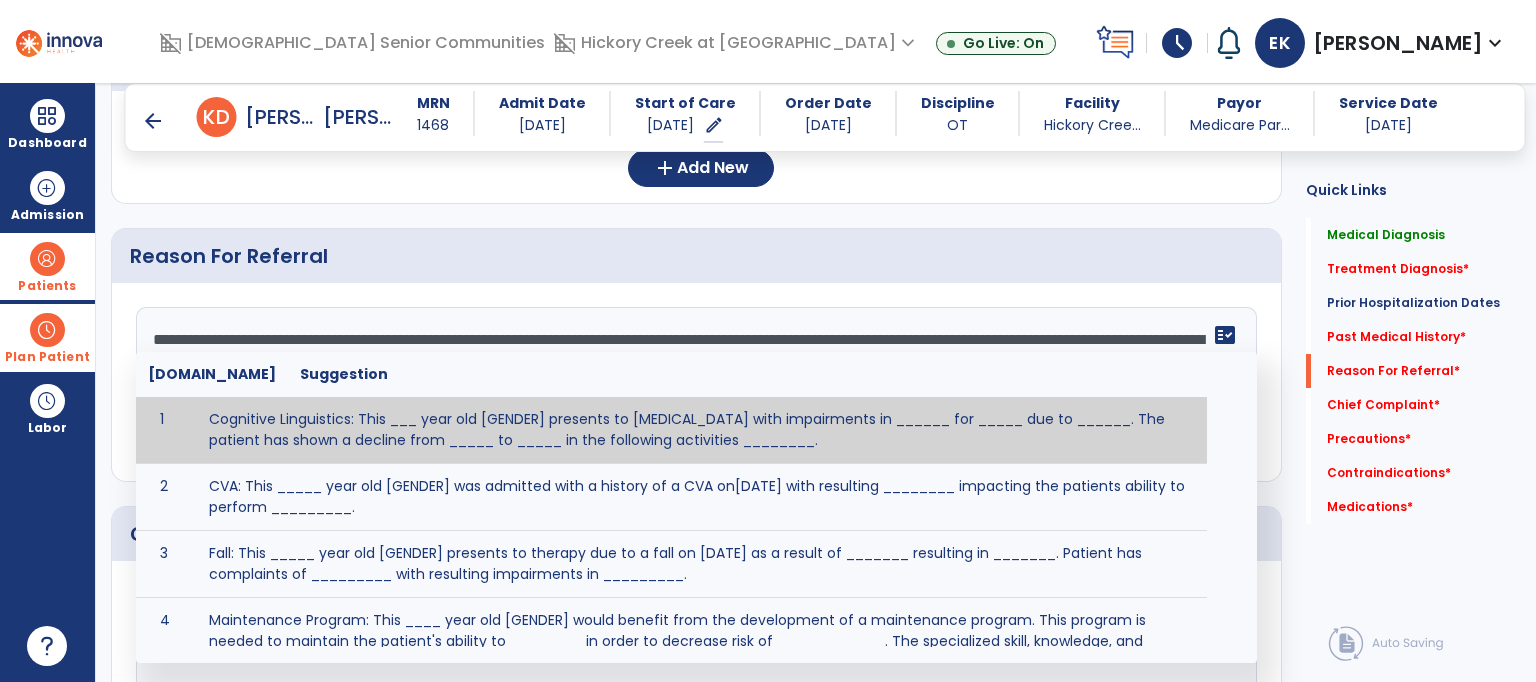type on "**********" 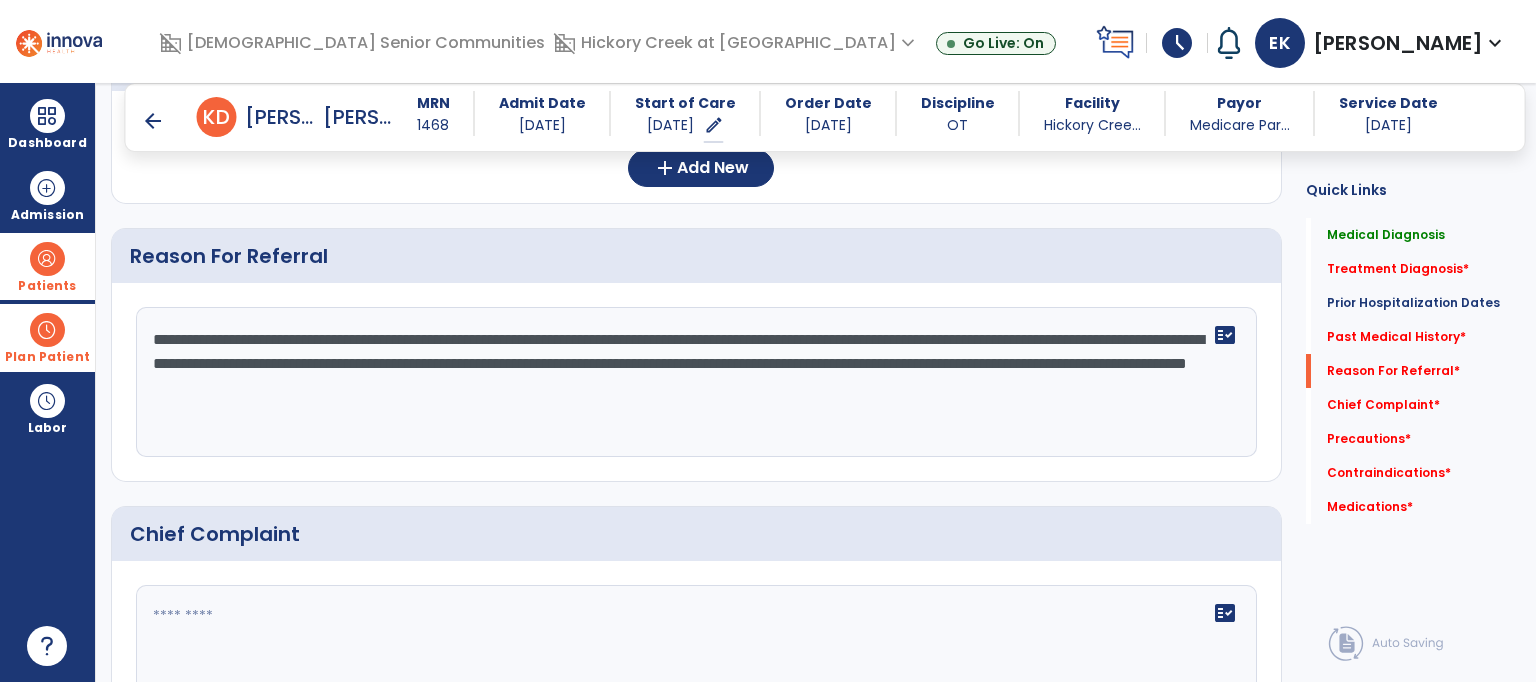 click on "**********" 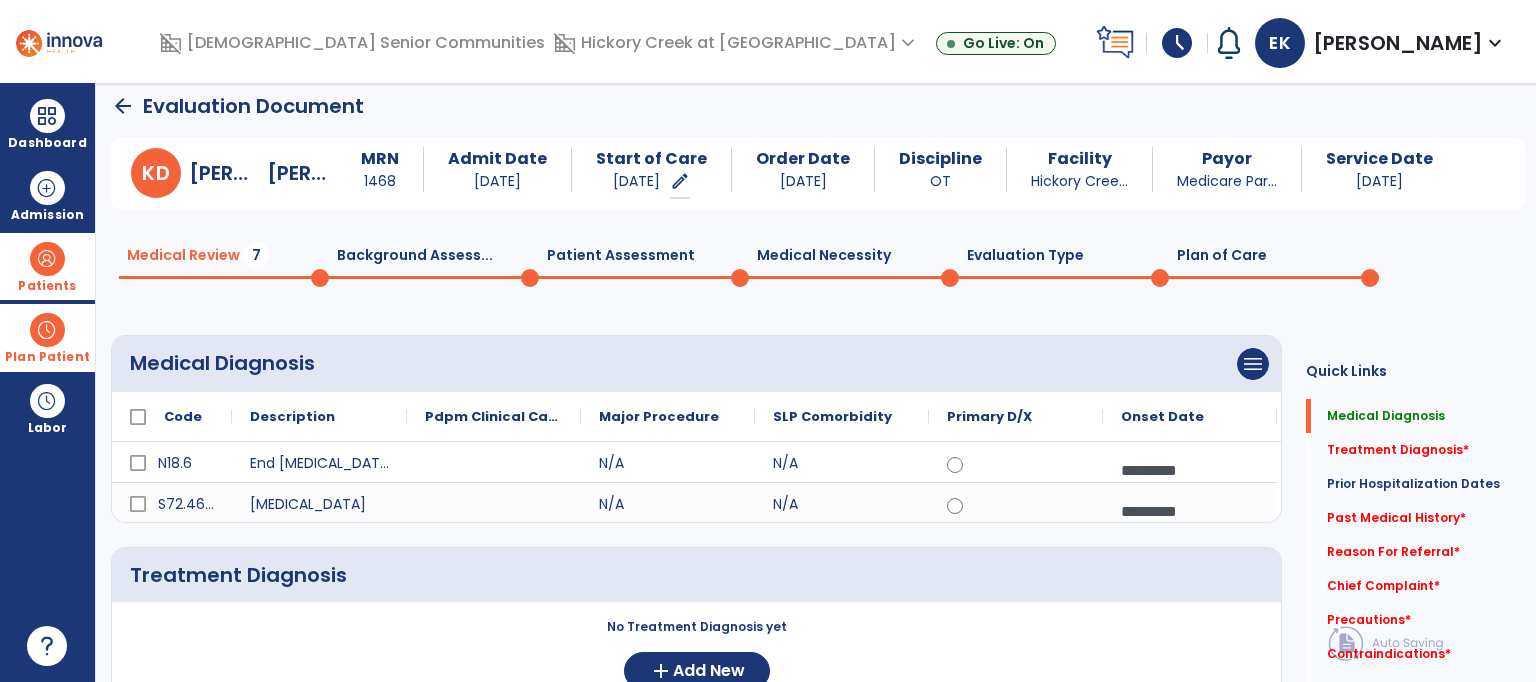 scroll, scrollTop: 0, scrollLeft: 0, axis: both 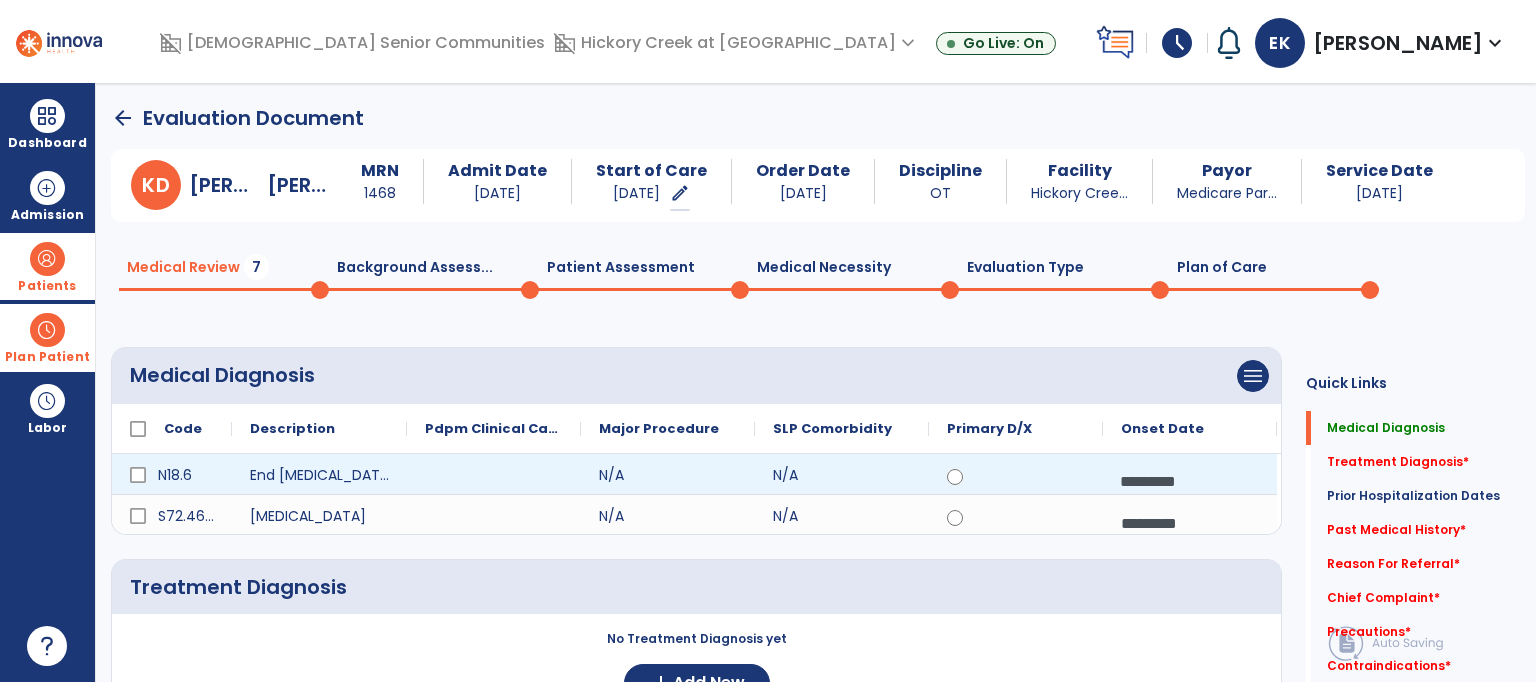 click on "*********" at bounding box center [1190, 481] 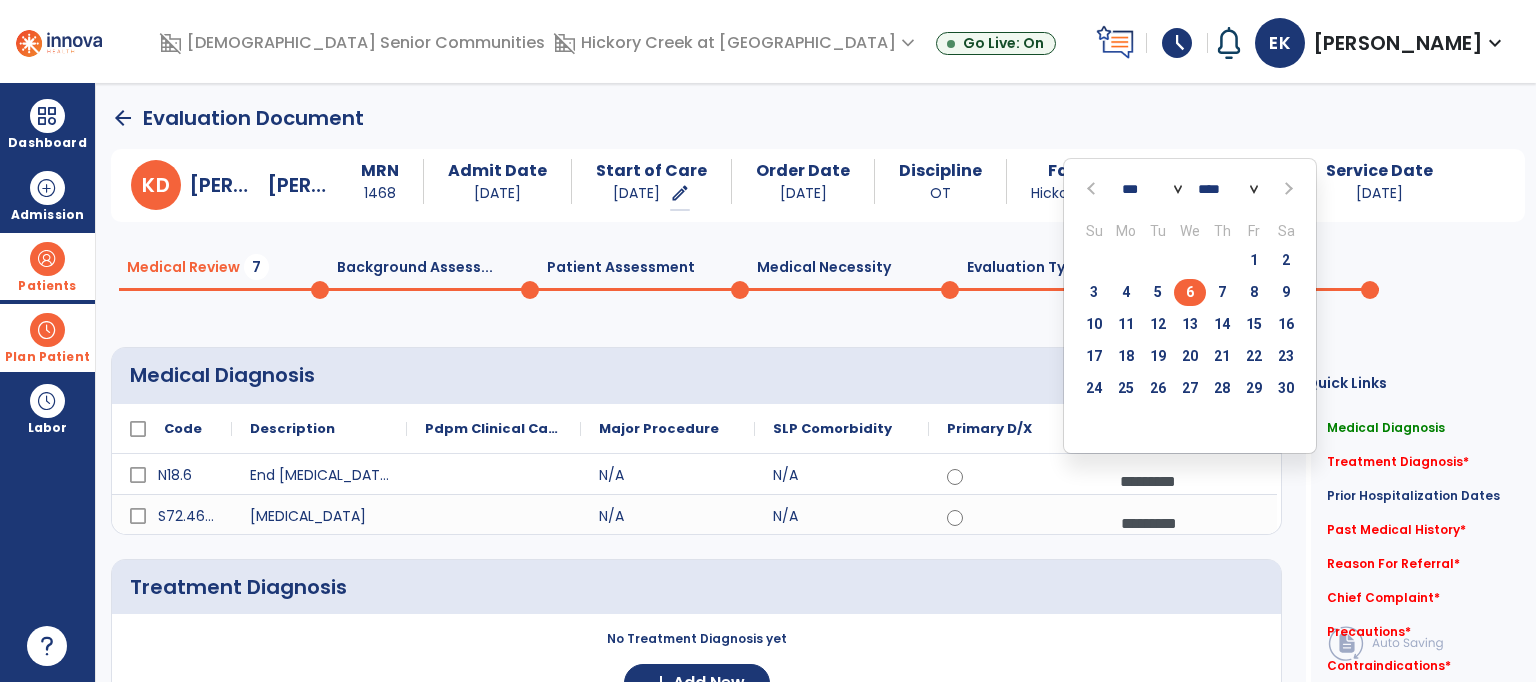 click 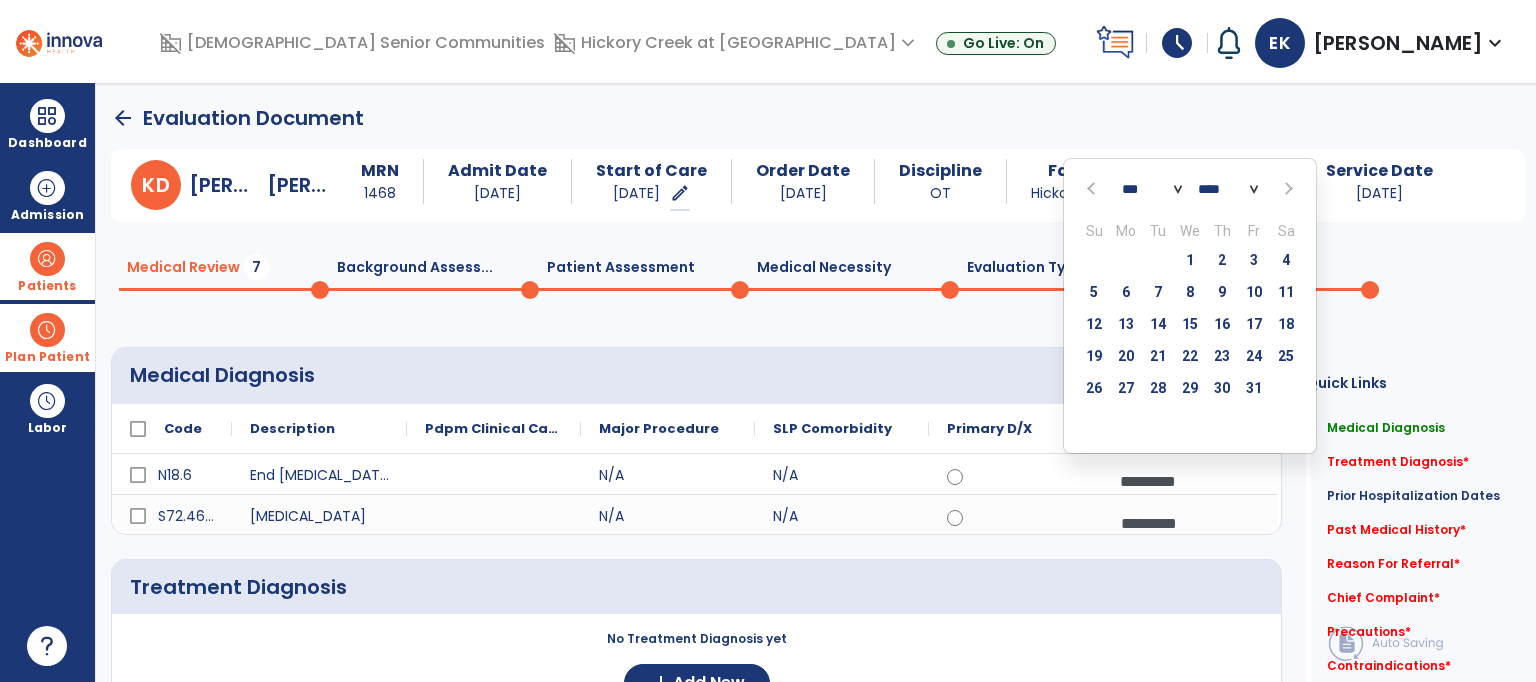 click 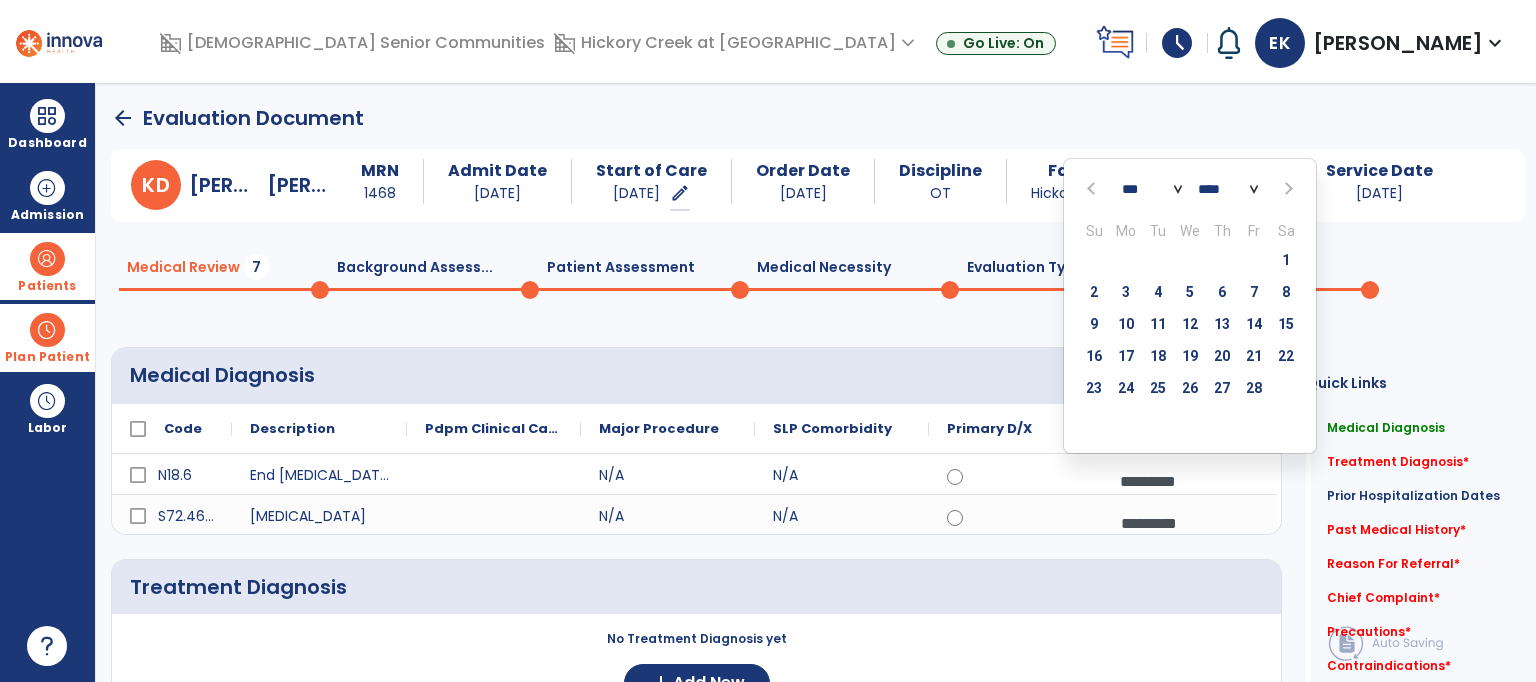 click 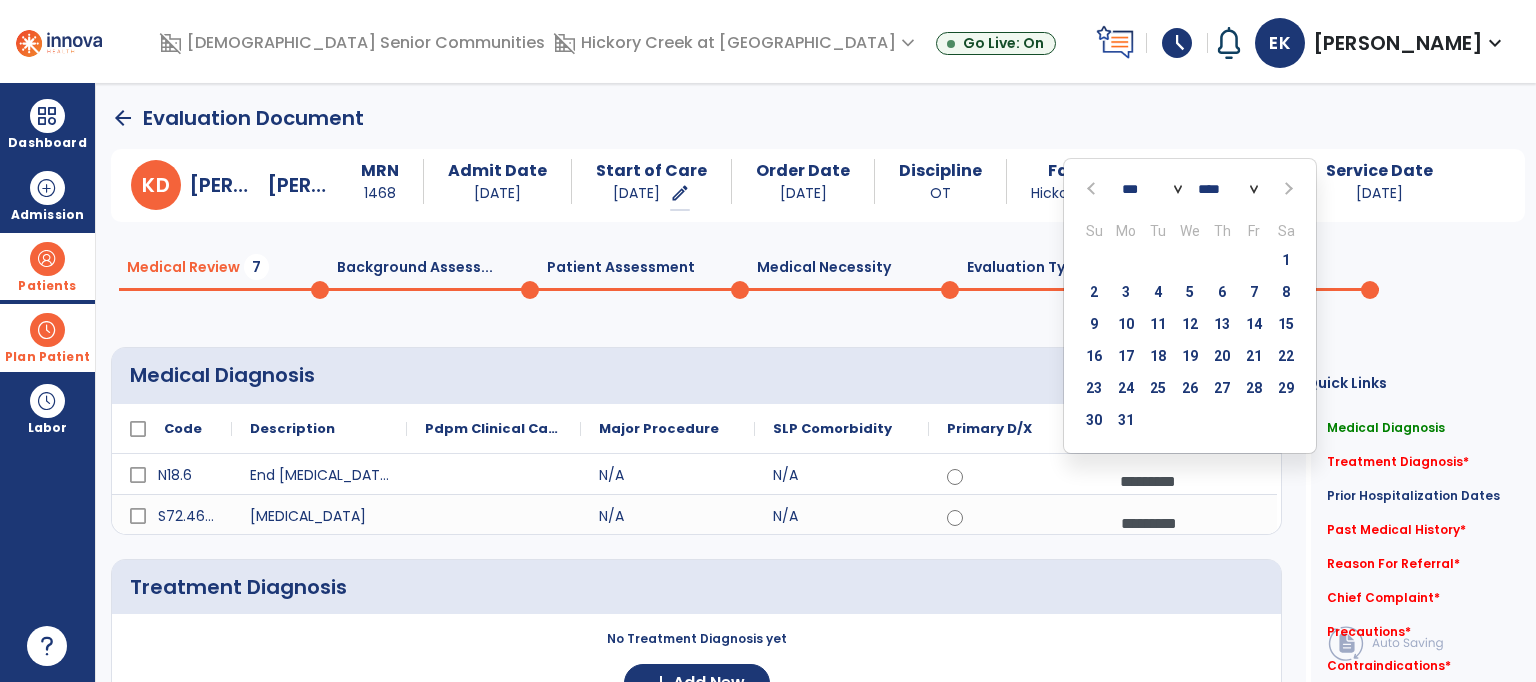 click 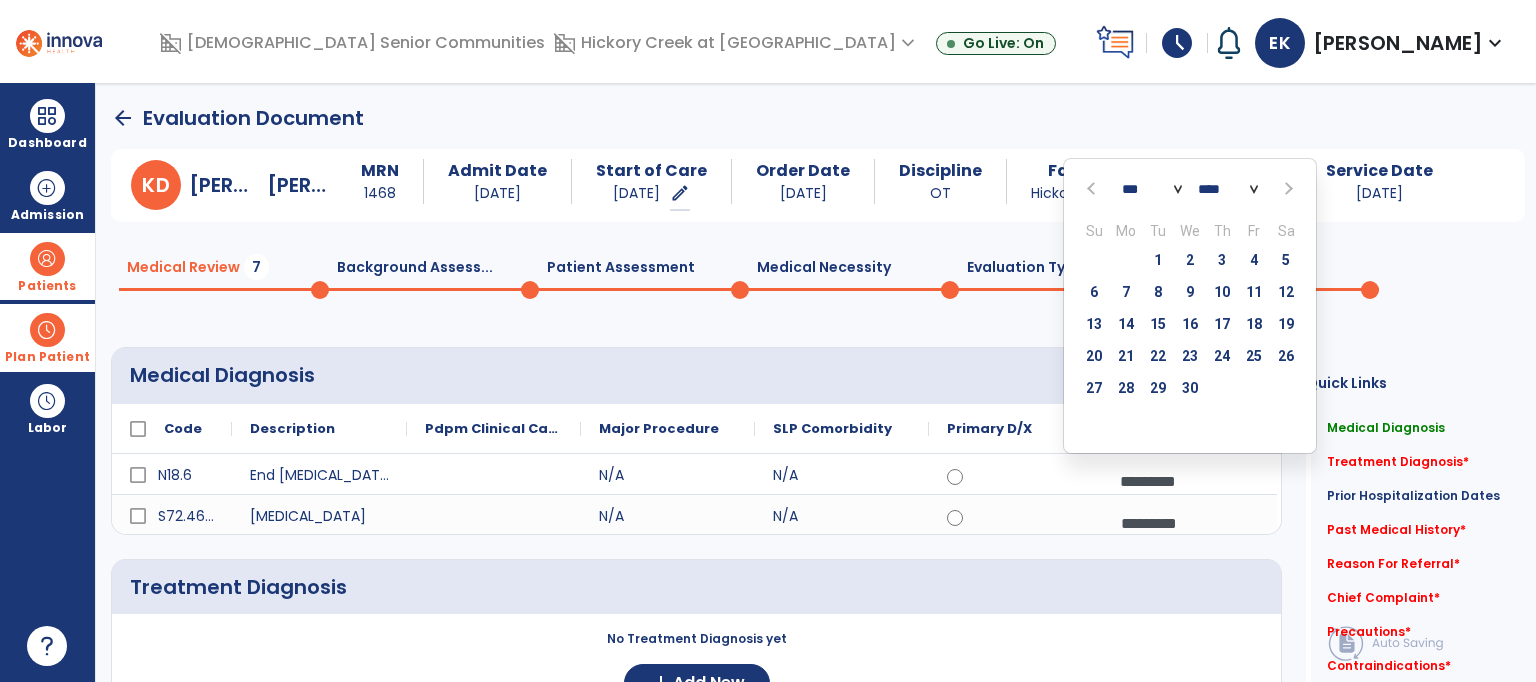 click 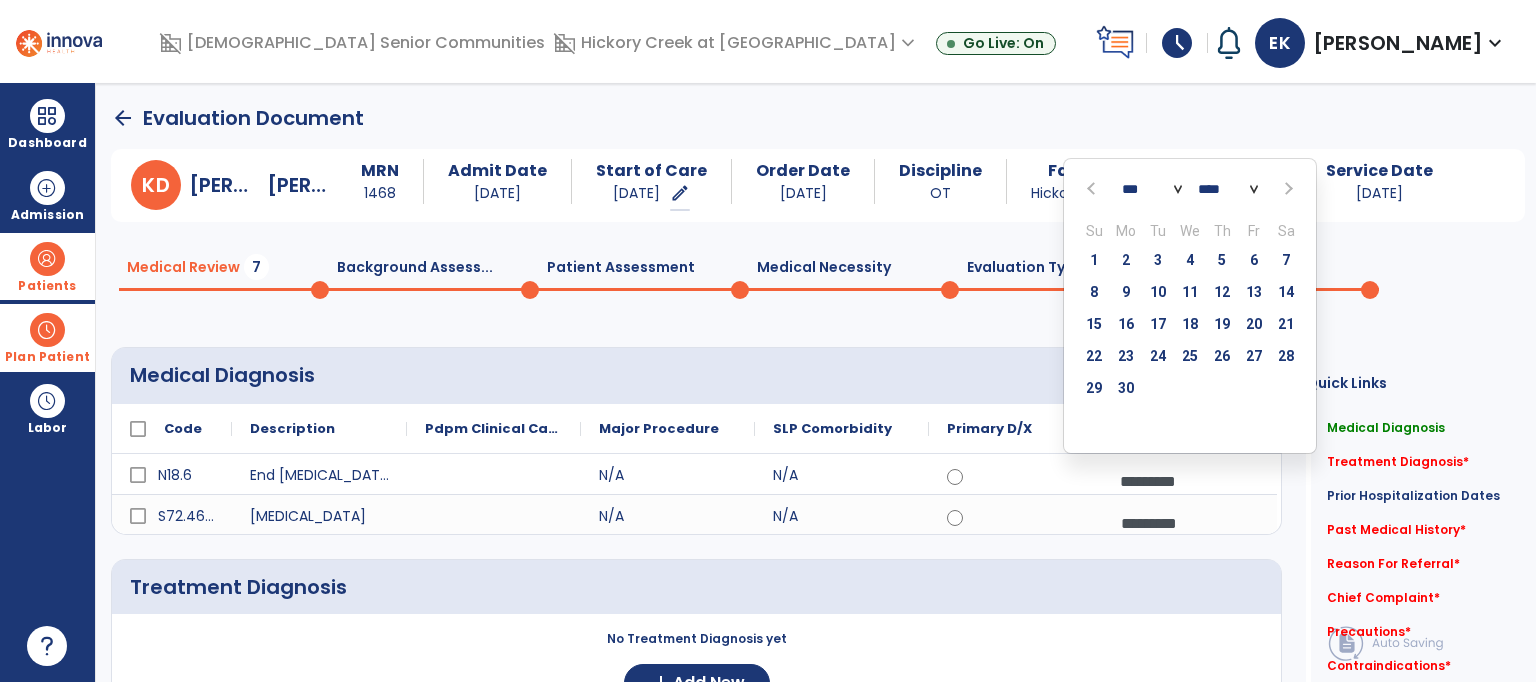 click 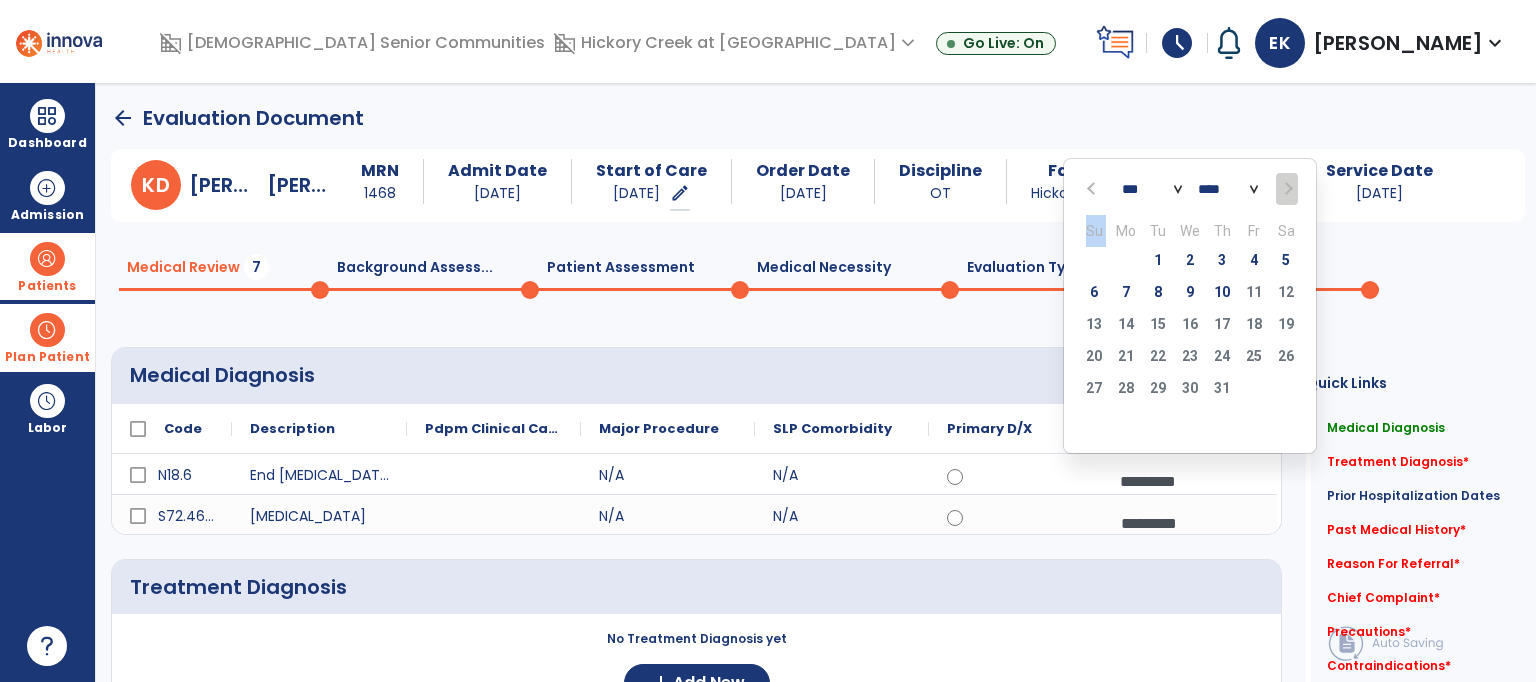 click 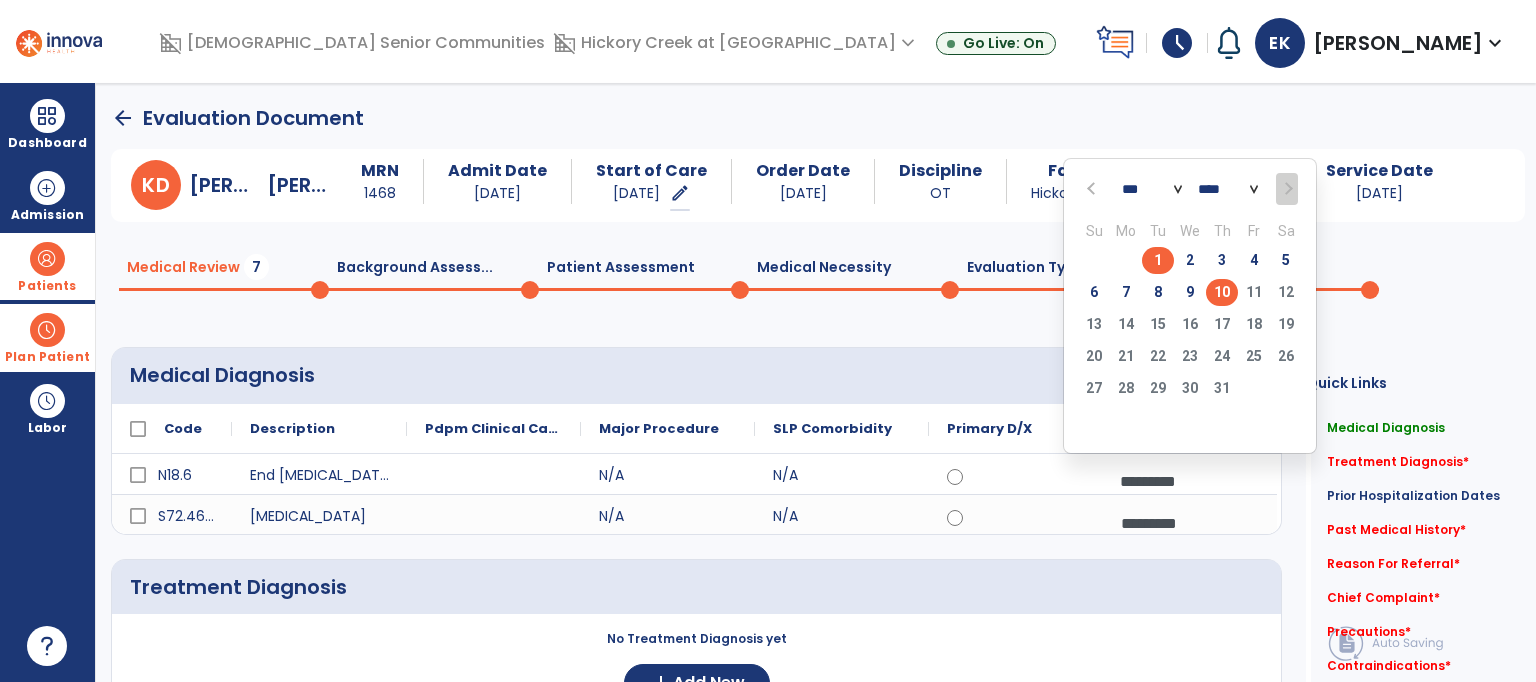 click on "10" 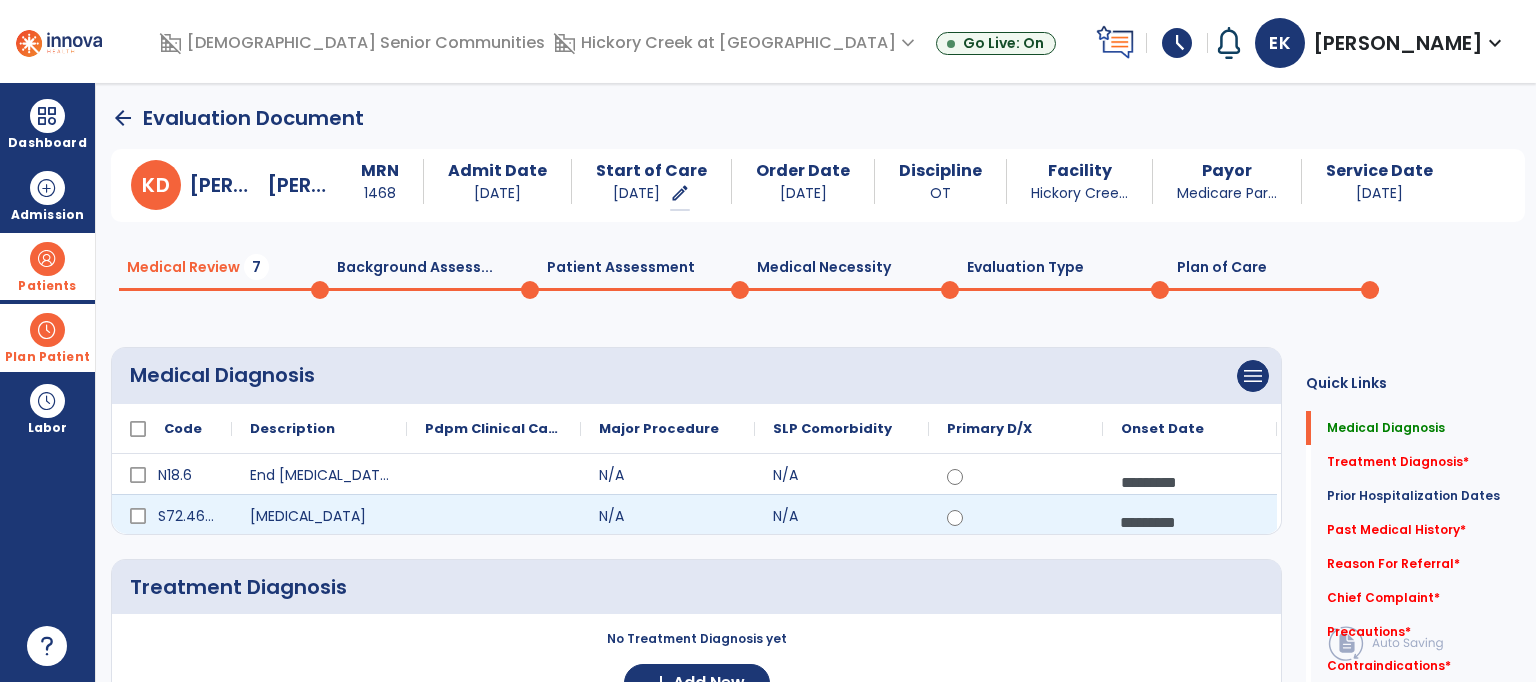 click on "*********" at bounding box center [1190, 522] 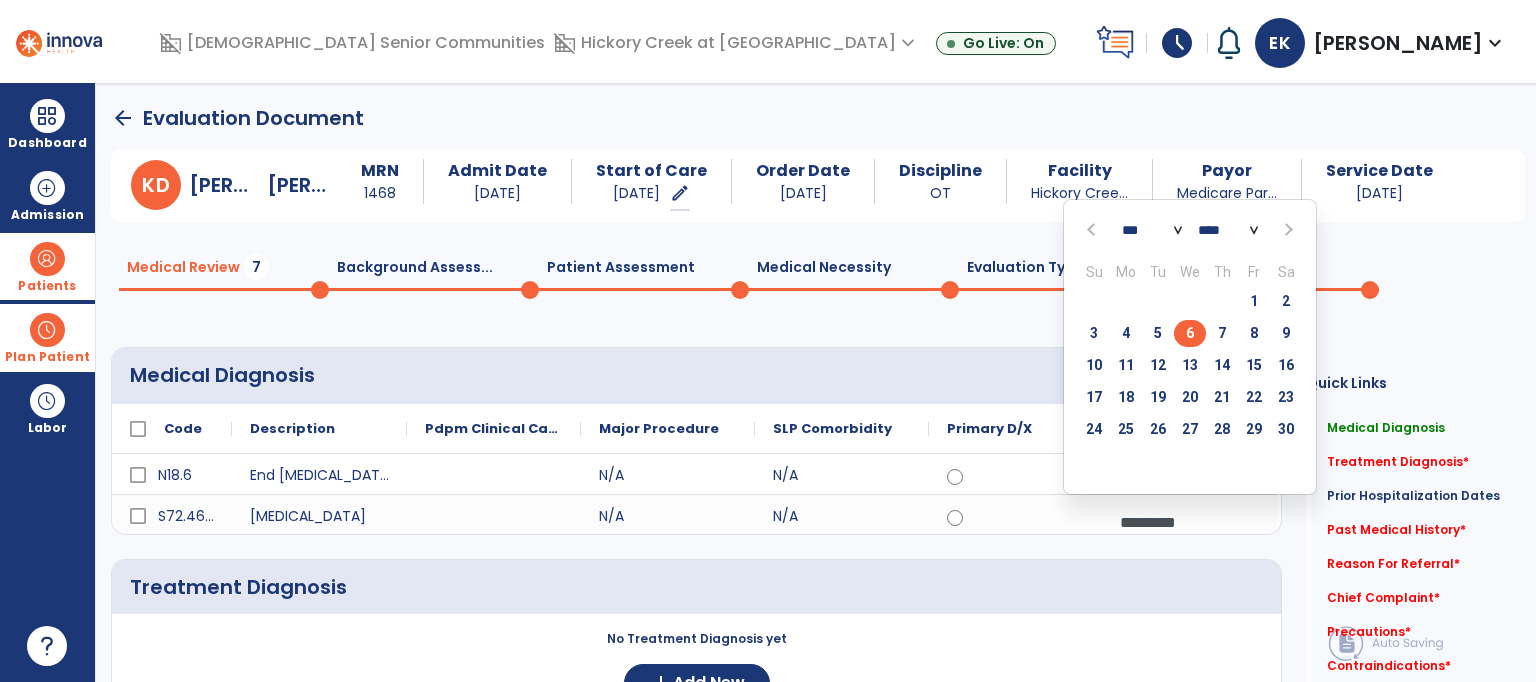 click 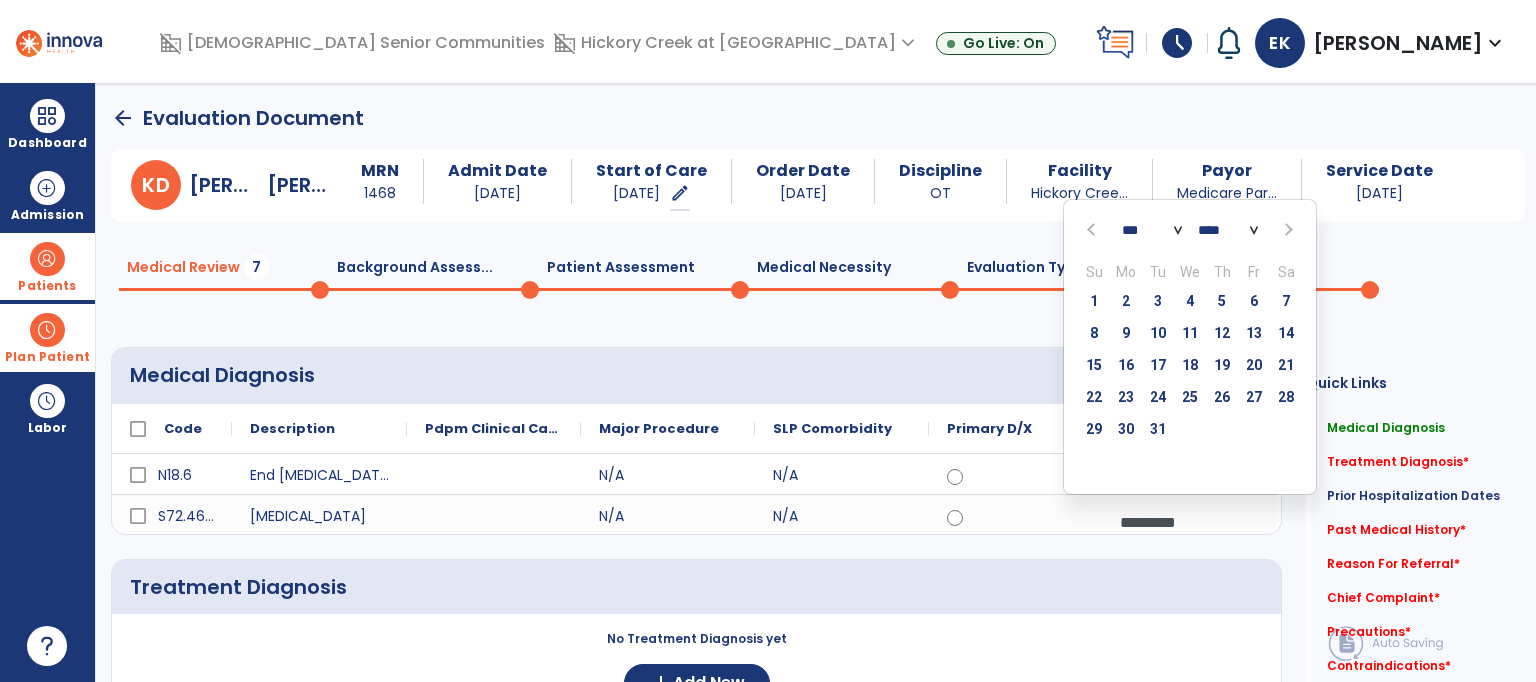 click 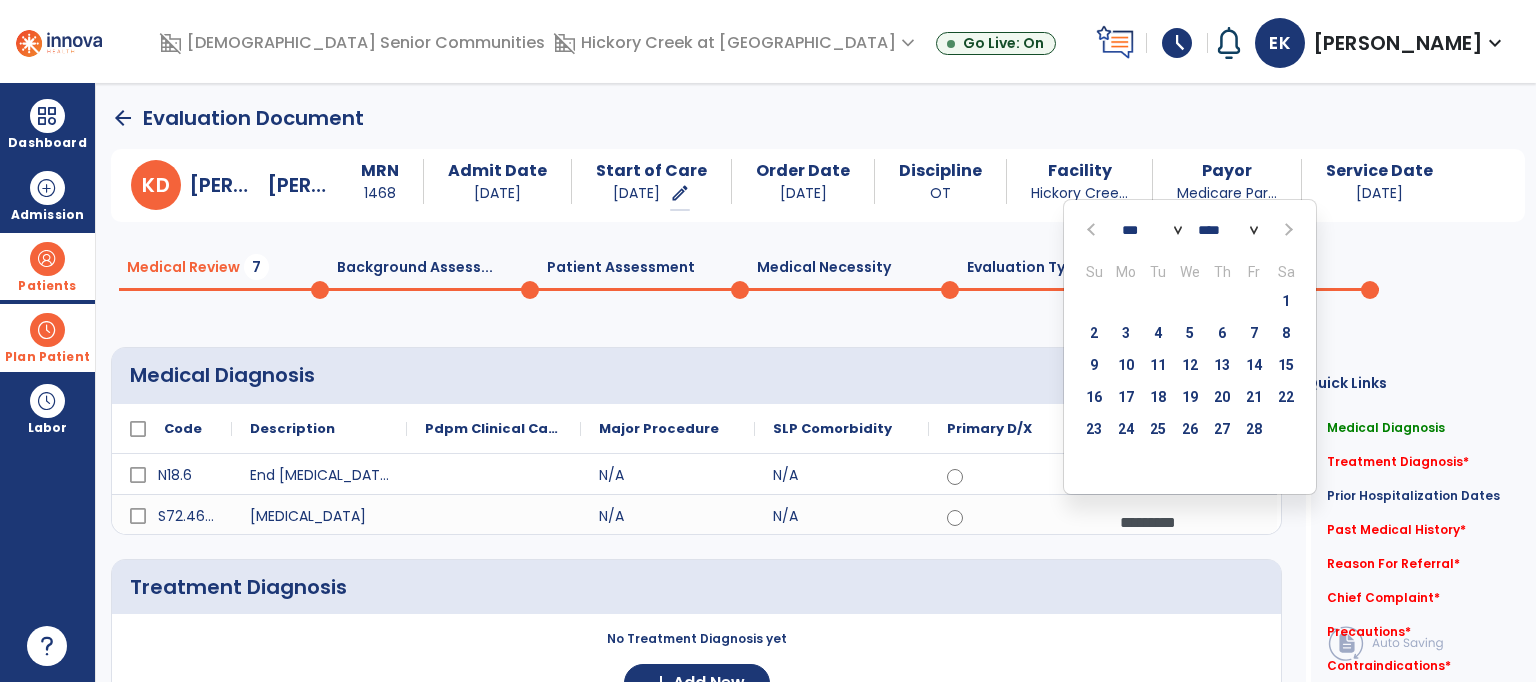 click 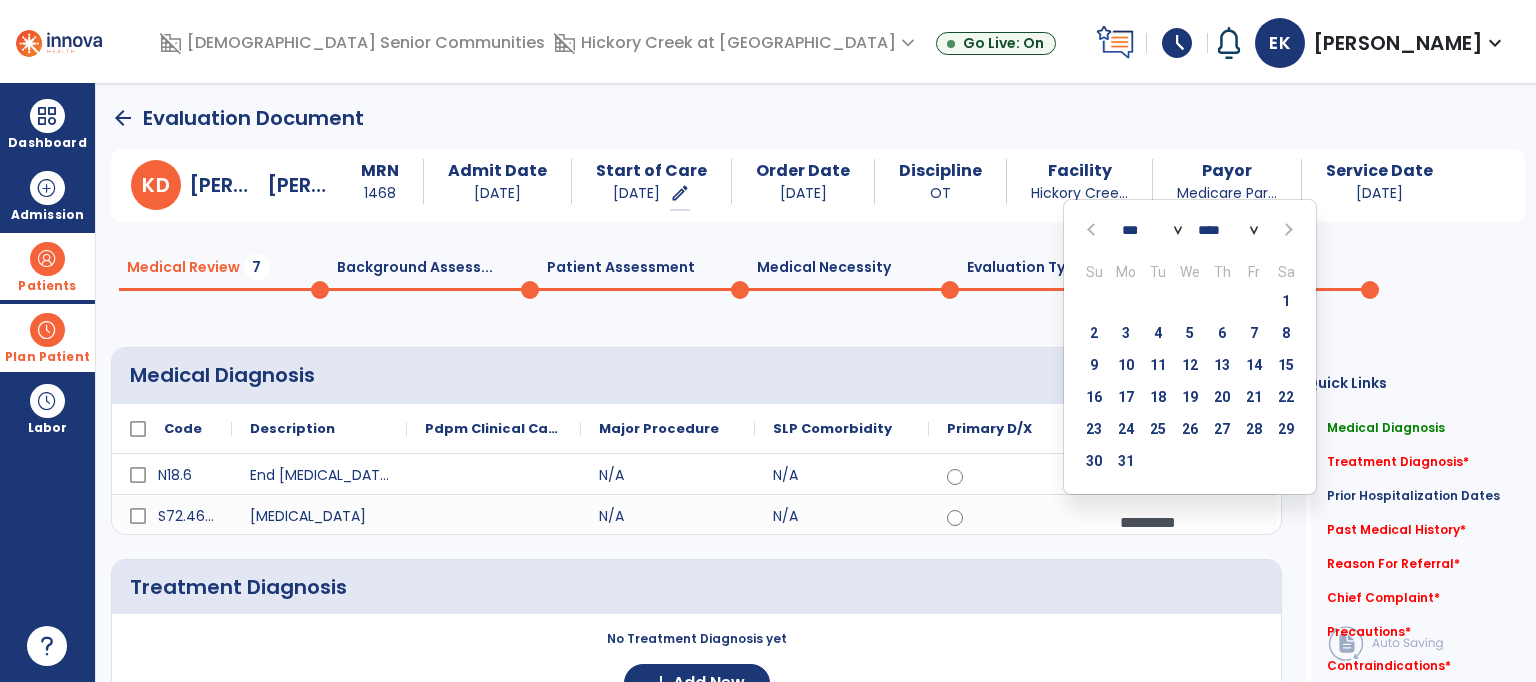 click 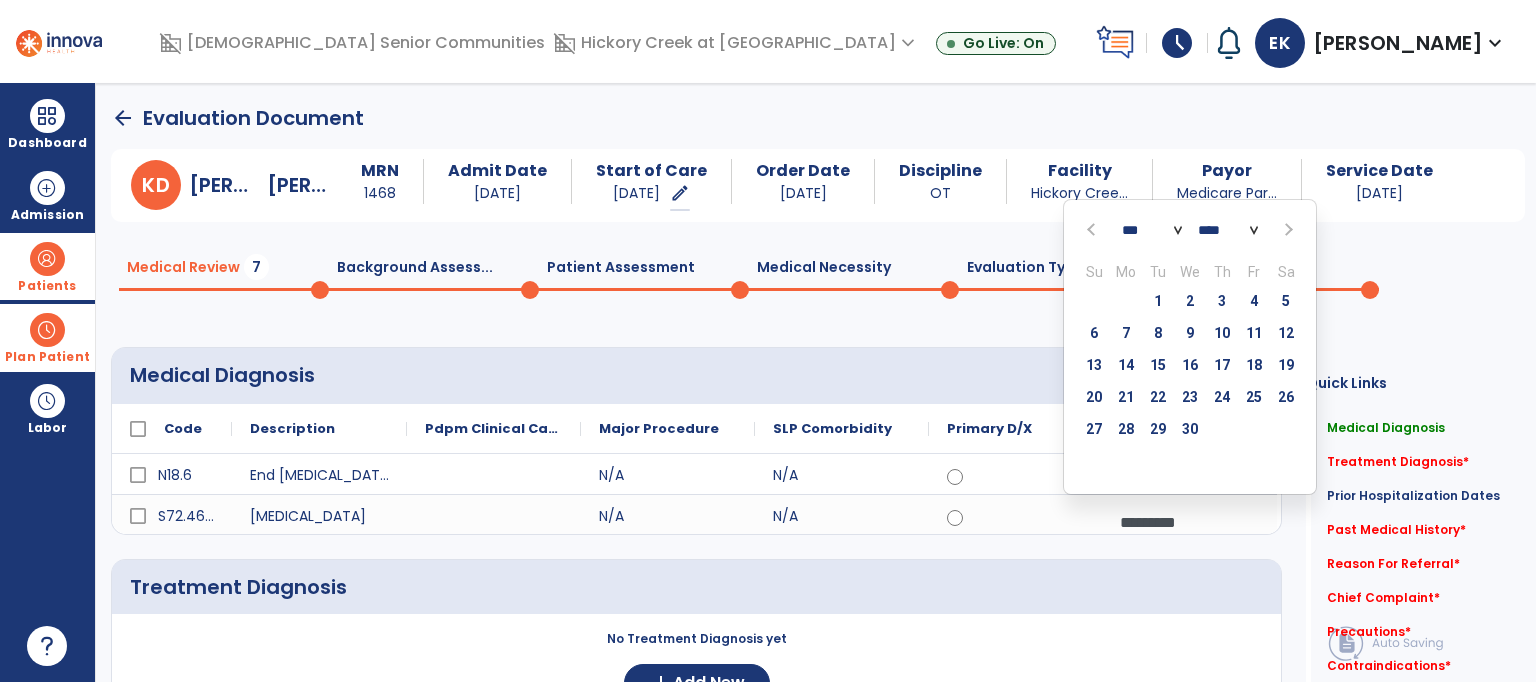 click 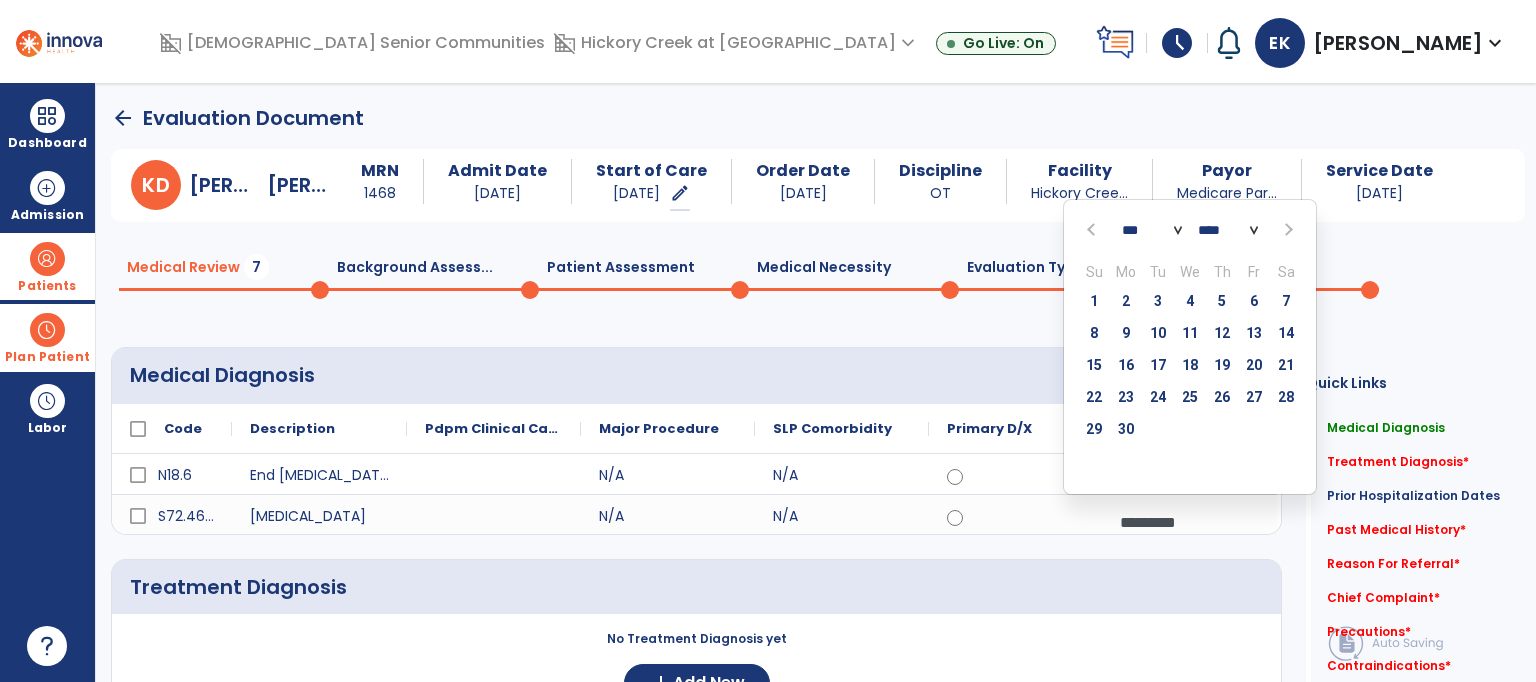 click 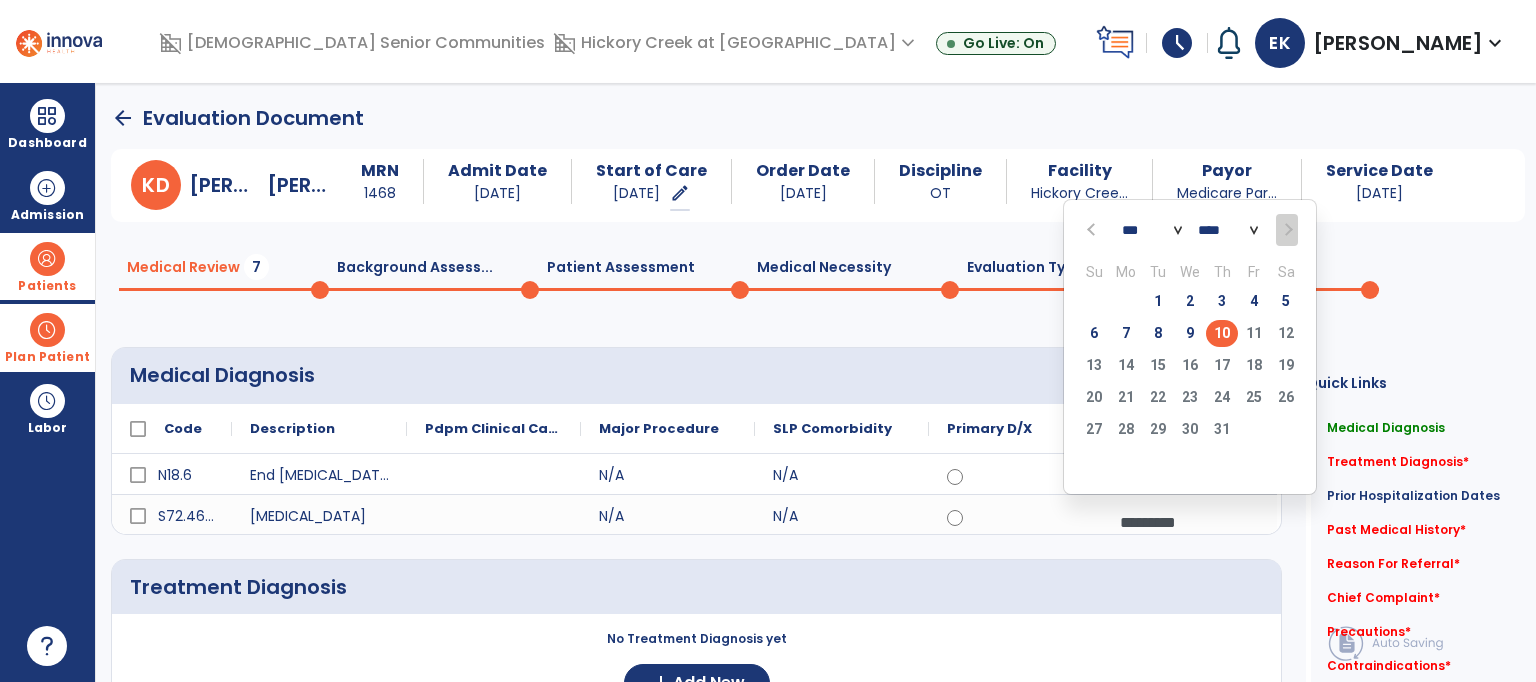 click on "10" 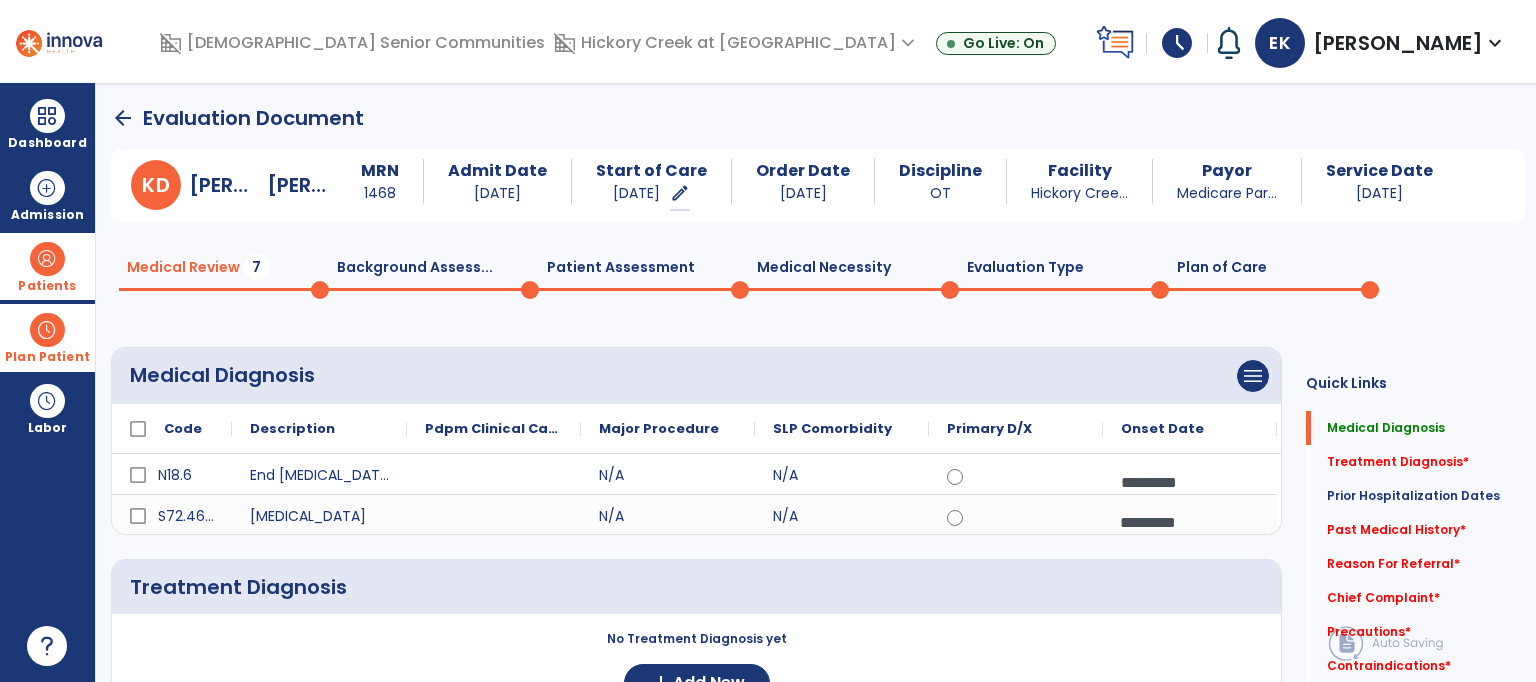 click on "Medical Diagnosis   Medical Diagnosis" 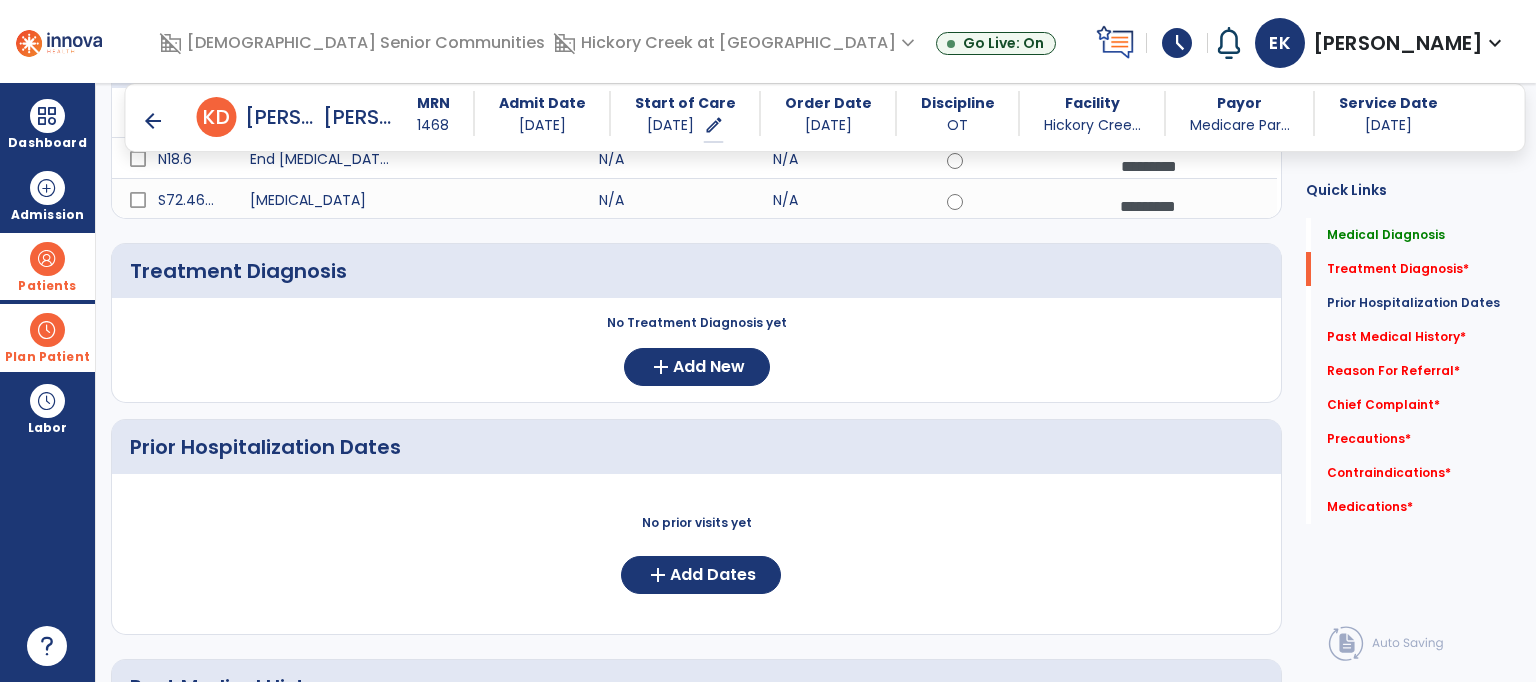 scroll, scrollTop: 320, scrollLeft: 0, axis: vertical 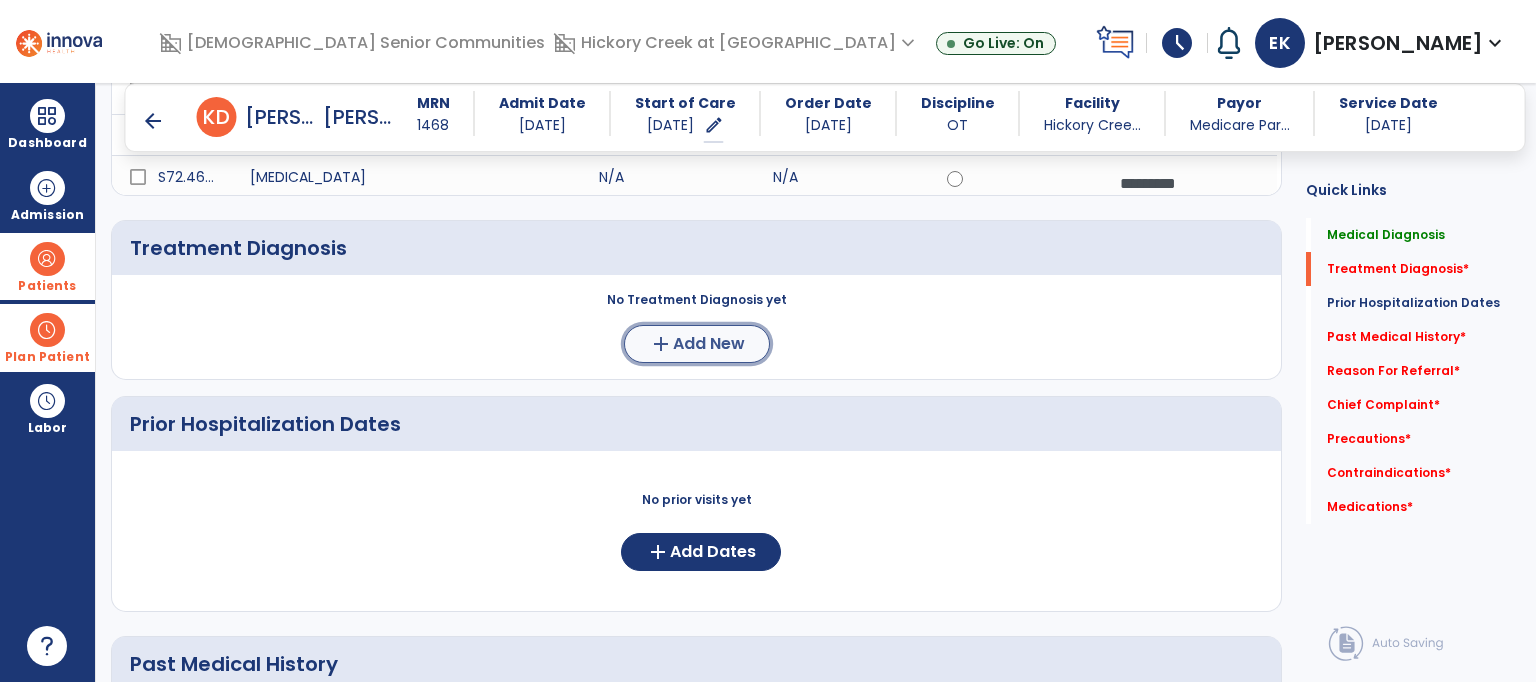 click on "Add New" 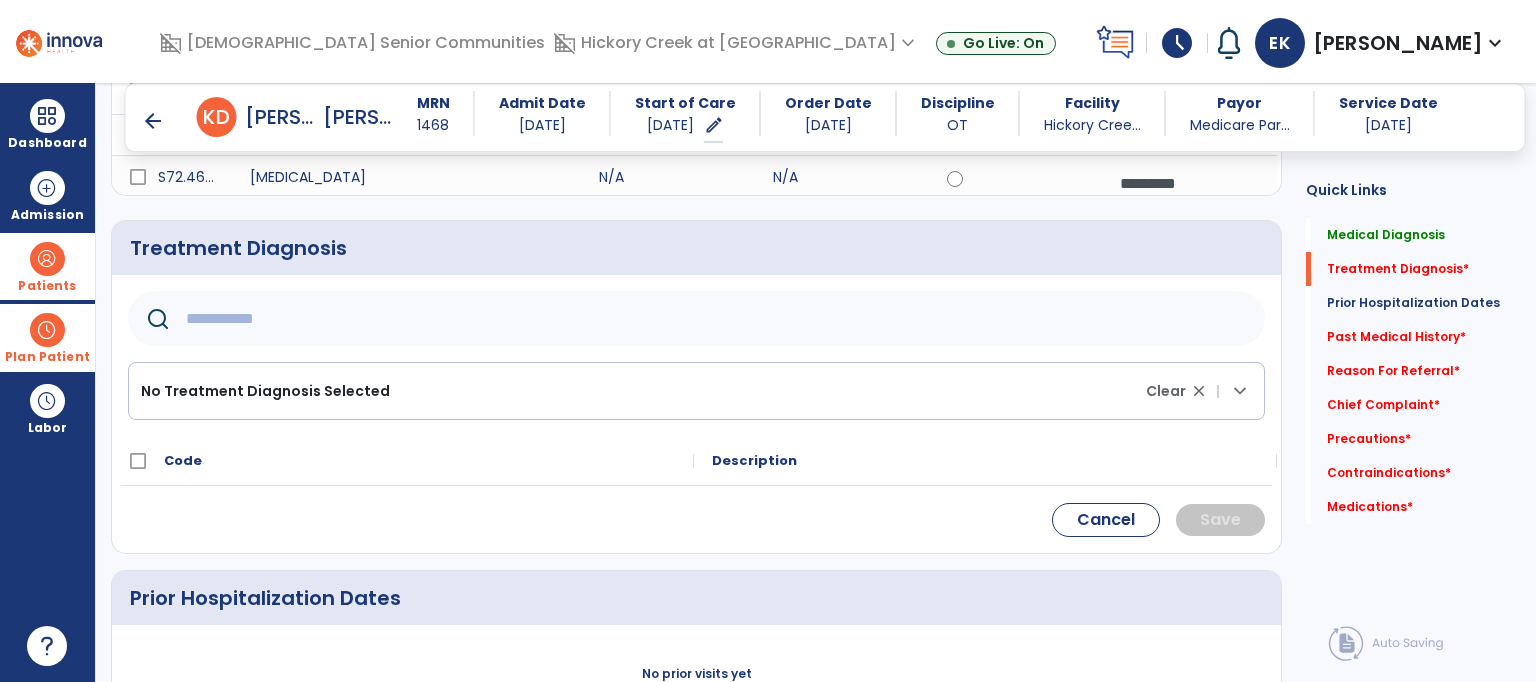 click 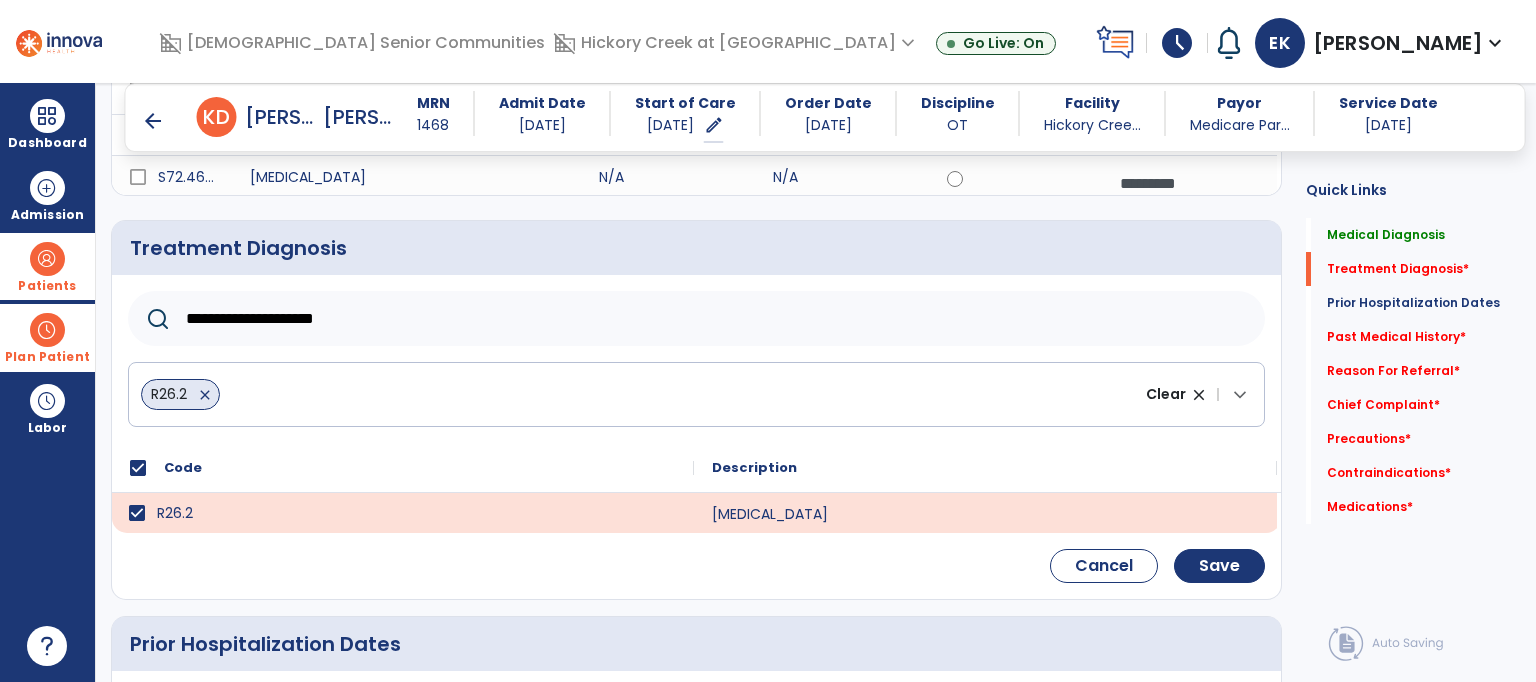 click on "**********" 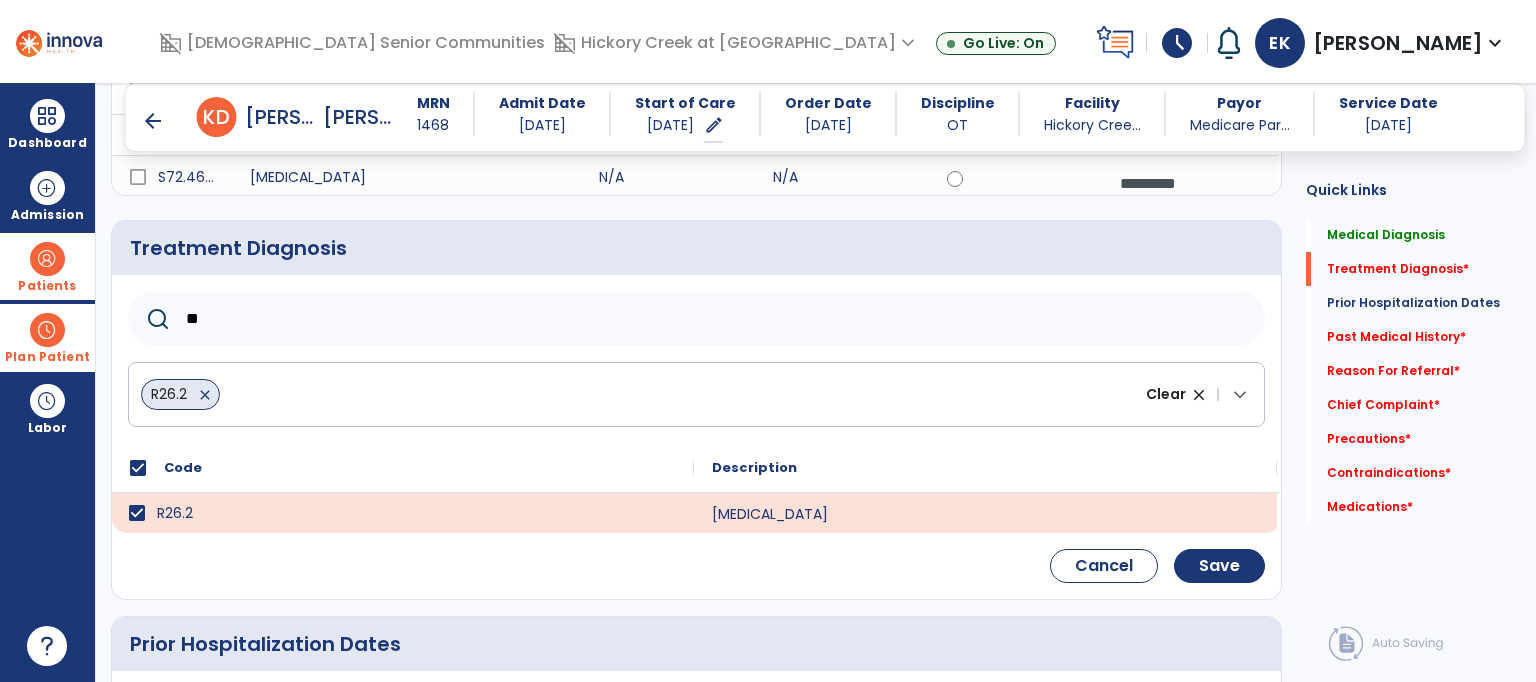 type on "*" 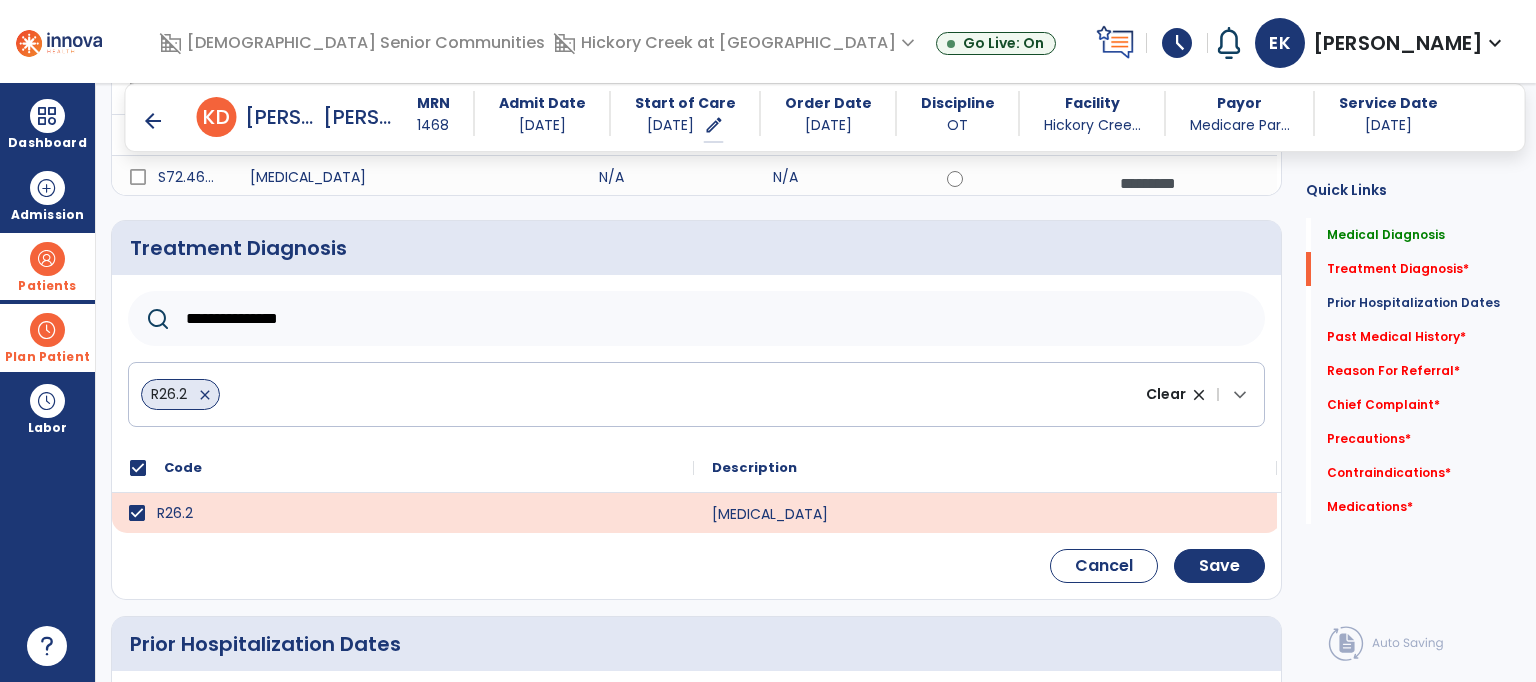 type on "**********" 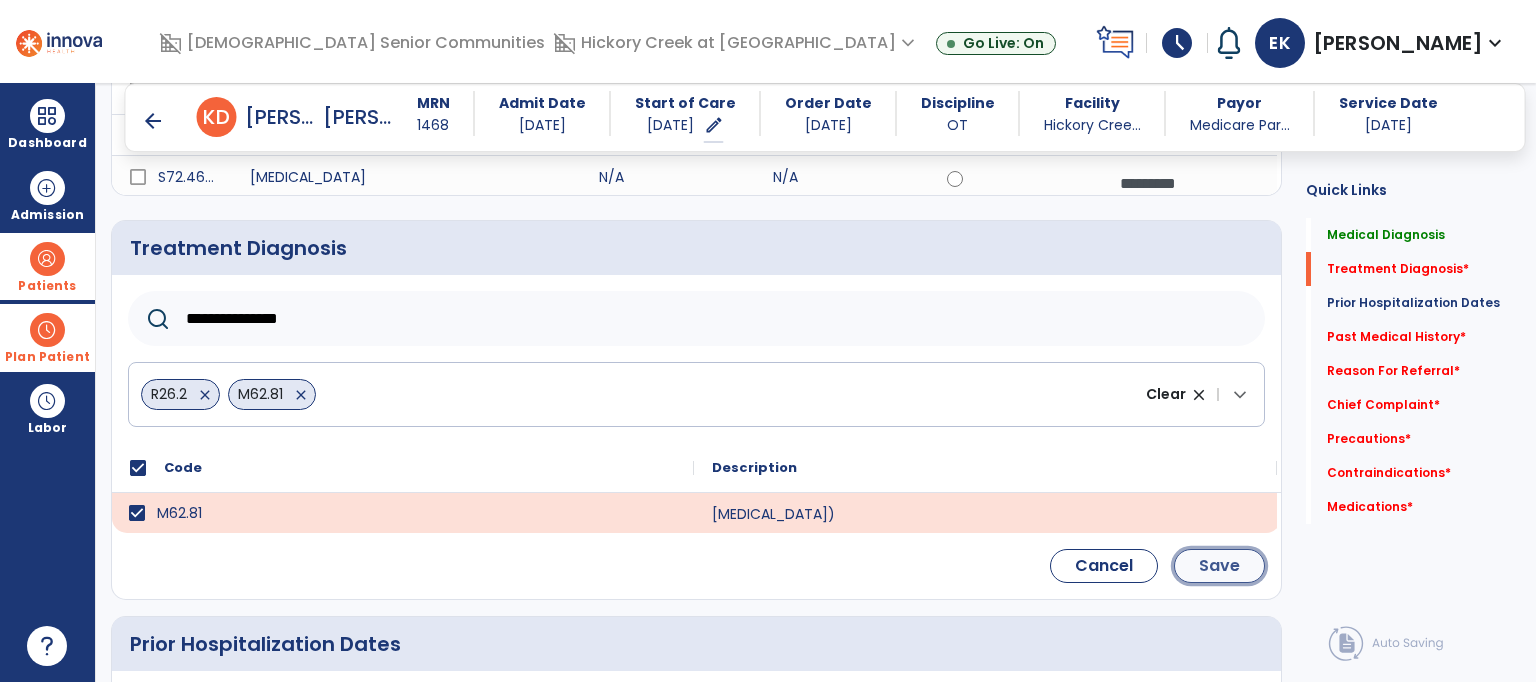 click on "Save" 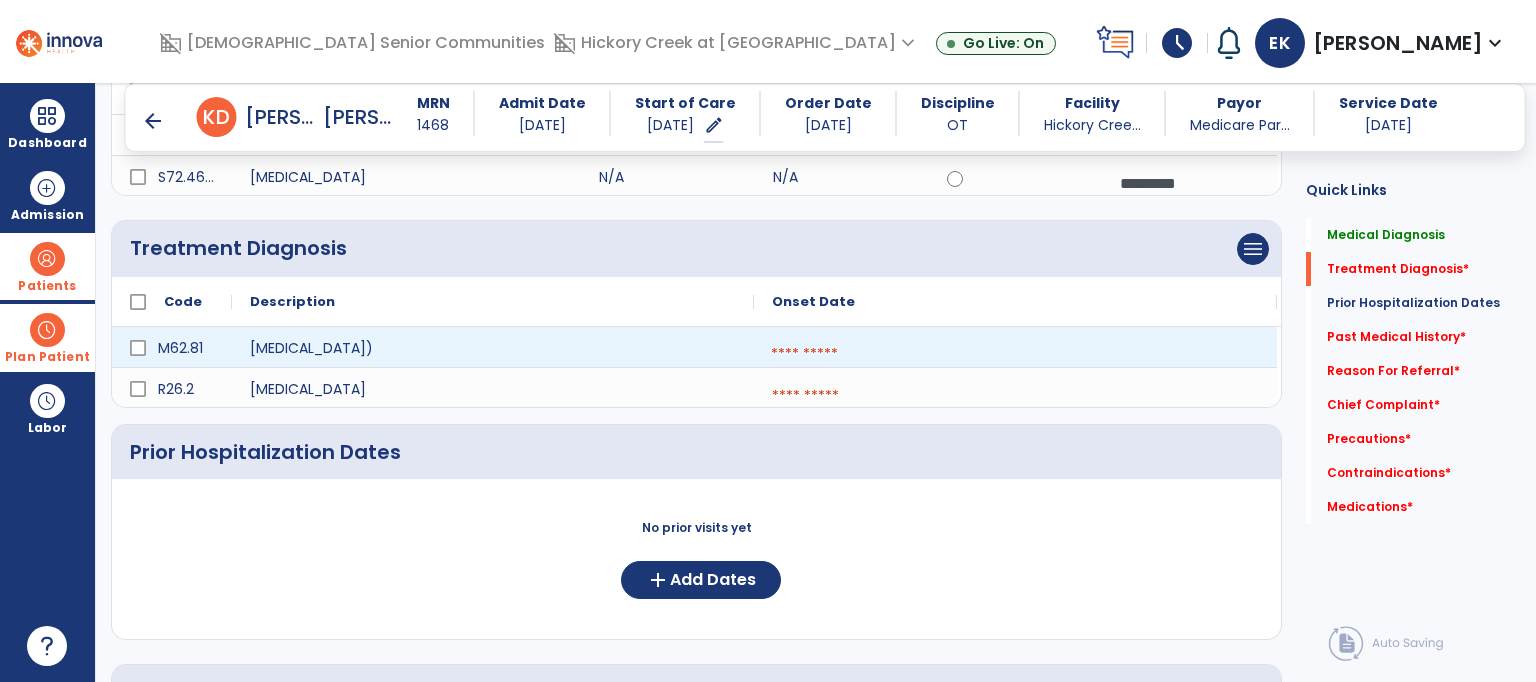 click at bounding box center (1015, 354) 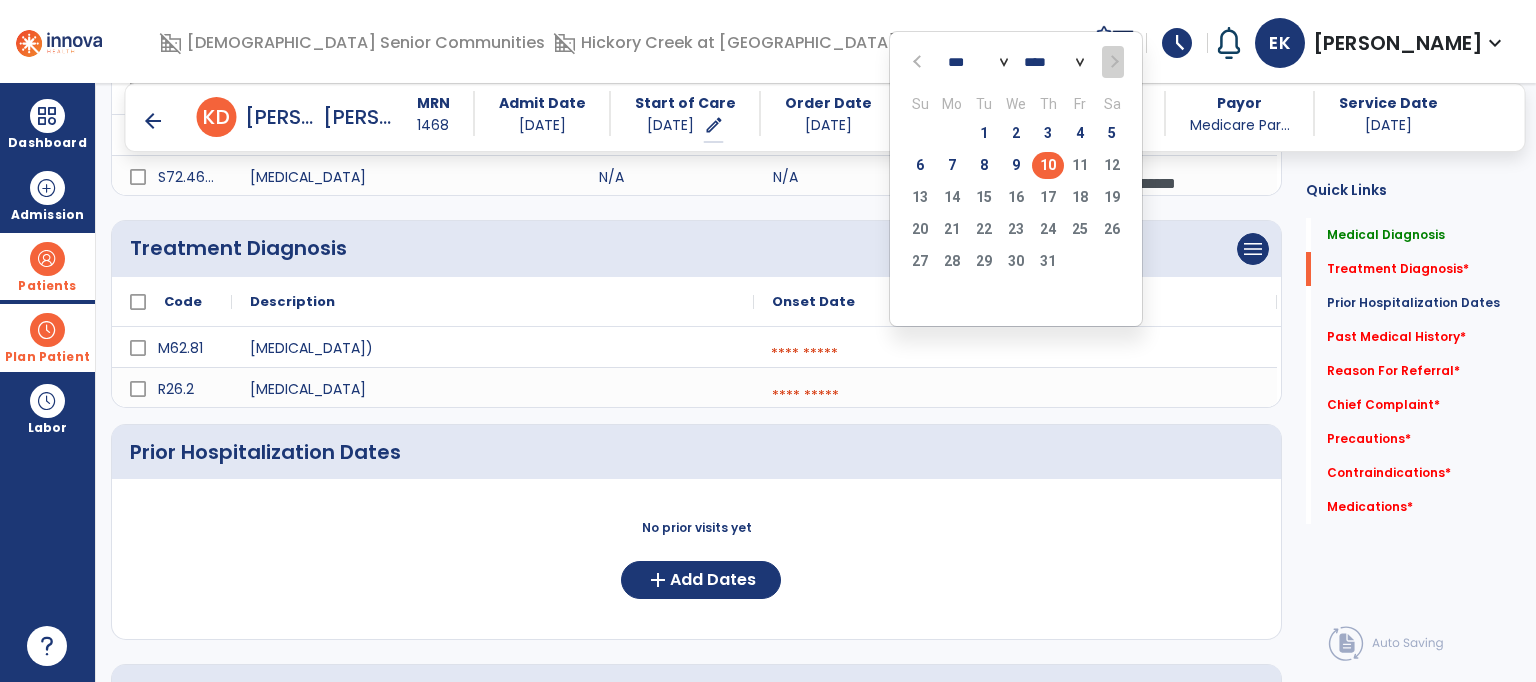 click on "10" 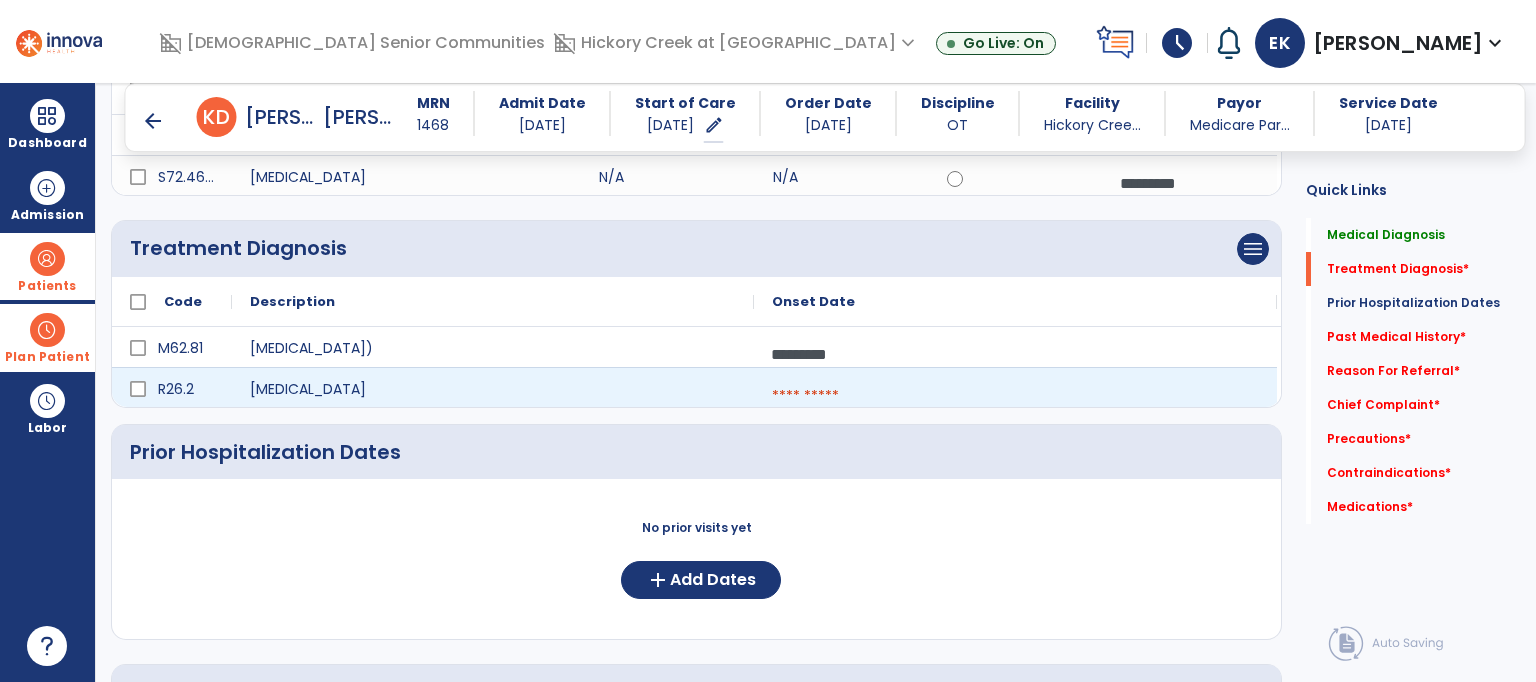 click at bounding box center [1015, 396] 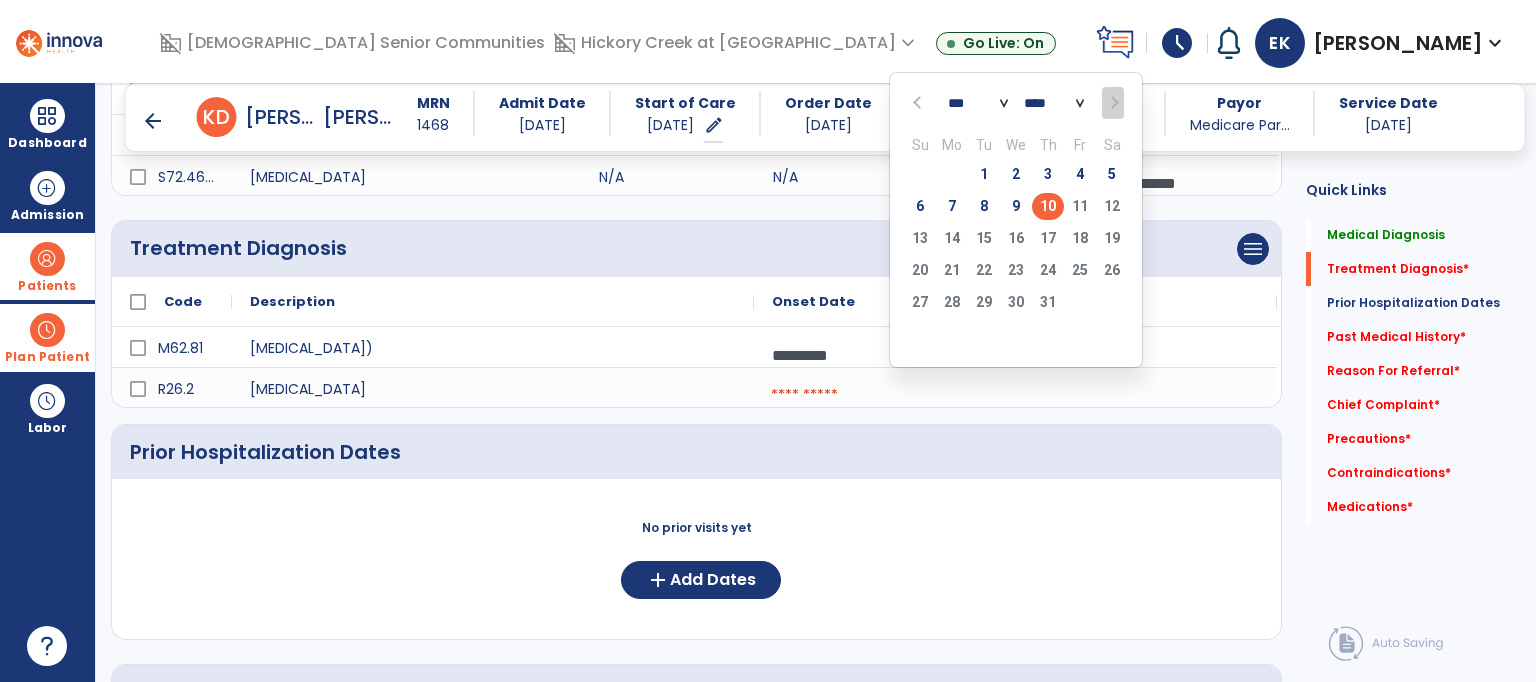 click on "10" 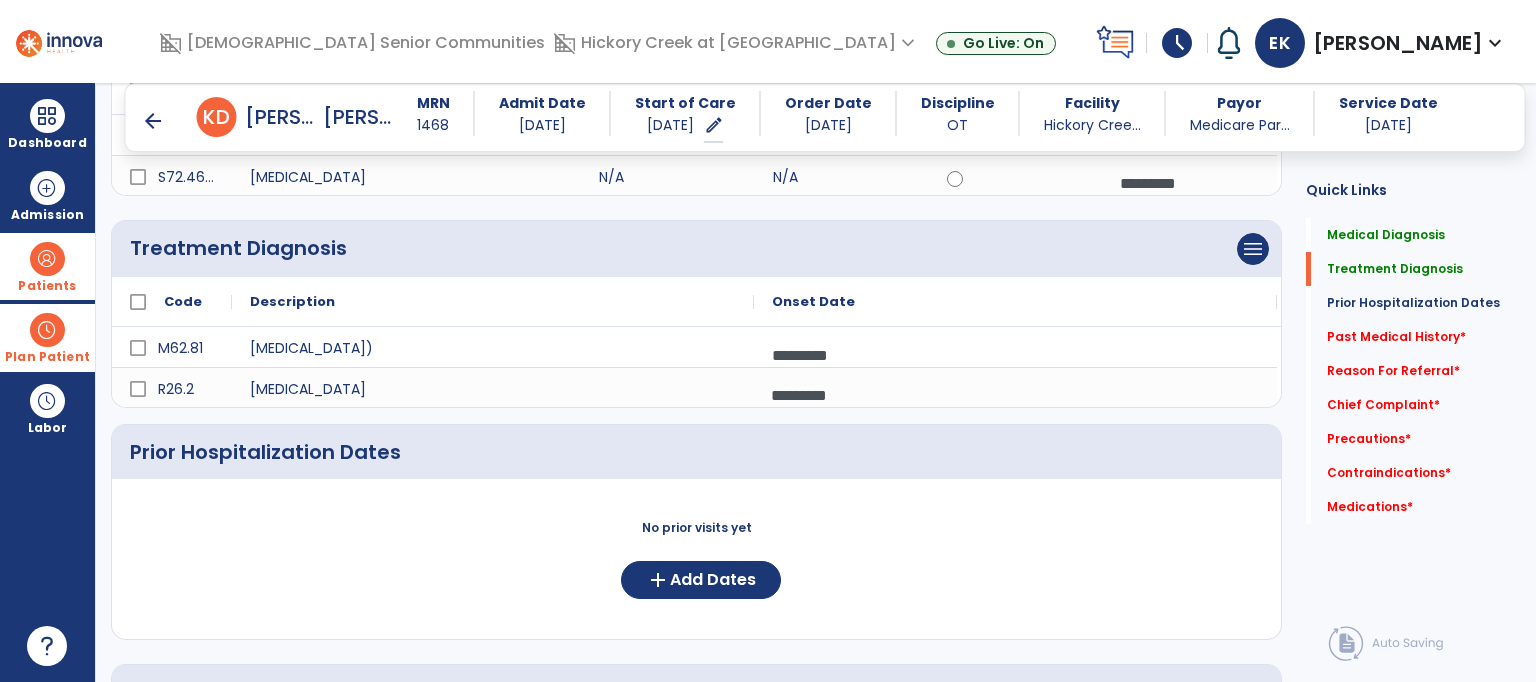 click on "Treatment Diagnosis   Treatment Diagnosis" 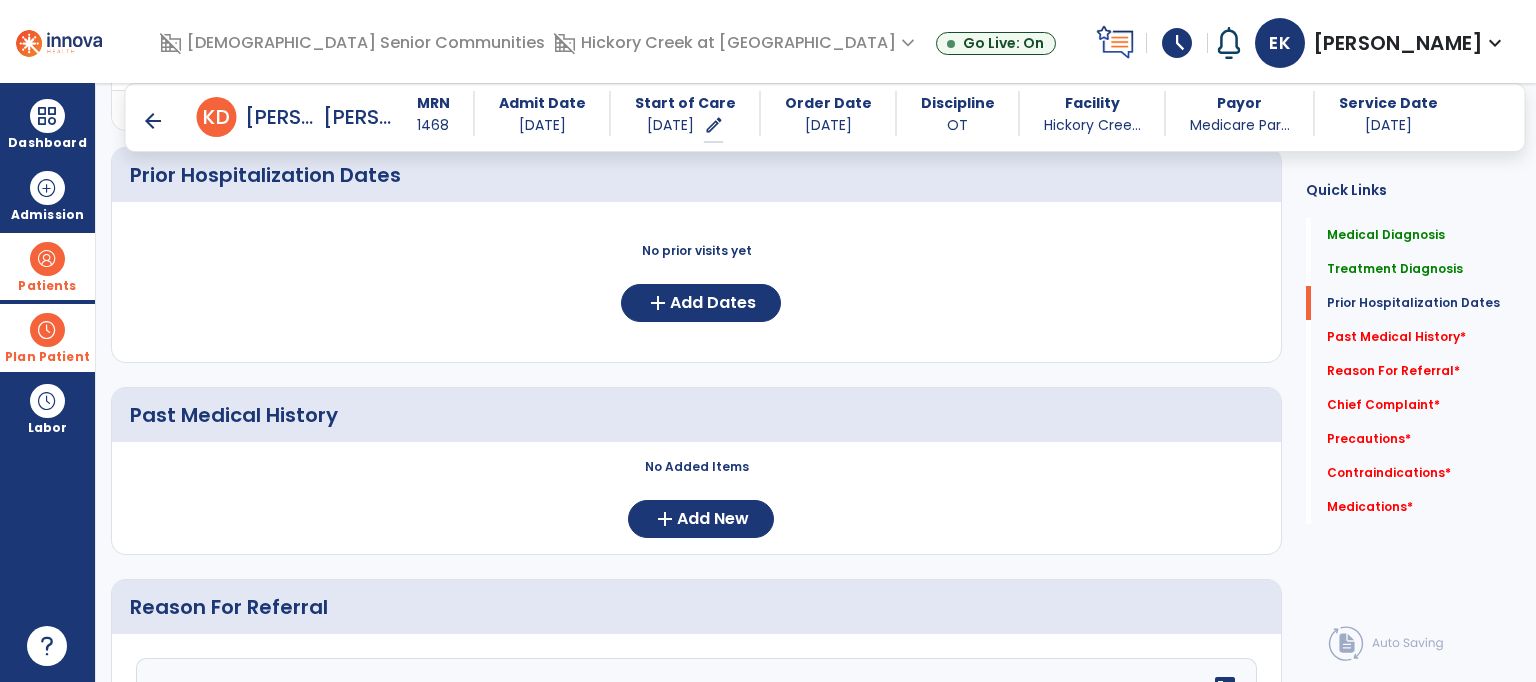 scroll, scrollTop: 600, scrollLeft: 0, axis: vertical 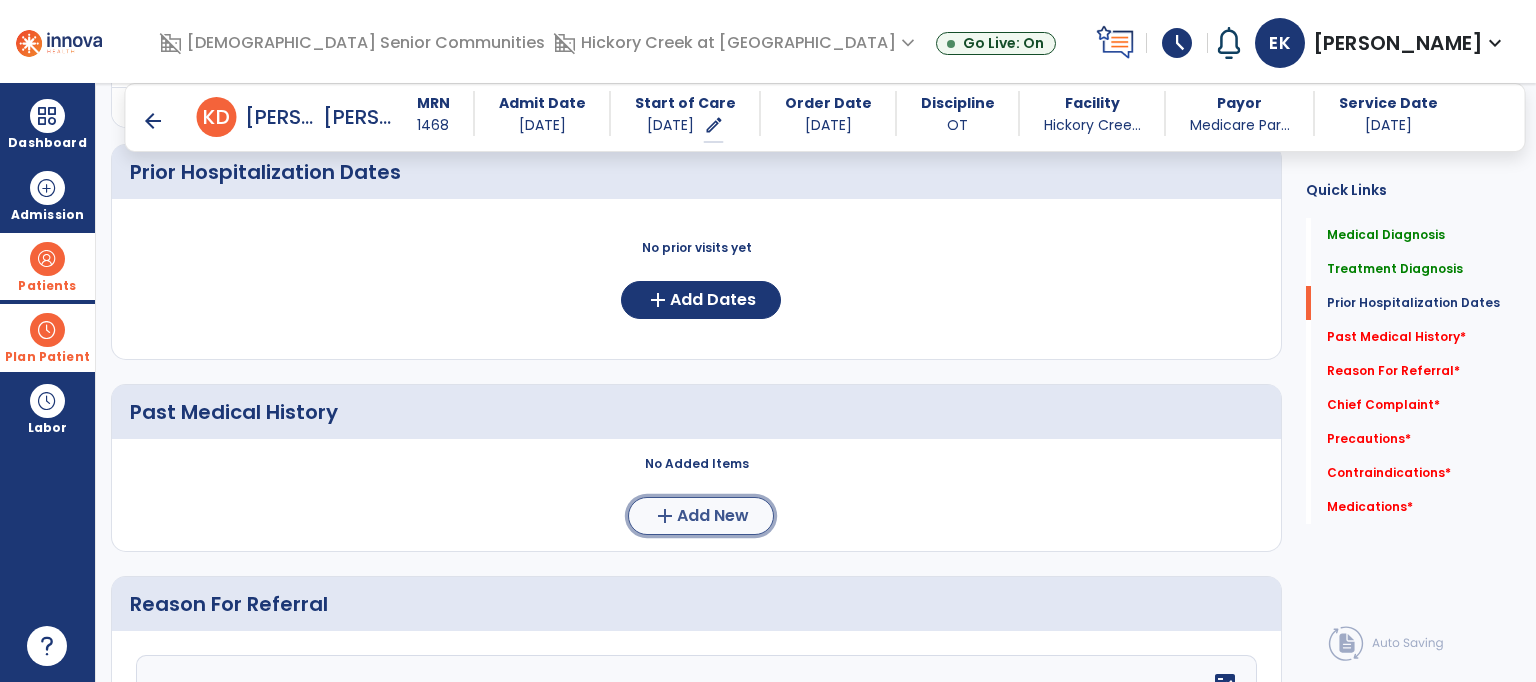 click on "Add New" 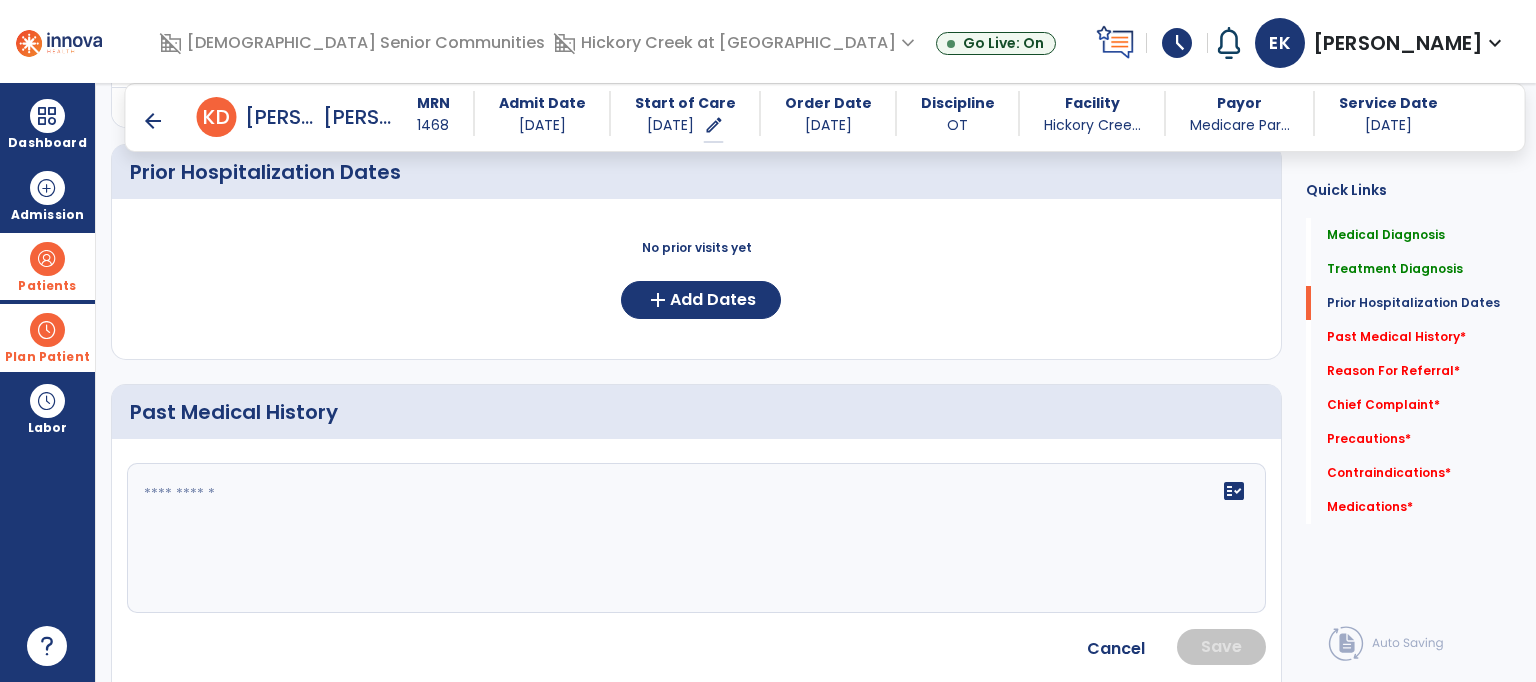 click on "fact_check" 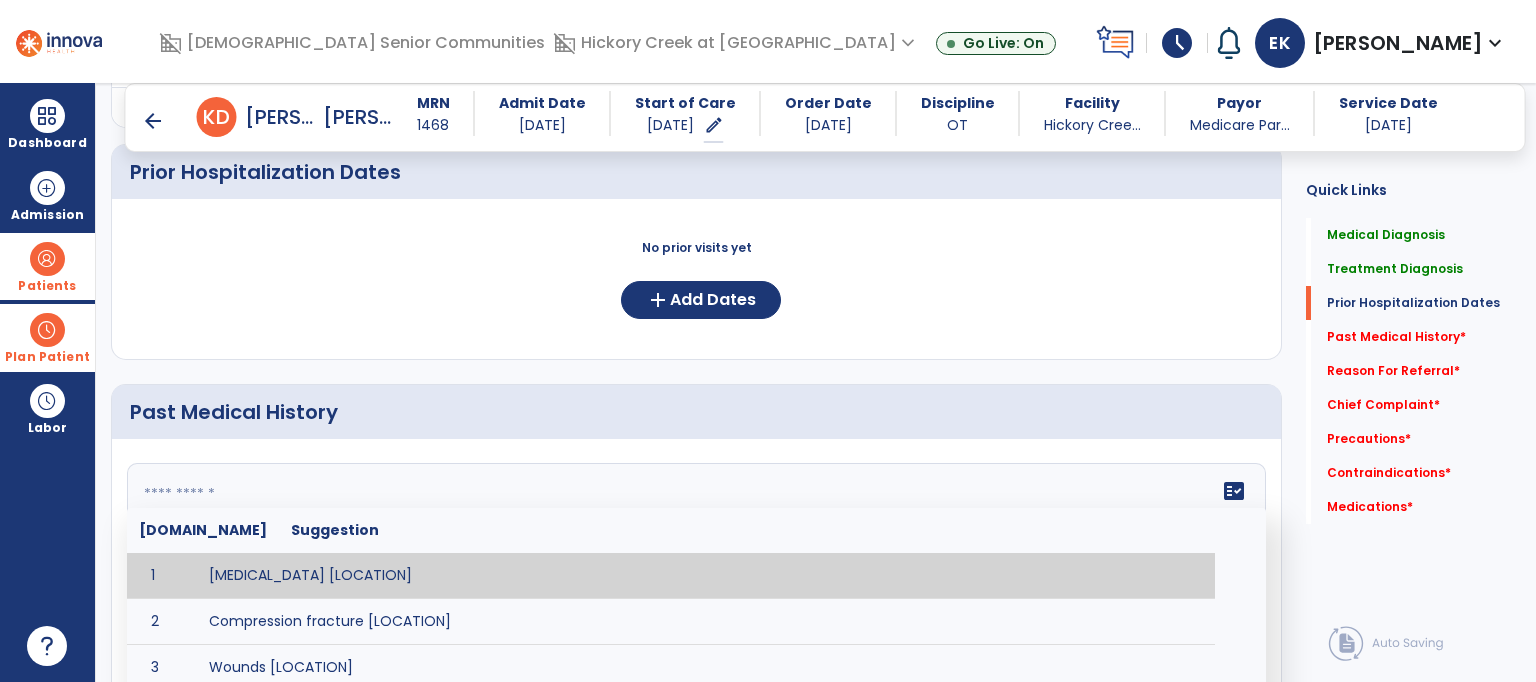 paste on "**********" 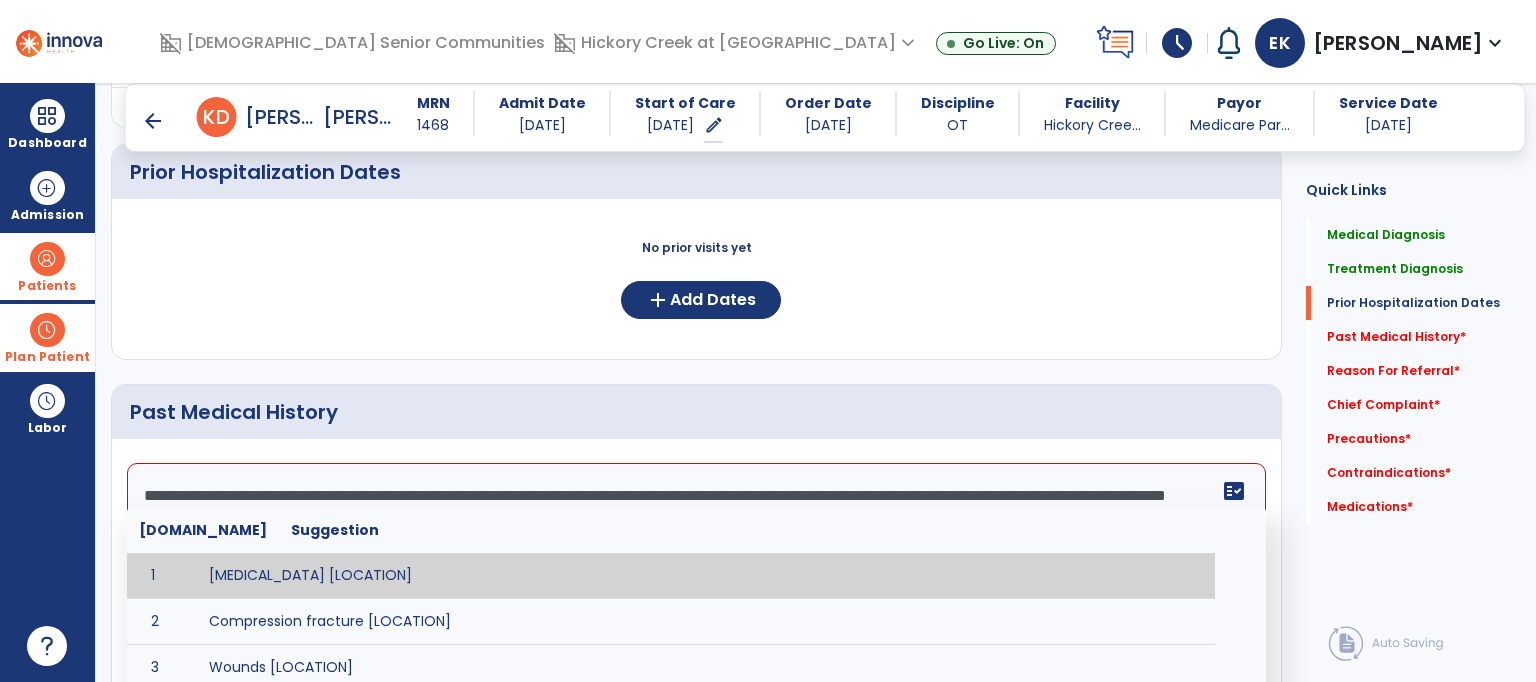 scroll, scrollTop: 303, scrollLeft: 0, axis: vertical 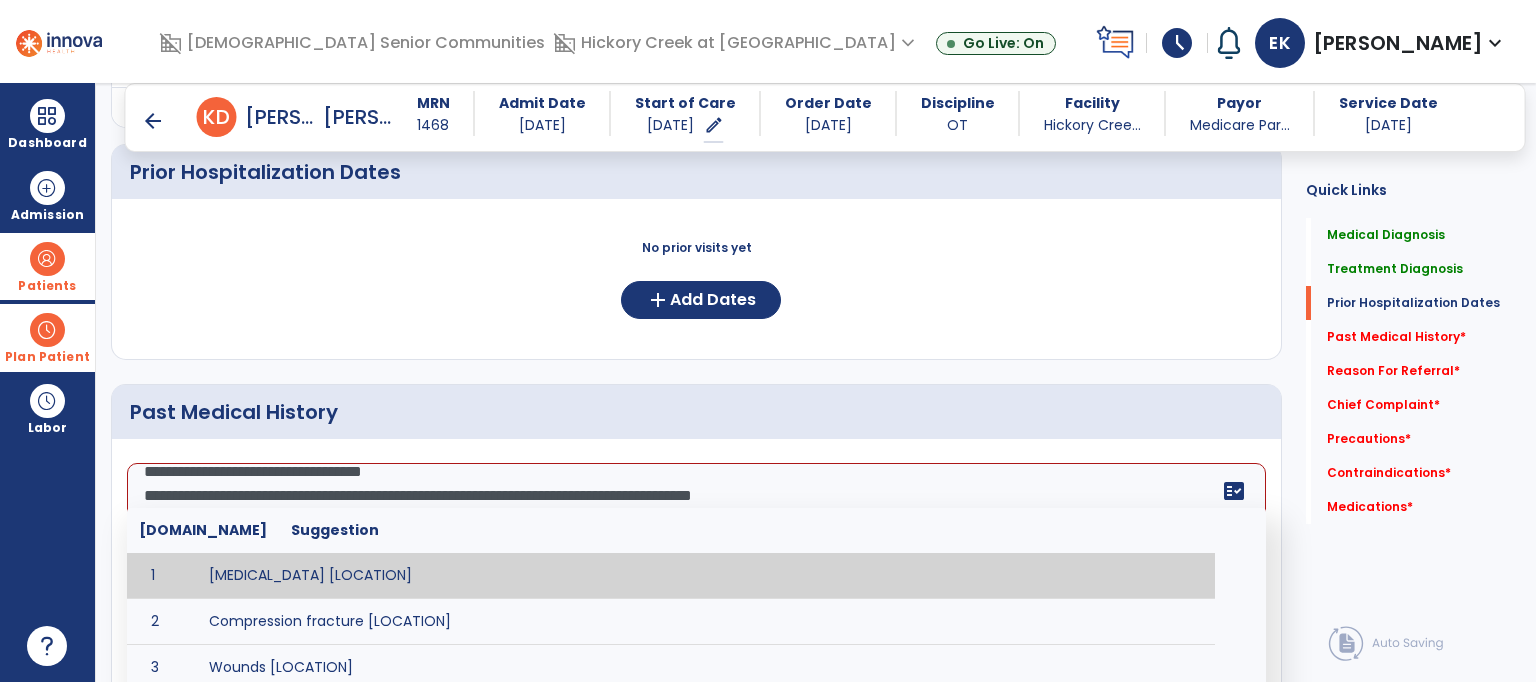 click on "Medical Diagnosis      menu   Add Medical Diagnosis   Delete Medical Diagnosis
Code
Description
Pdpm Clinical Category" 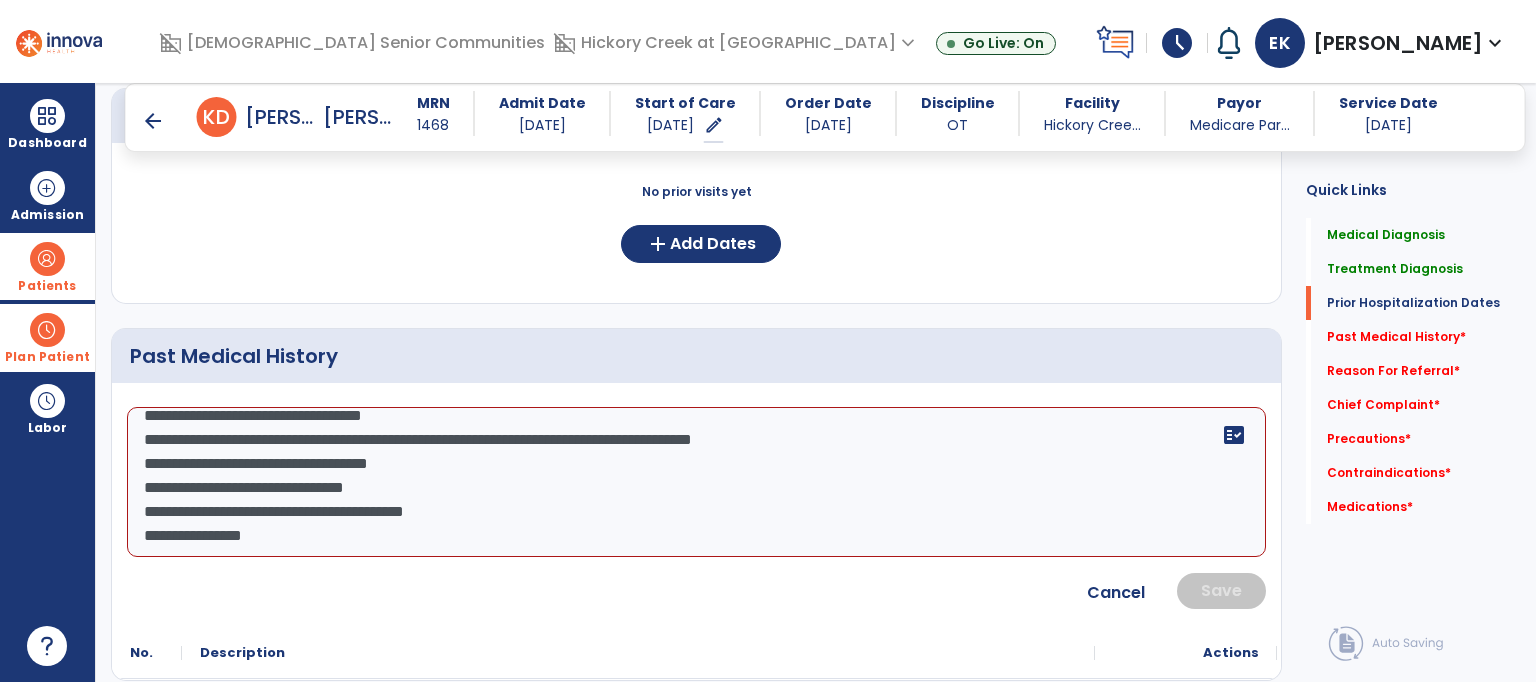 scroll, scrollTop: 680, scrollLeft: 0, axis: vertical 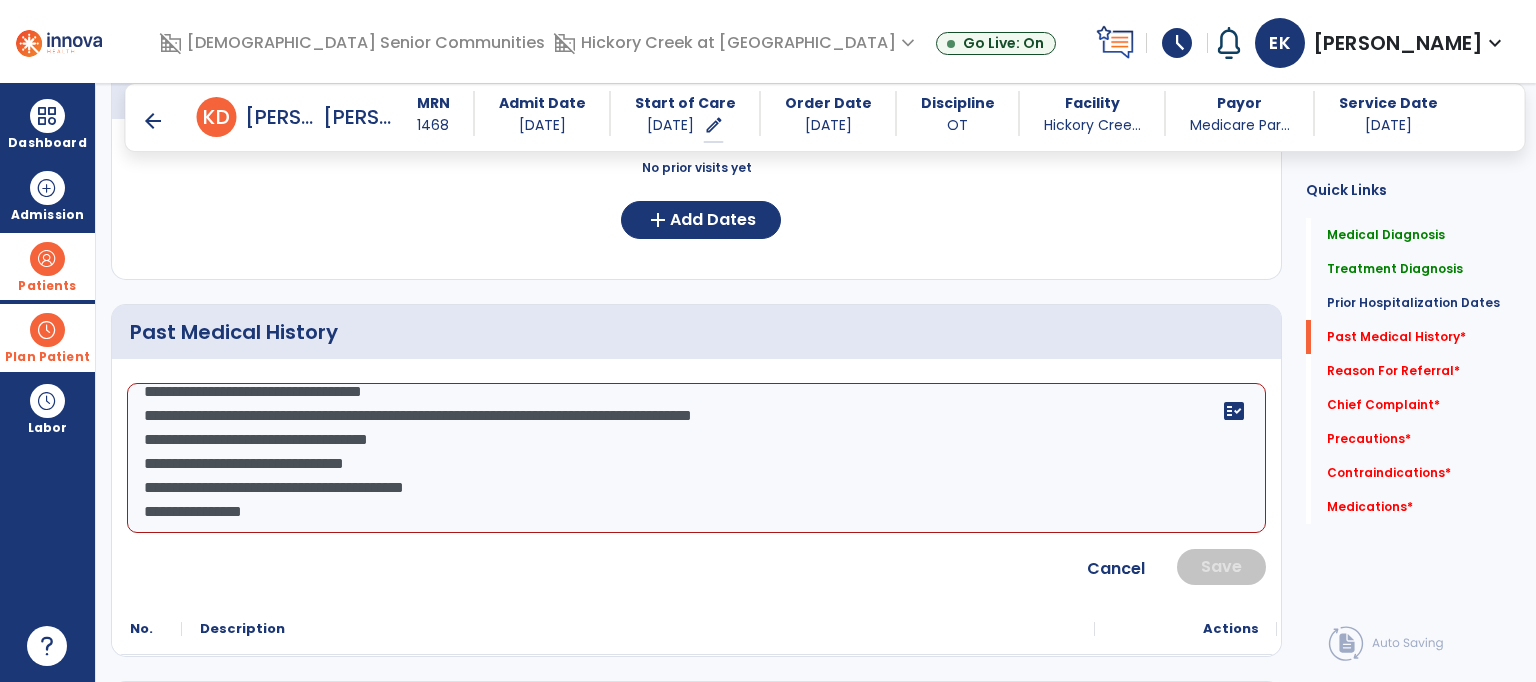 click on "**********" 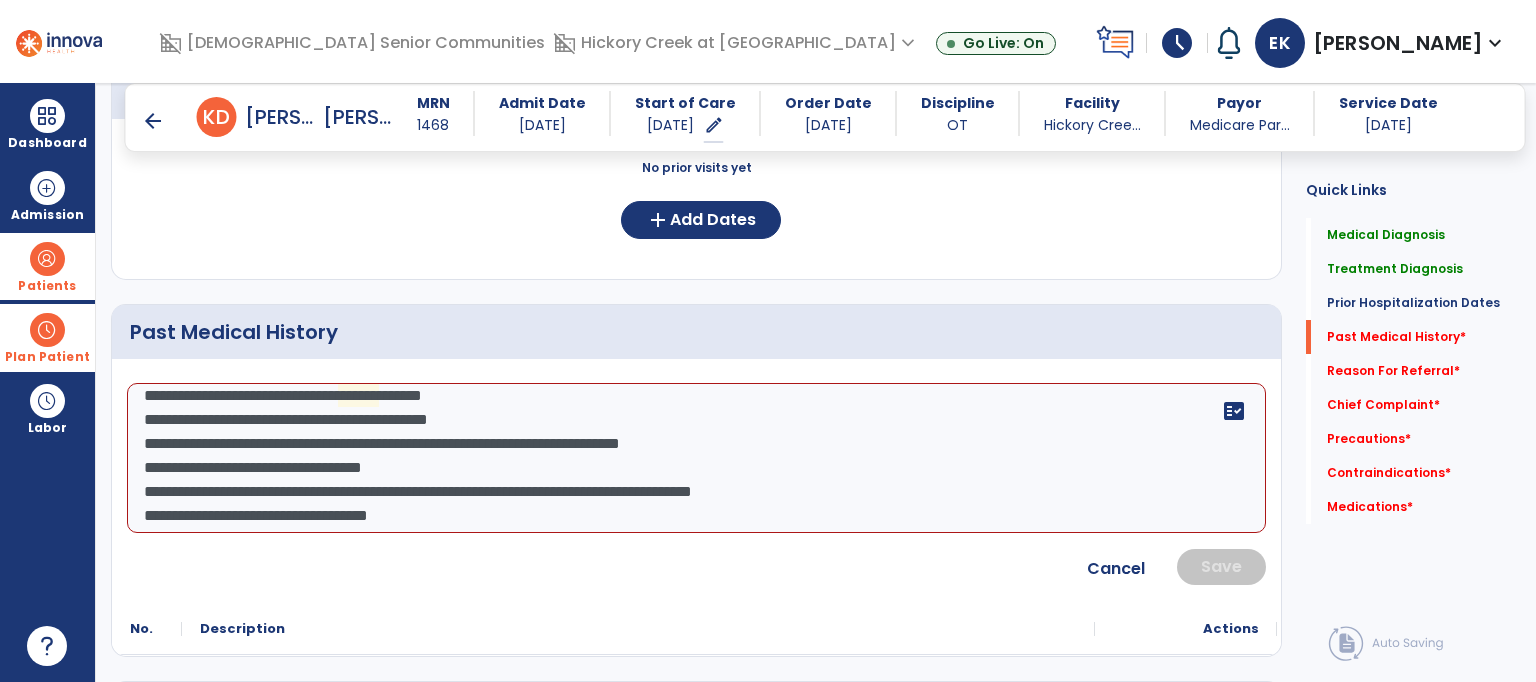 scroll, scrollTop: 188, scrollLeft: 0, axis: vertical 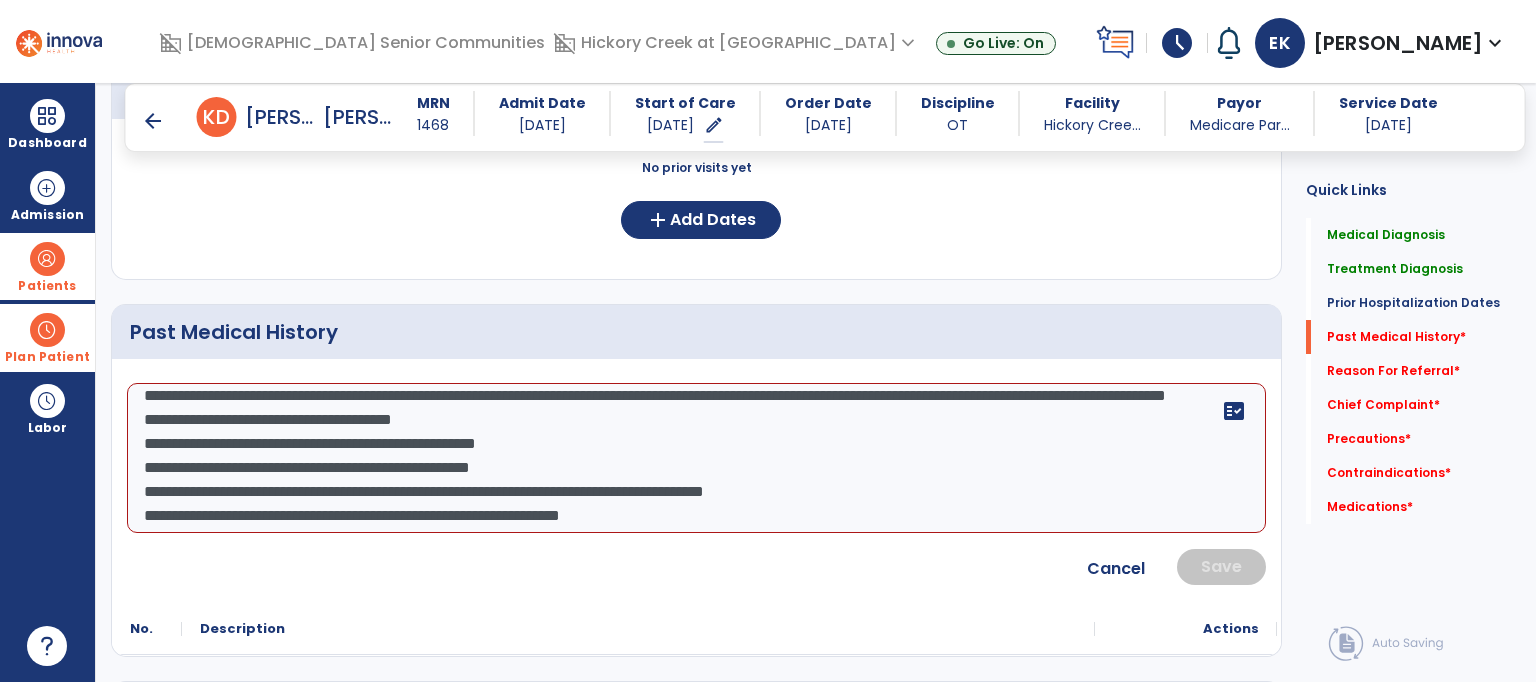 click on "**********" 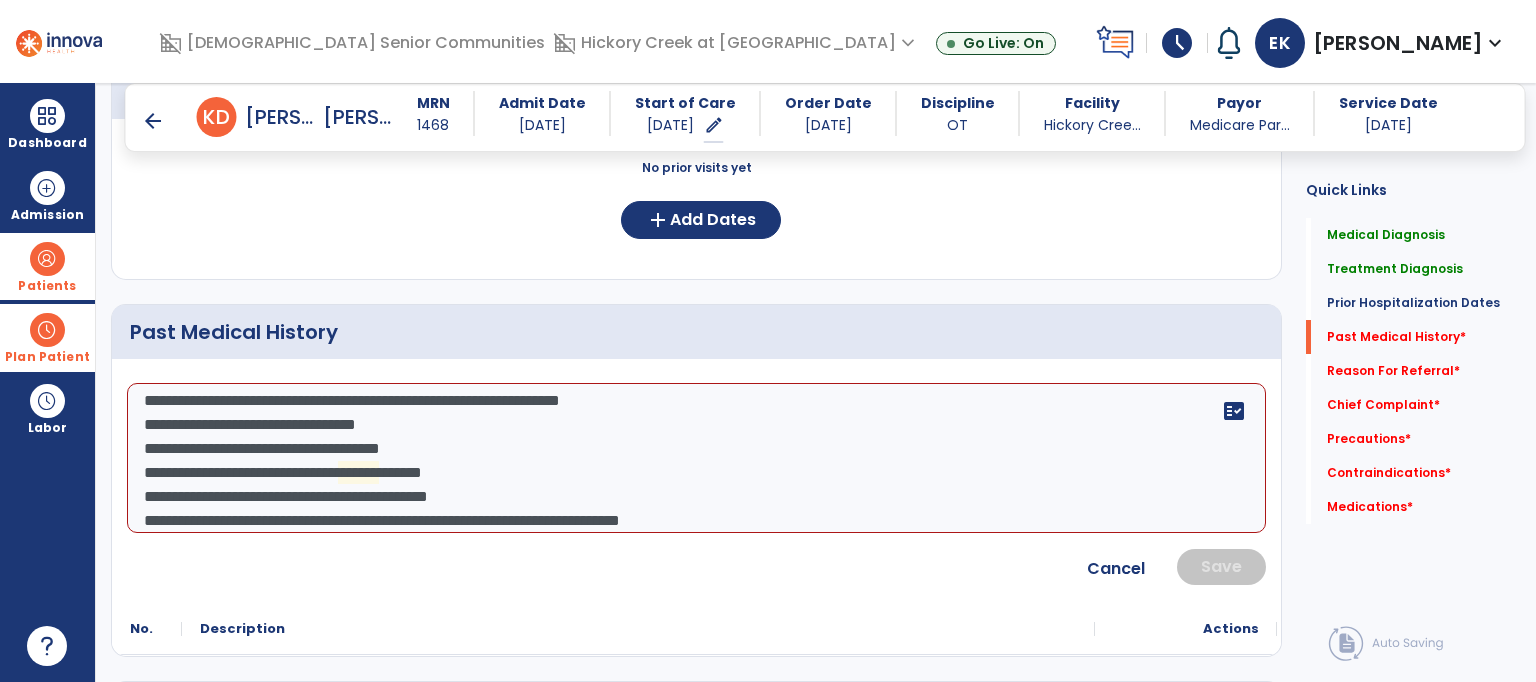 scroll, scrollTop: 231, scrollLeft: 0, axis: vertical 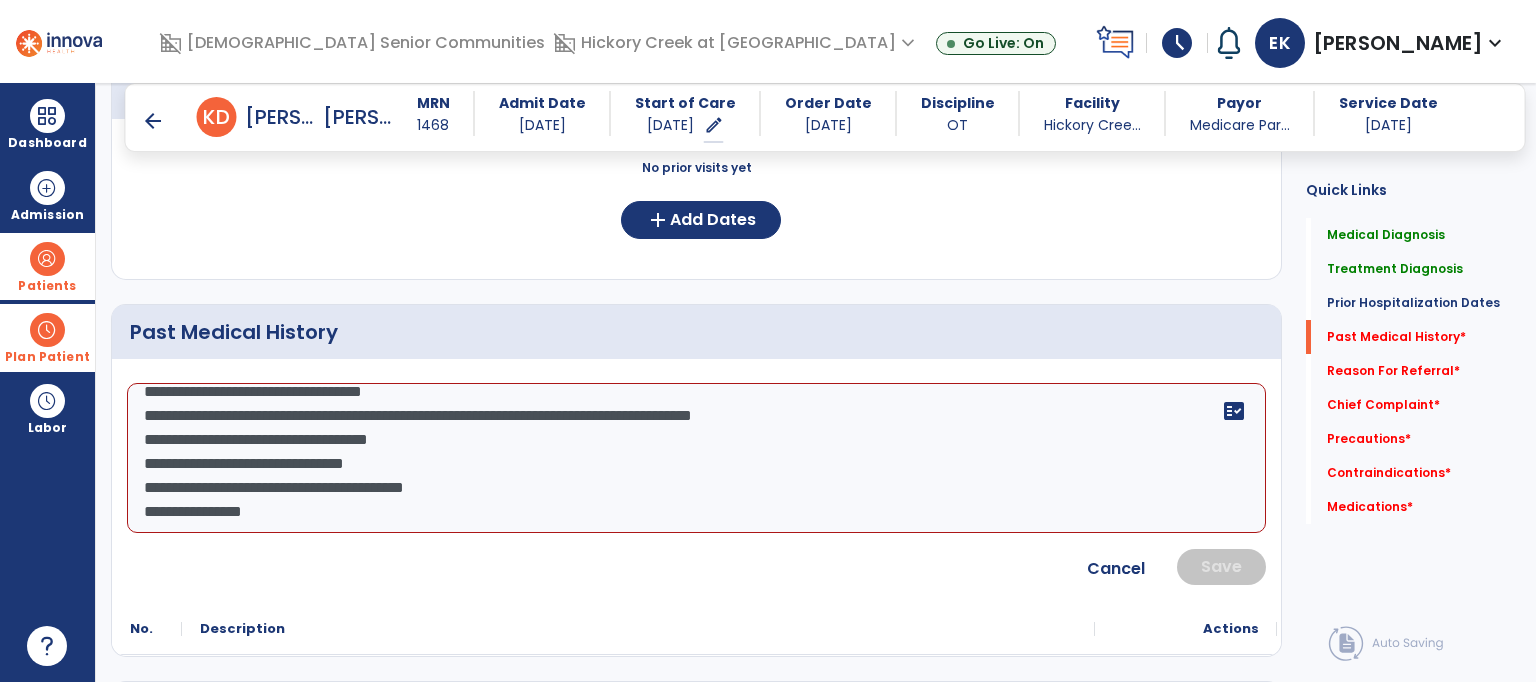 click on "**********" 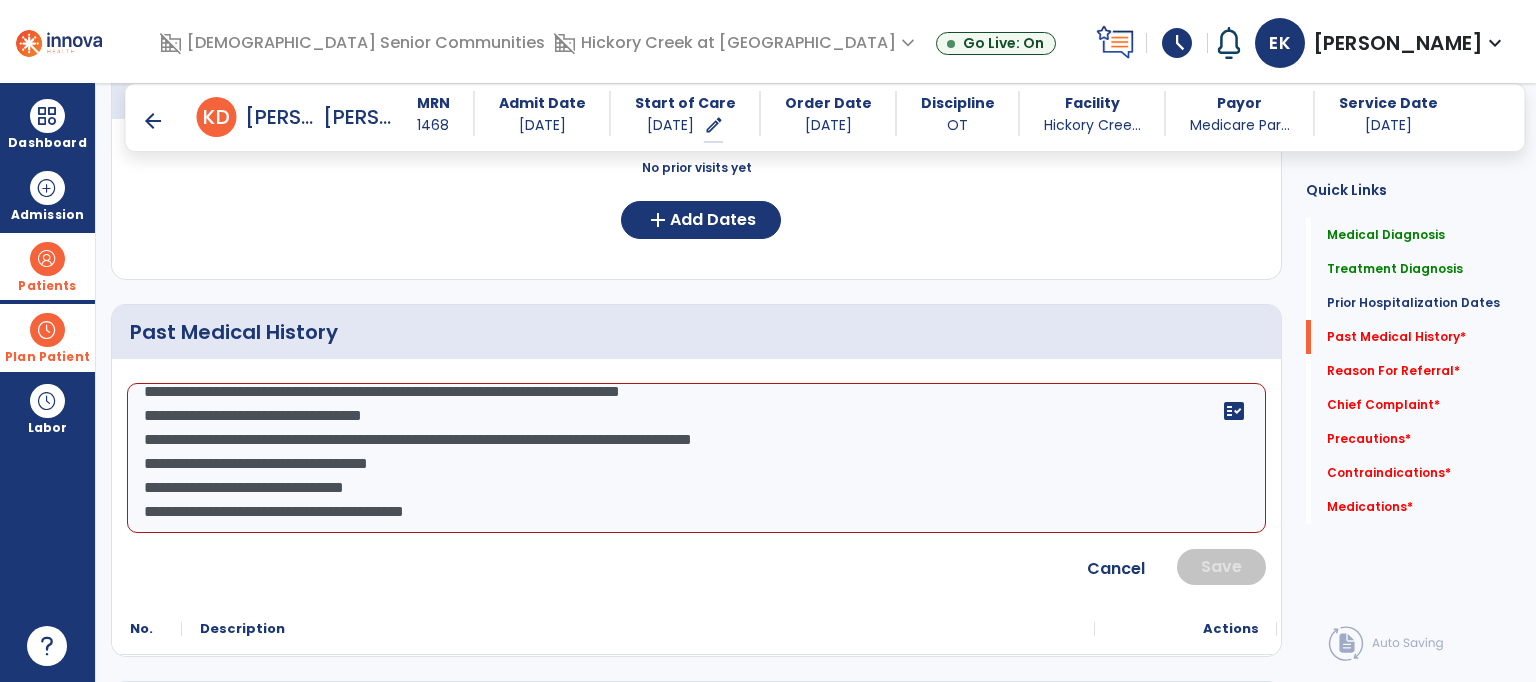 type on "**********" 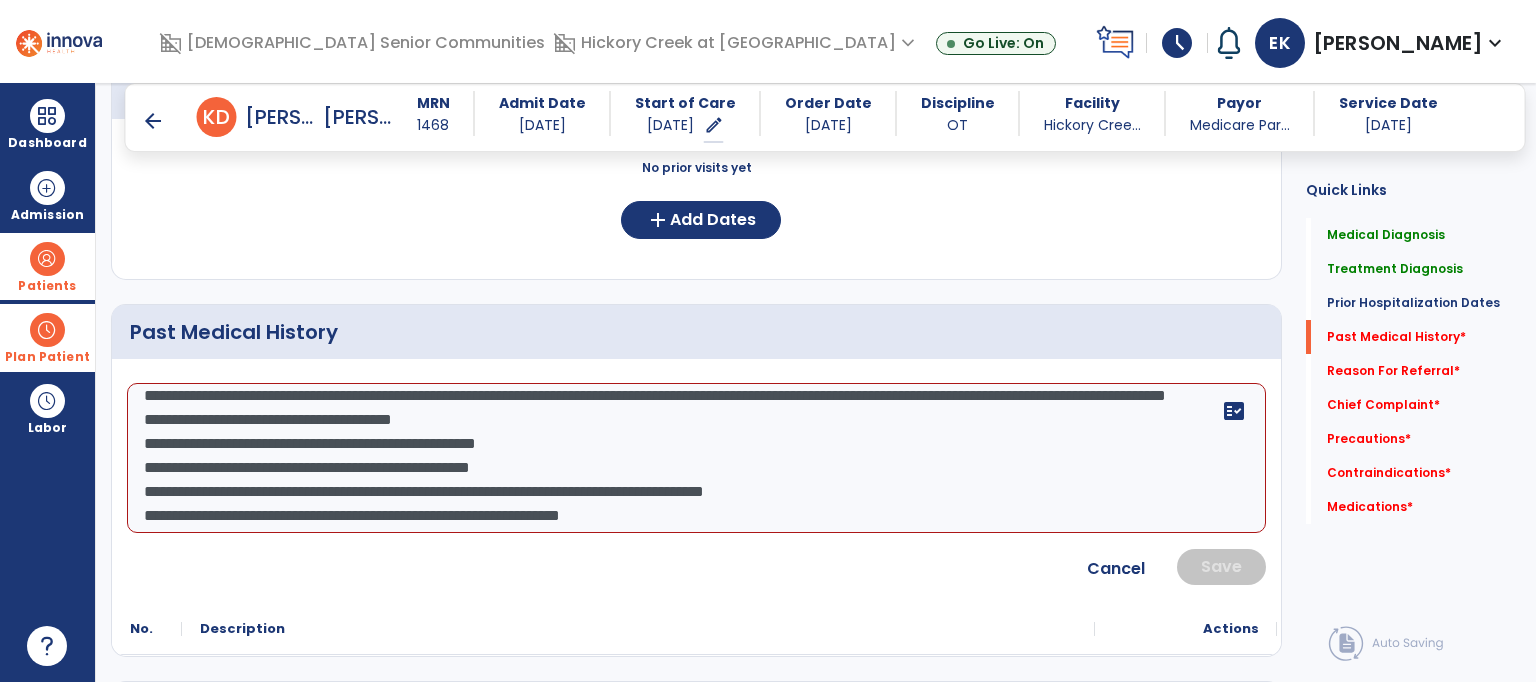 click on "Past Medical History   *  Past Medical History   *" 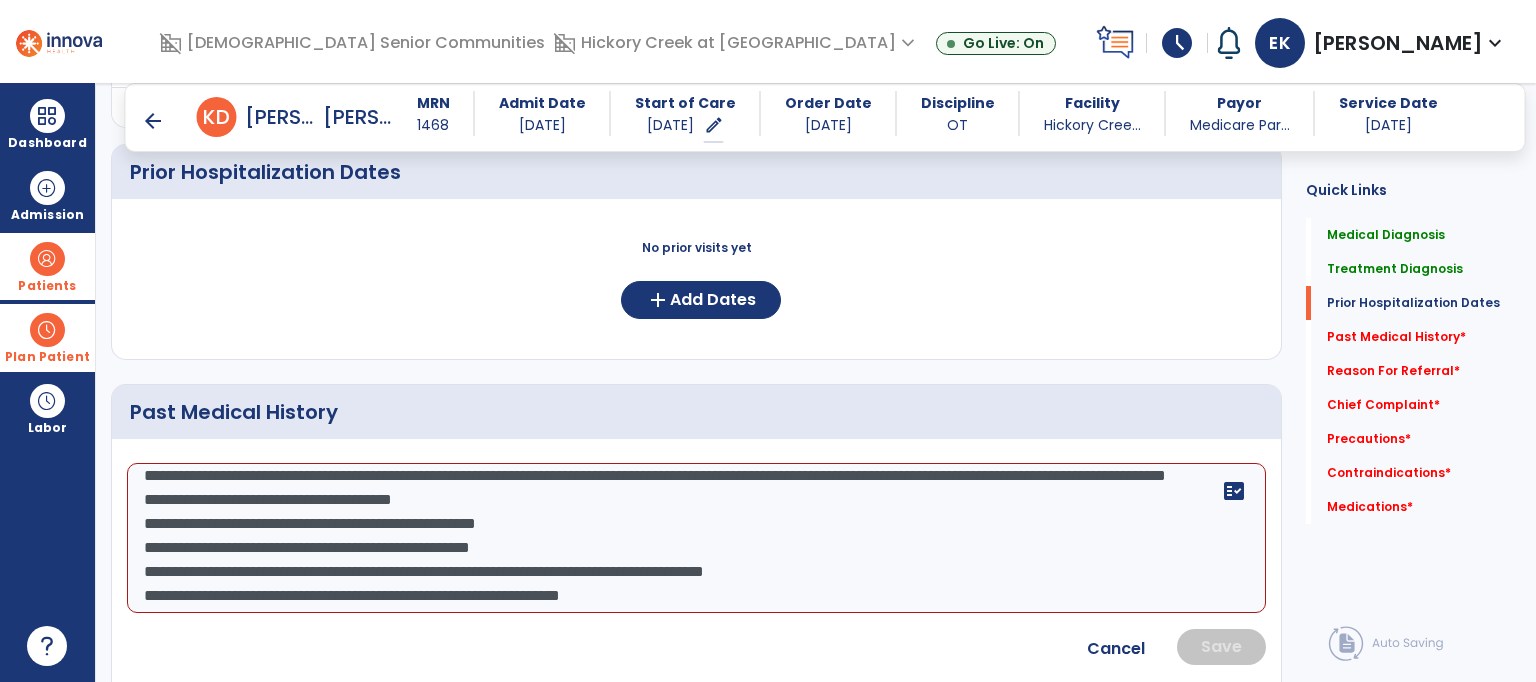 click on "**********" 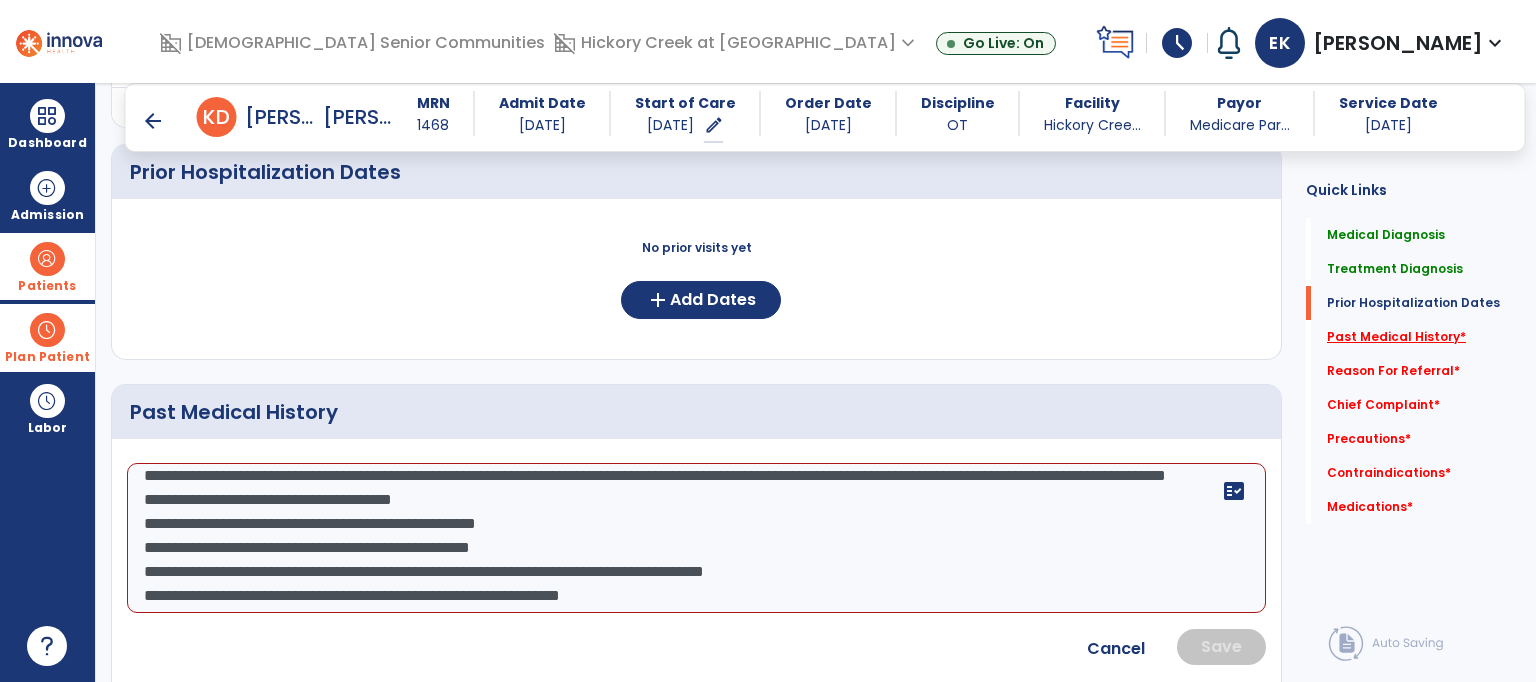 click on "Past Medical History   *" 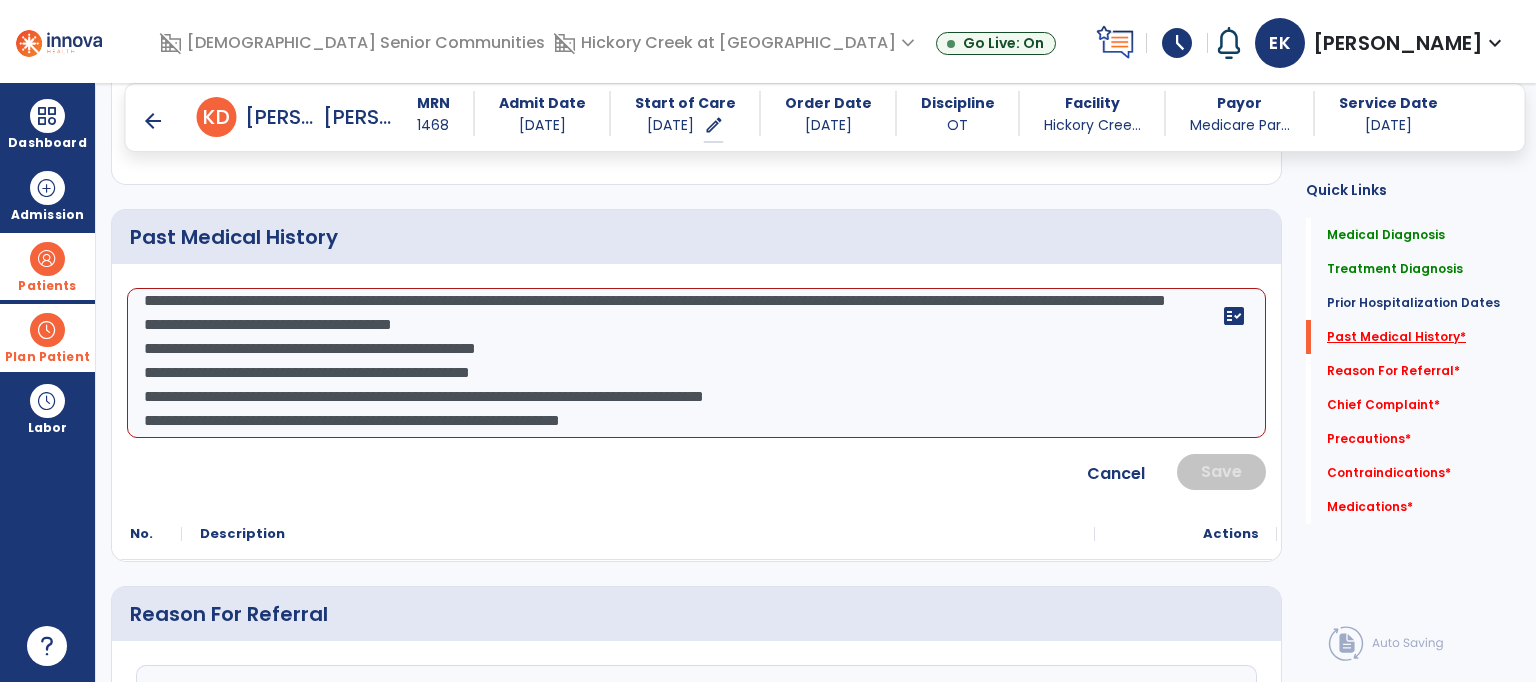 scroll, scrollTop: 776, scrollLeft: 0, axis: vertical 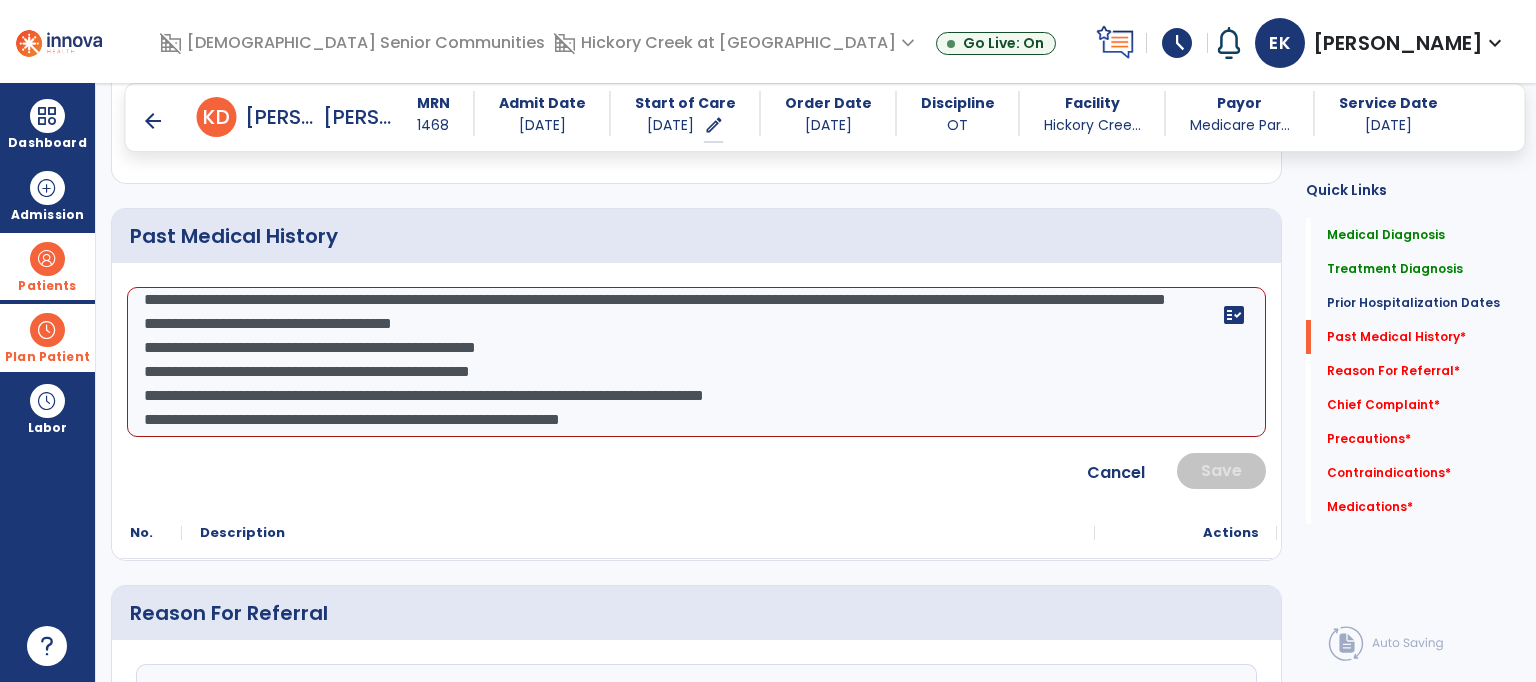 click on "**********" 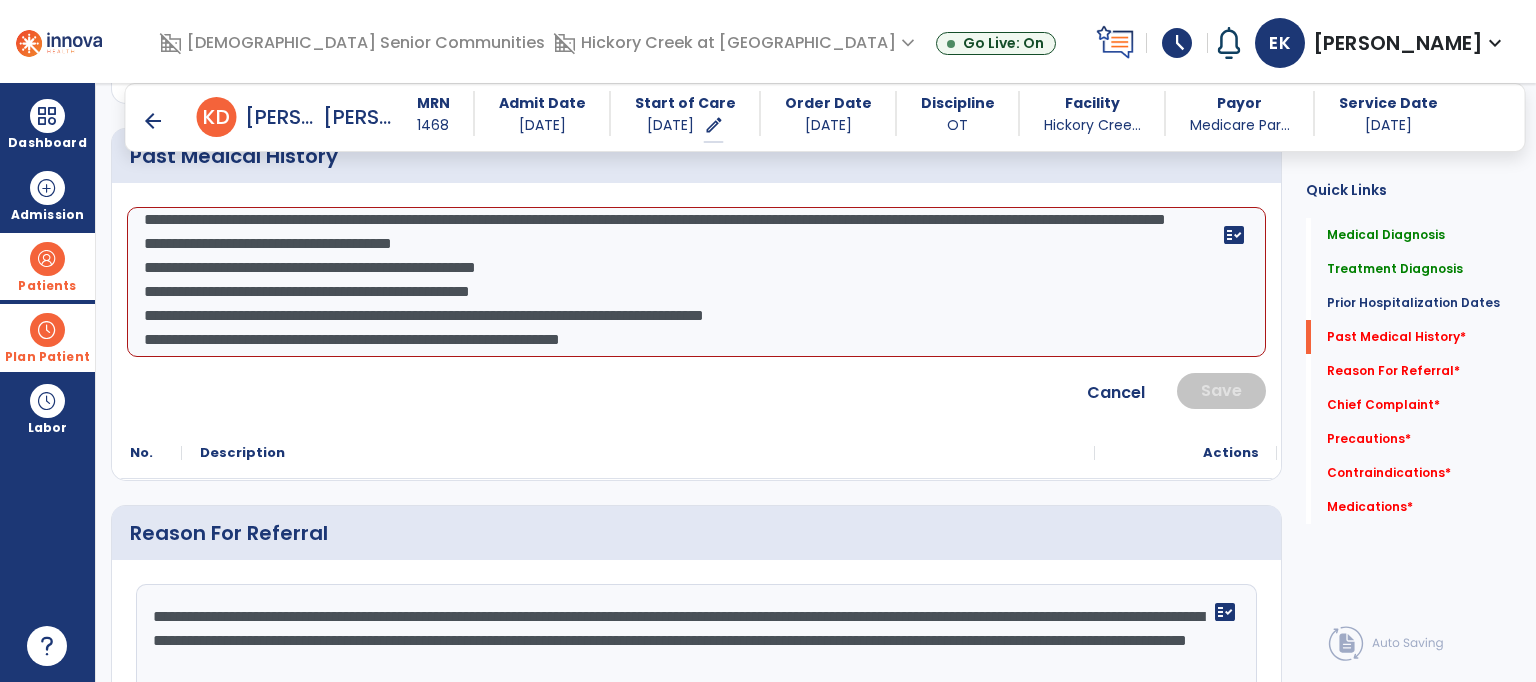 scroll, scrollTop: 816, scrollLeft: 0, axis: vertical 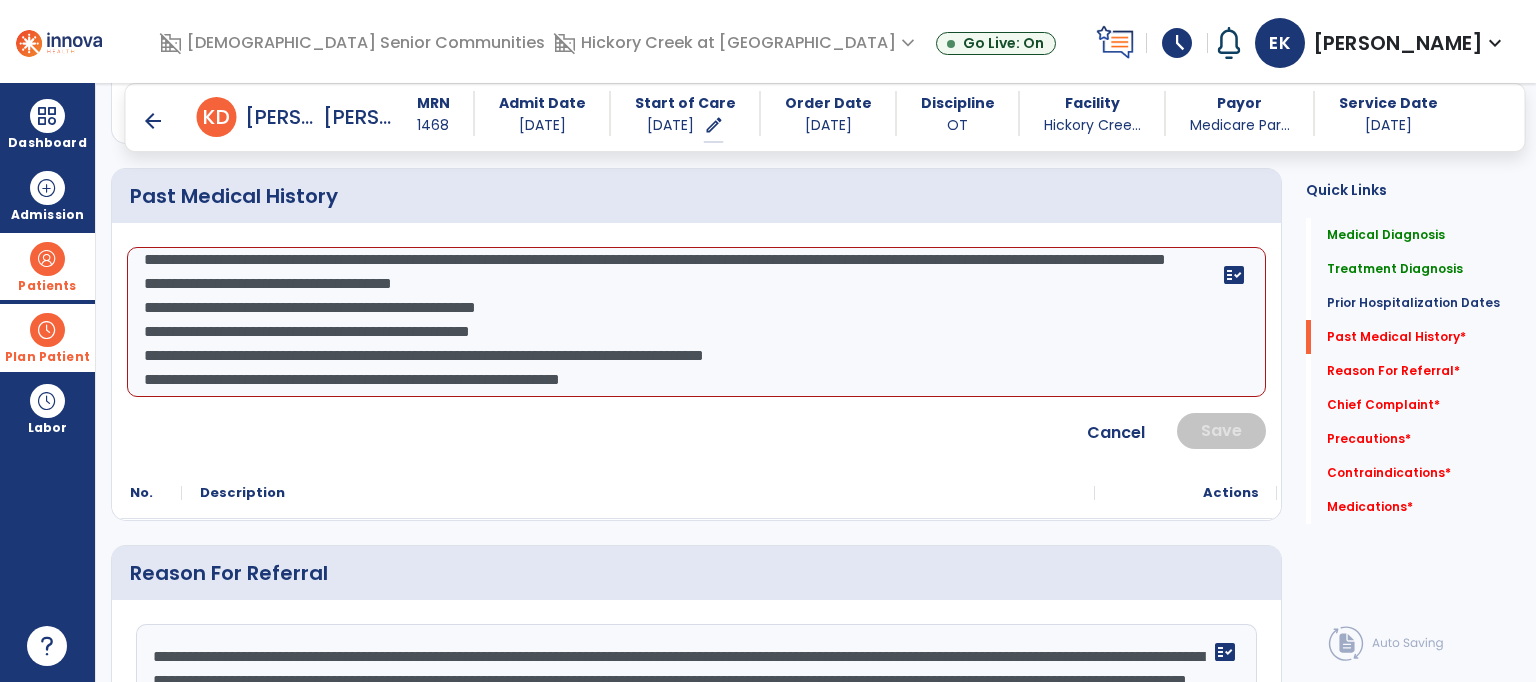 click on "**********" 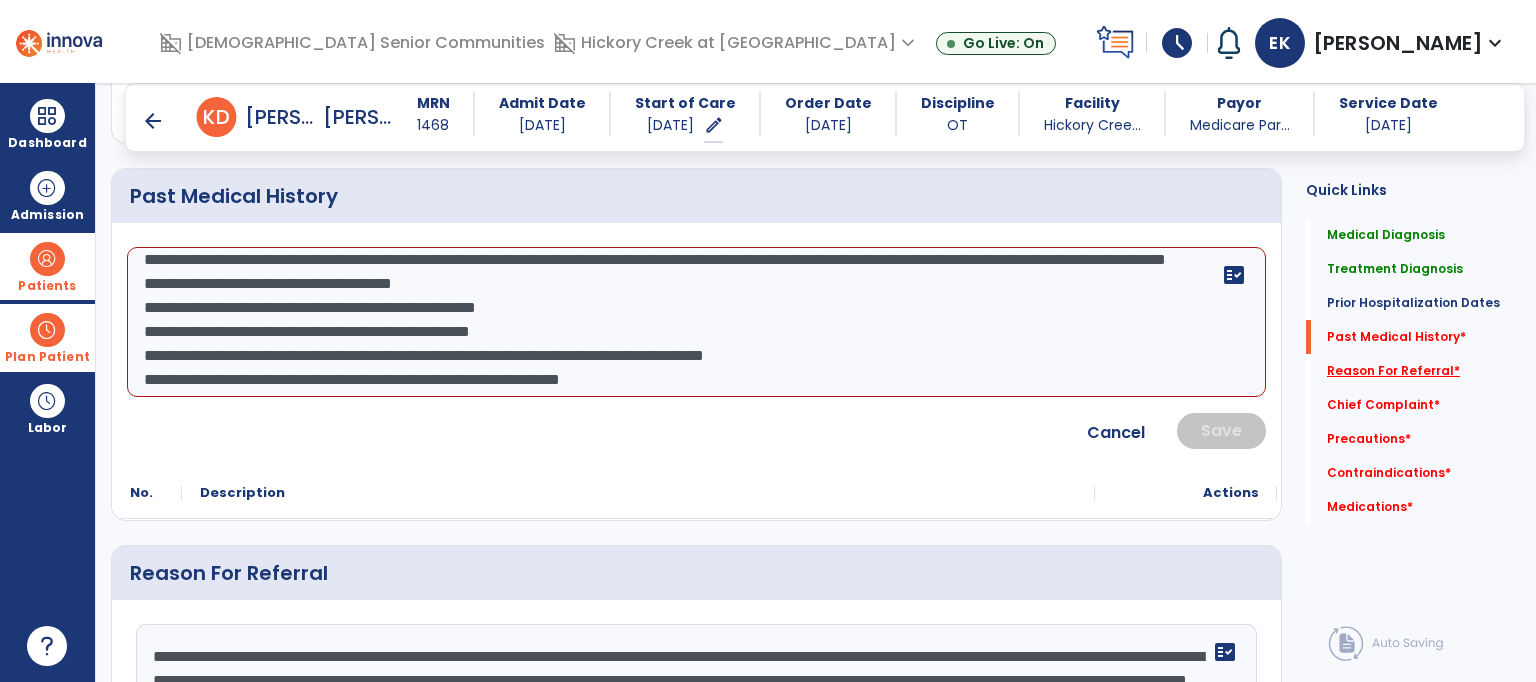 click on "Reason For Referral   *" 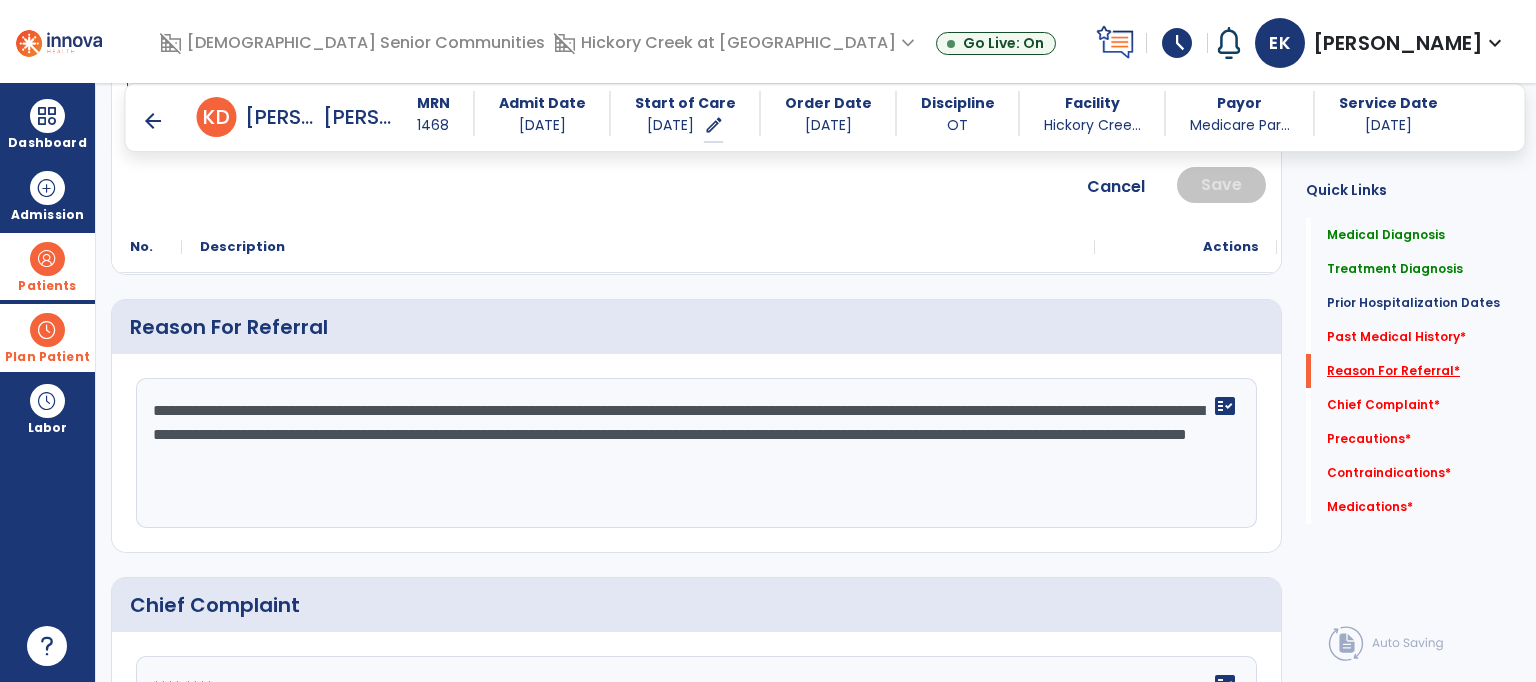 scroll, scrollTop: 1102, scrollLeft: 0, axis: vertical 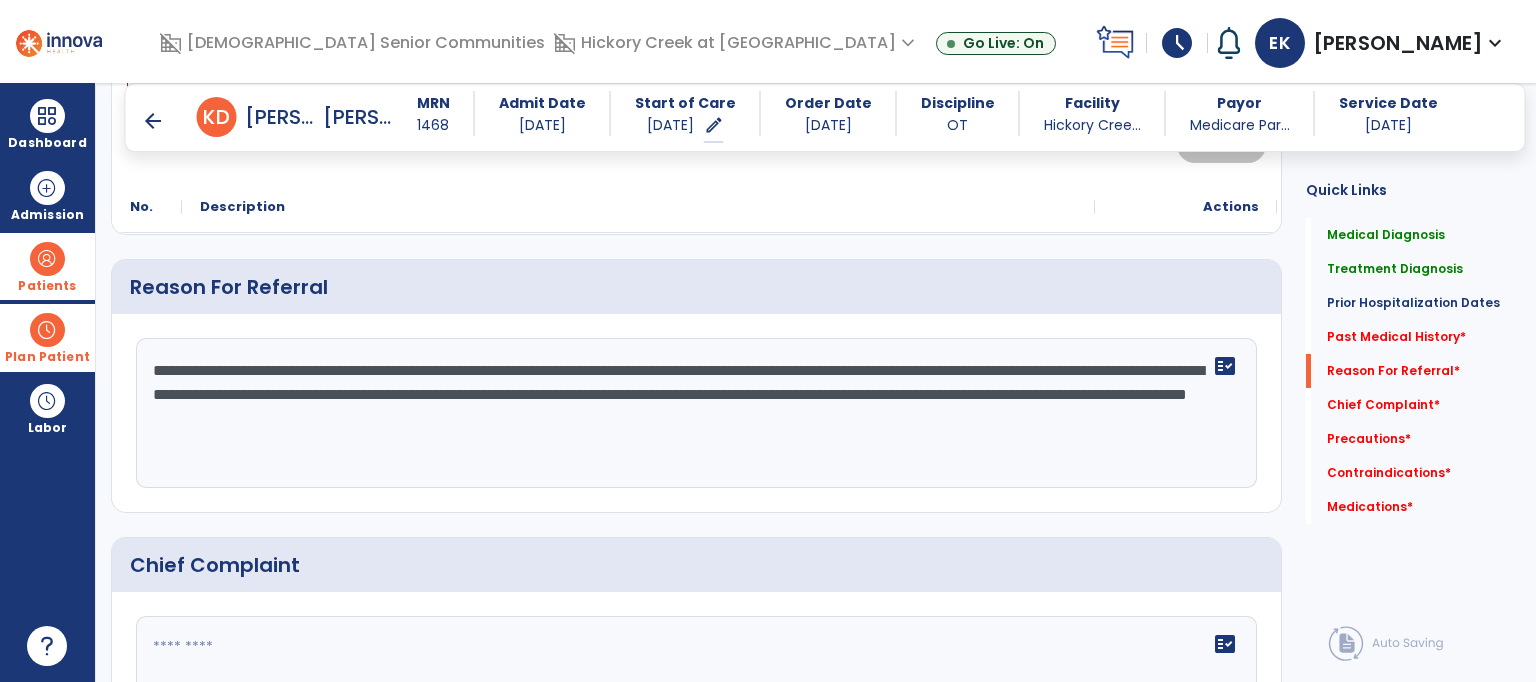 click 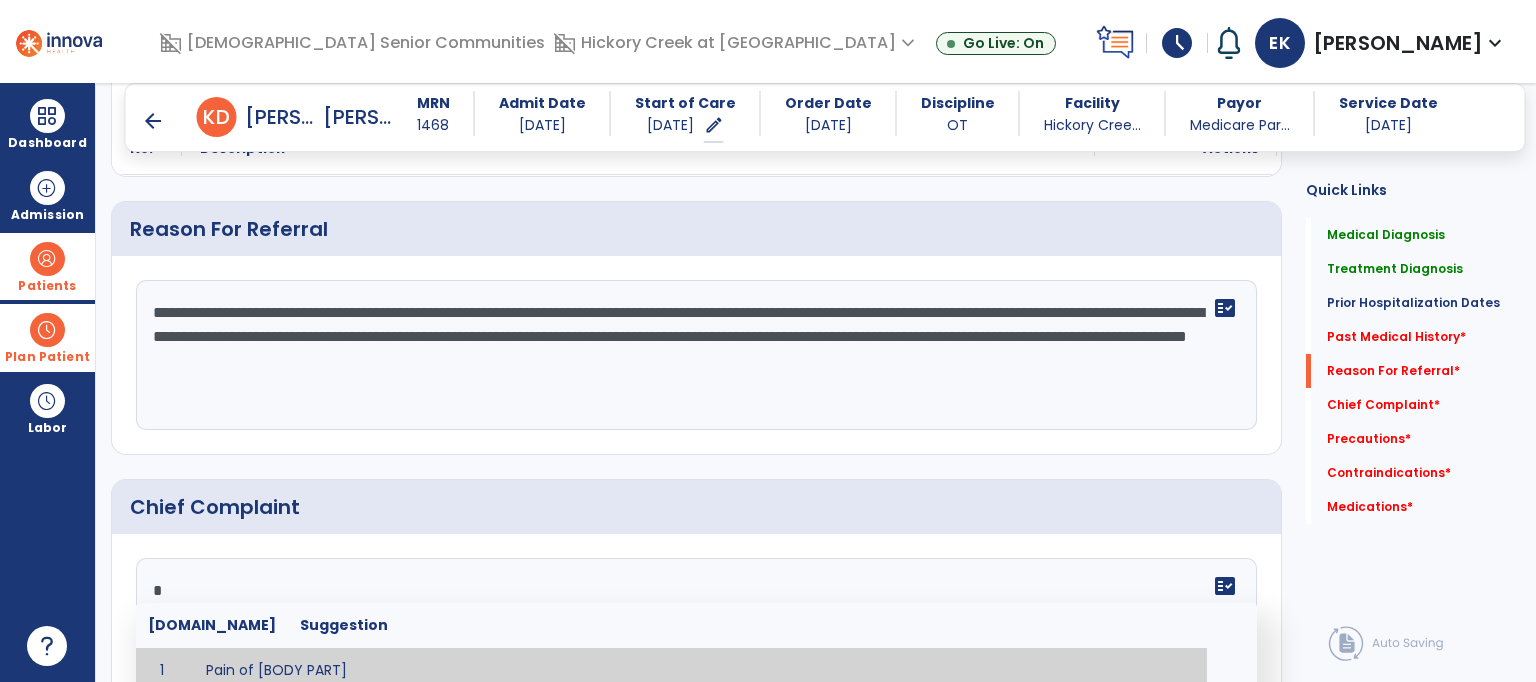 scroll, scrollTop: 1168, scrollLeft: 0, axis: vertical 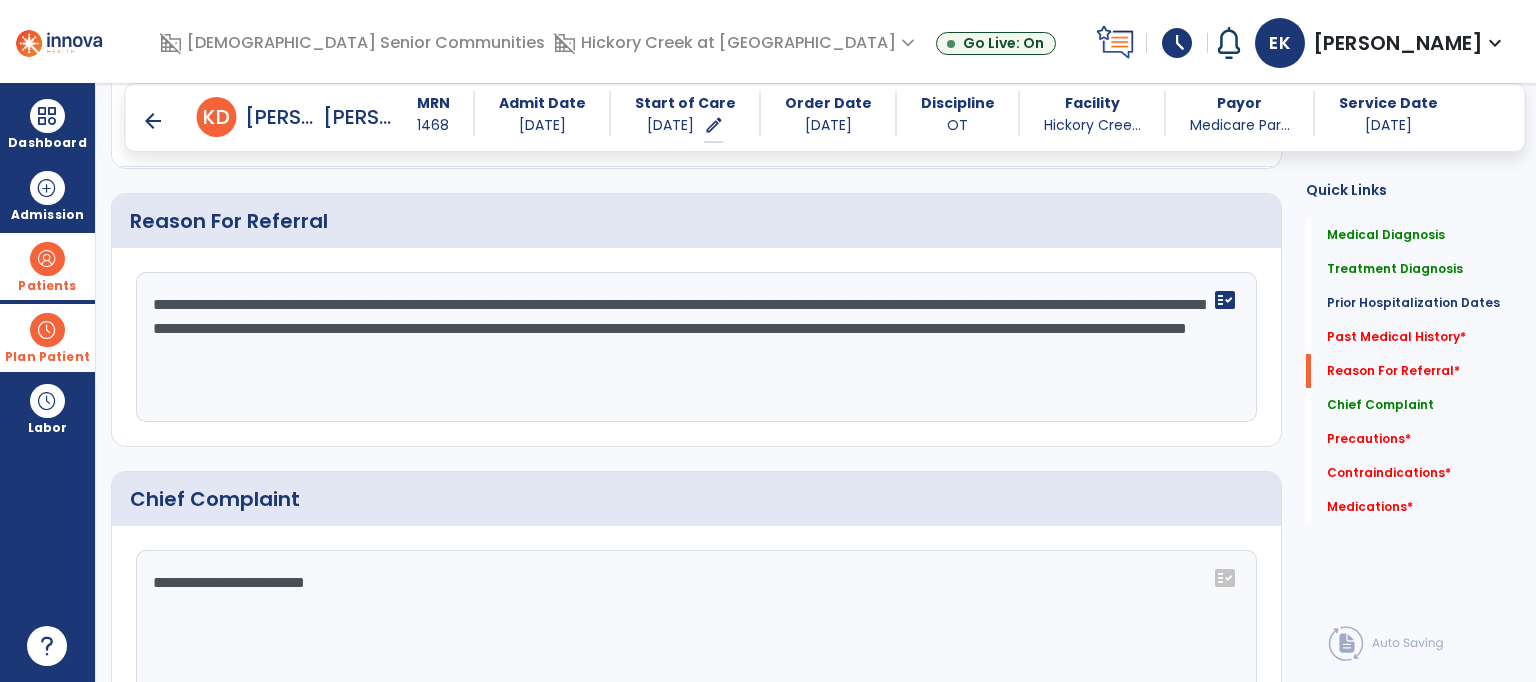 type on "**********" 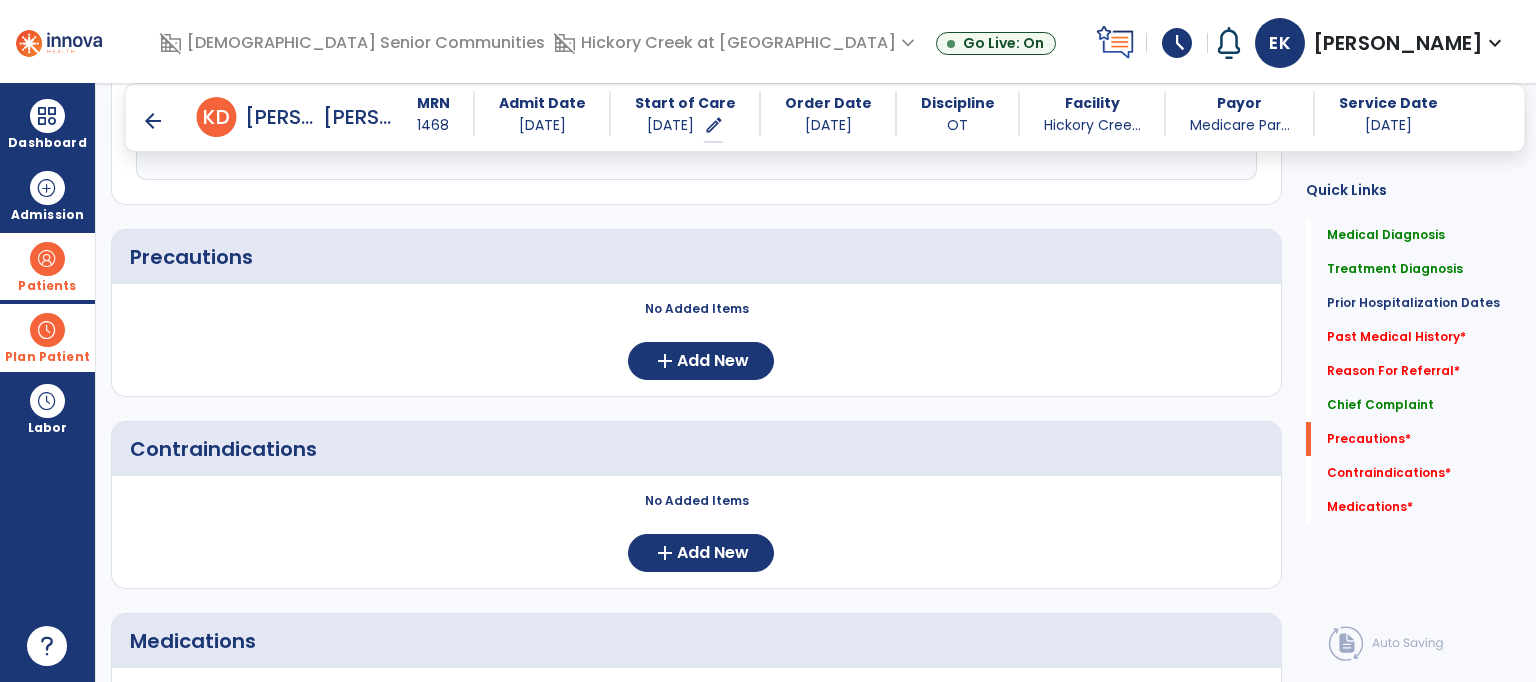 scroll, scrollTop: 1728, scrollLeft: 0, axis: vertical 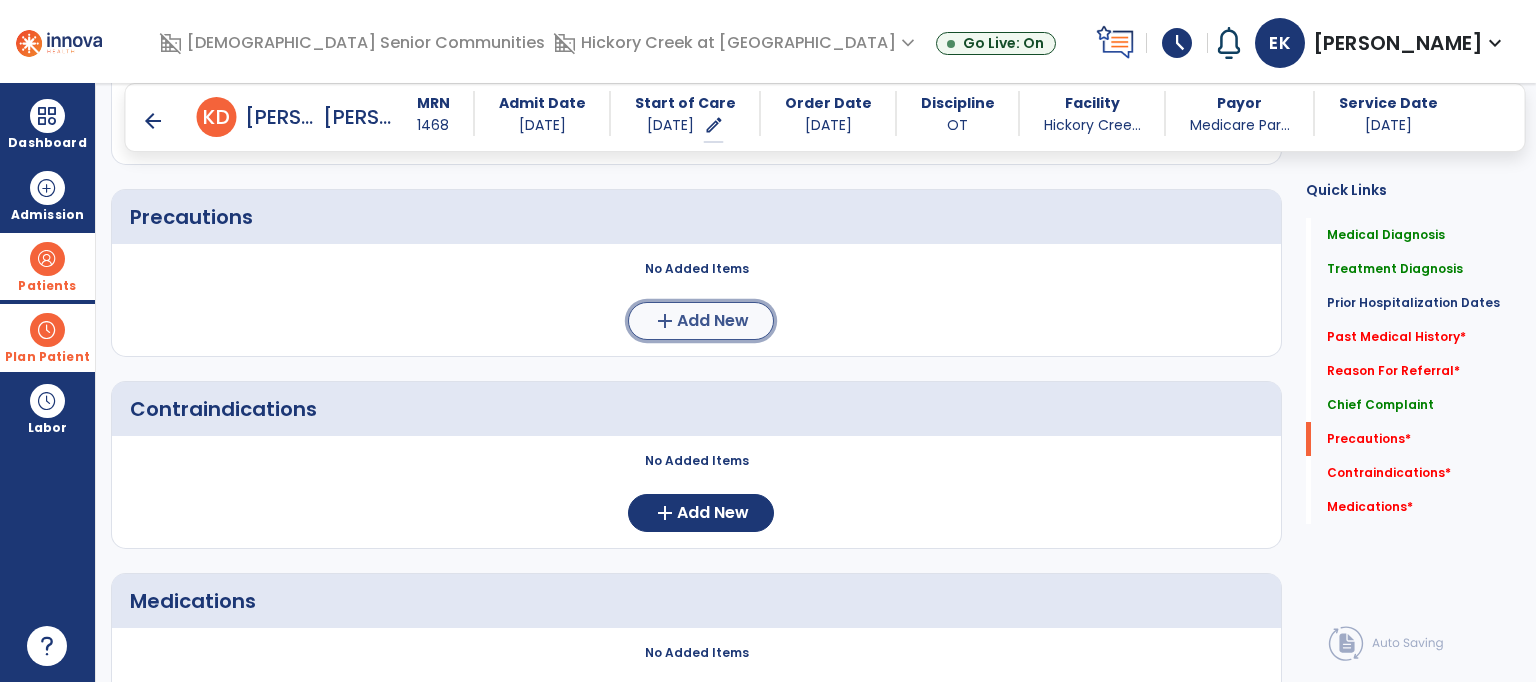 click on "add" 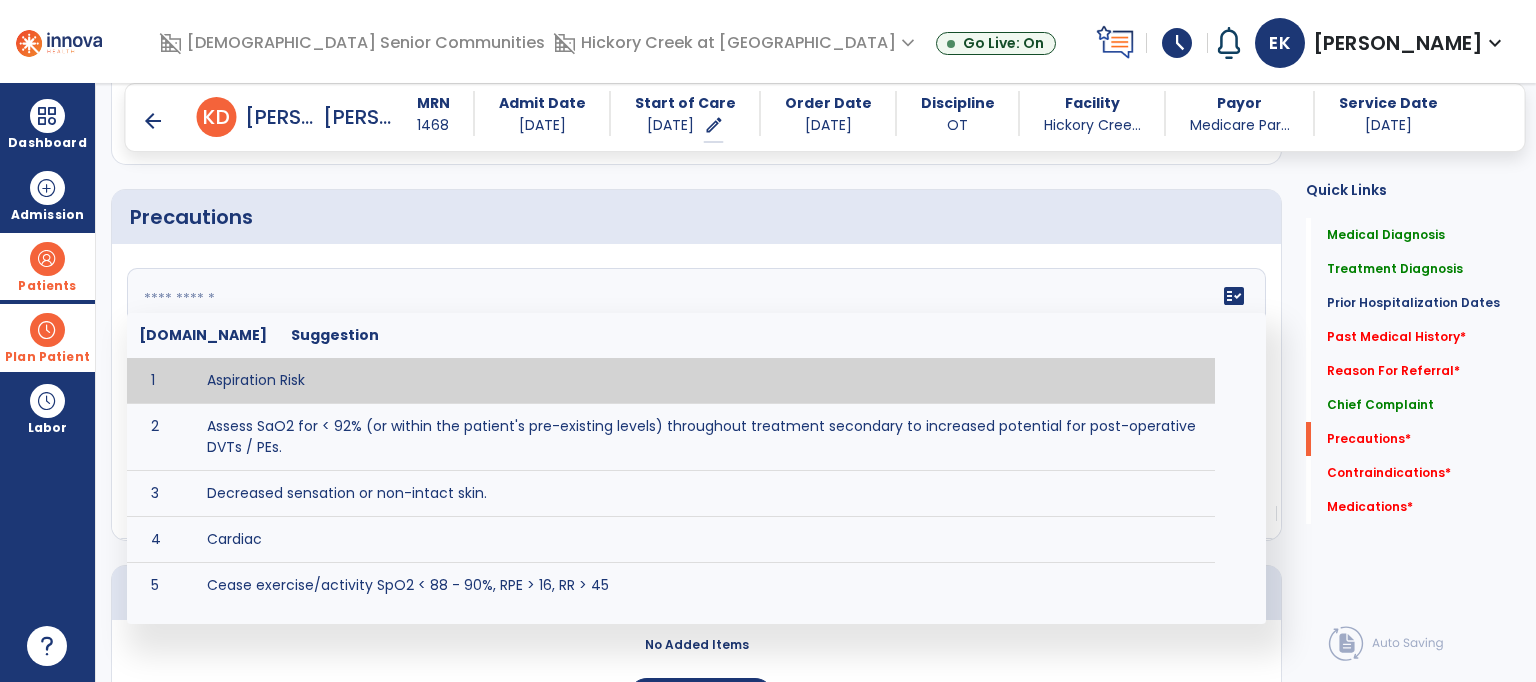 click 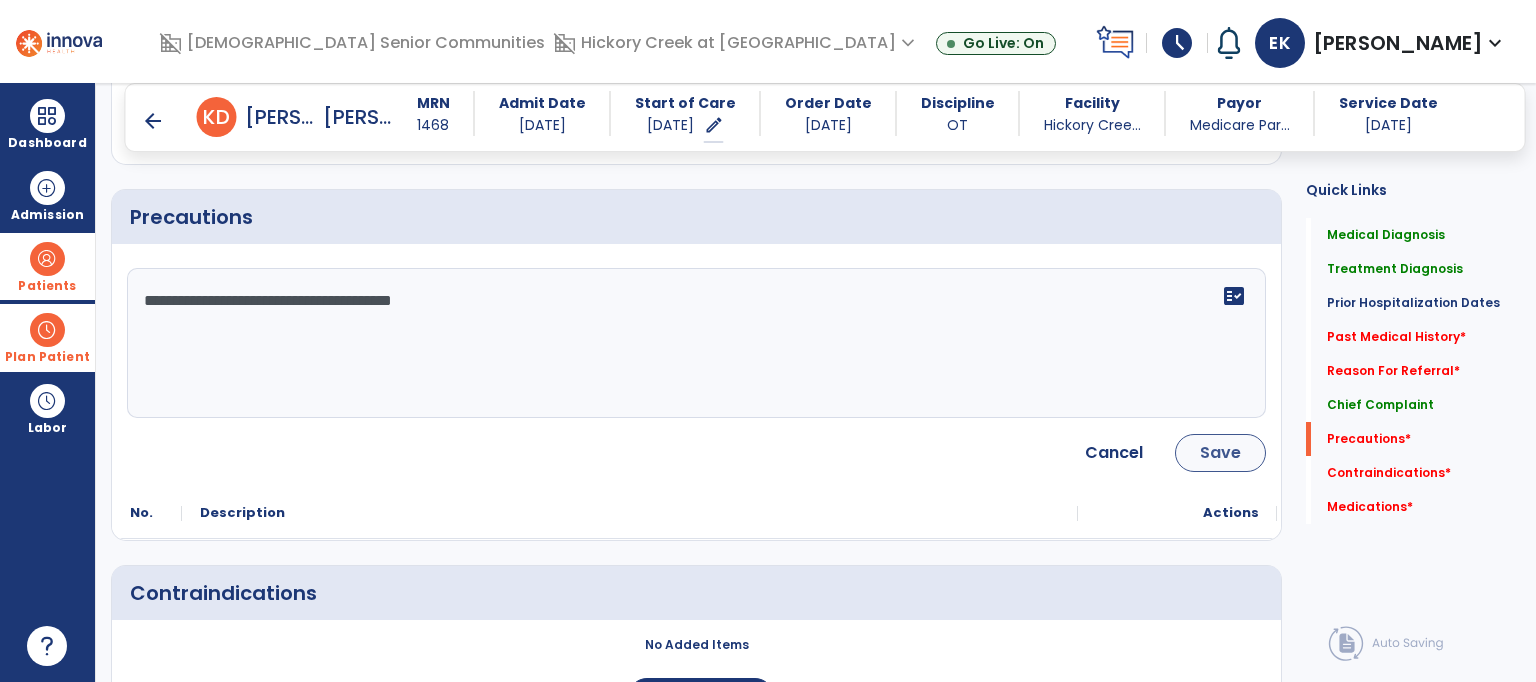 type on "**********" 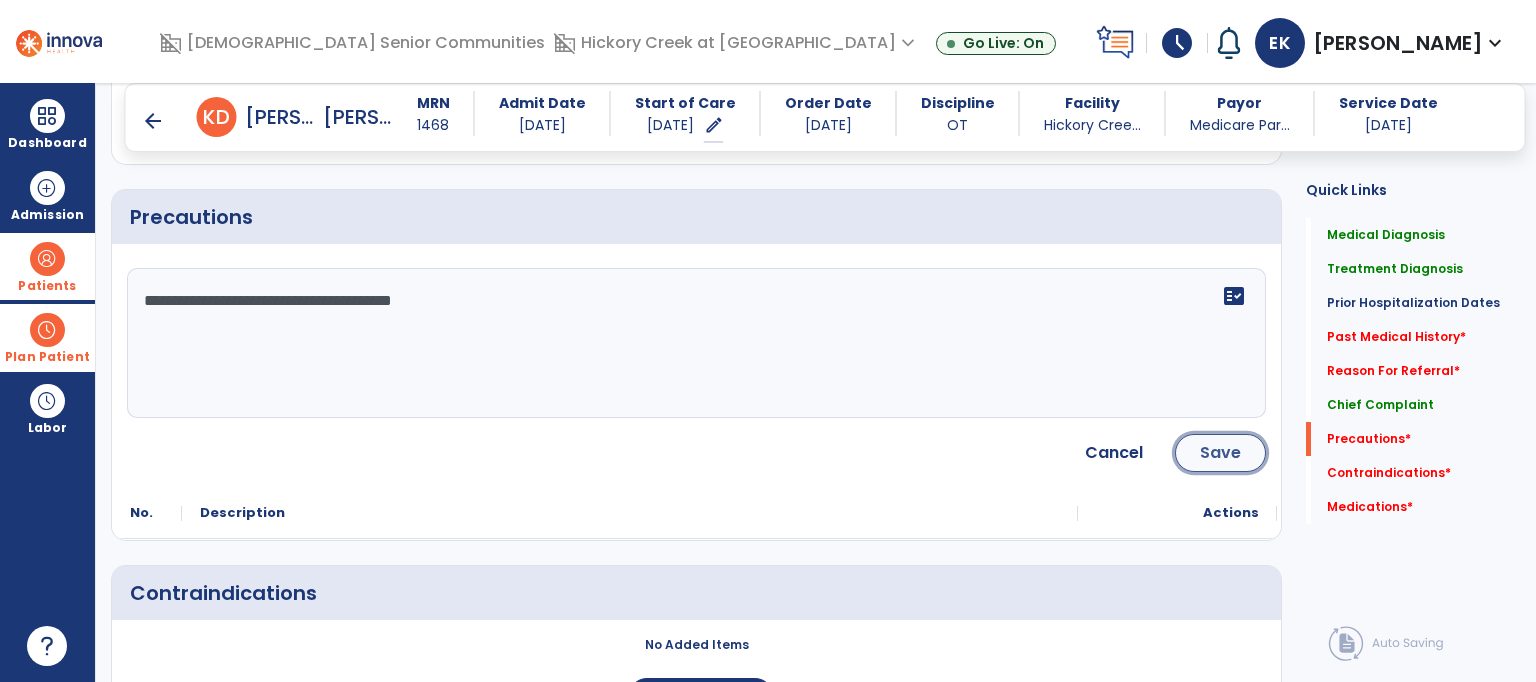 click on "Save" 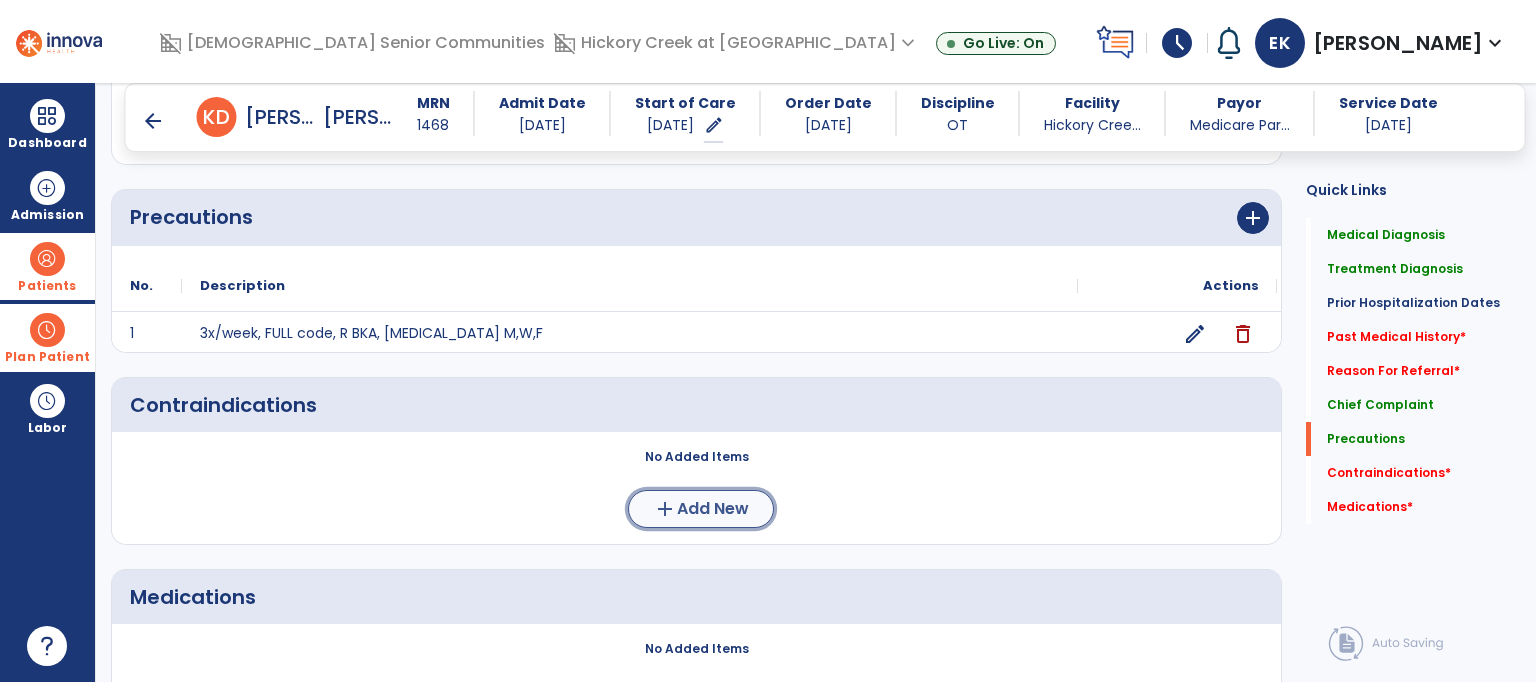 click on "add  Add New" 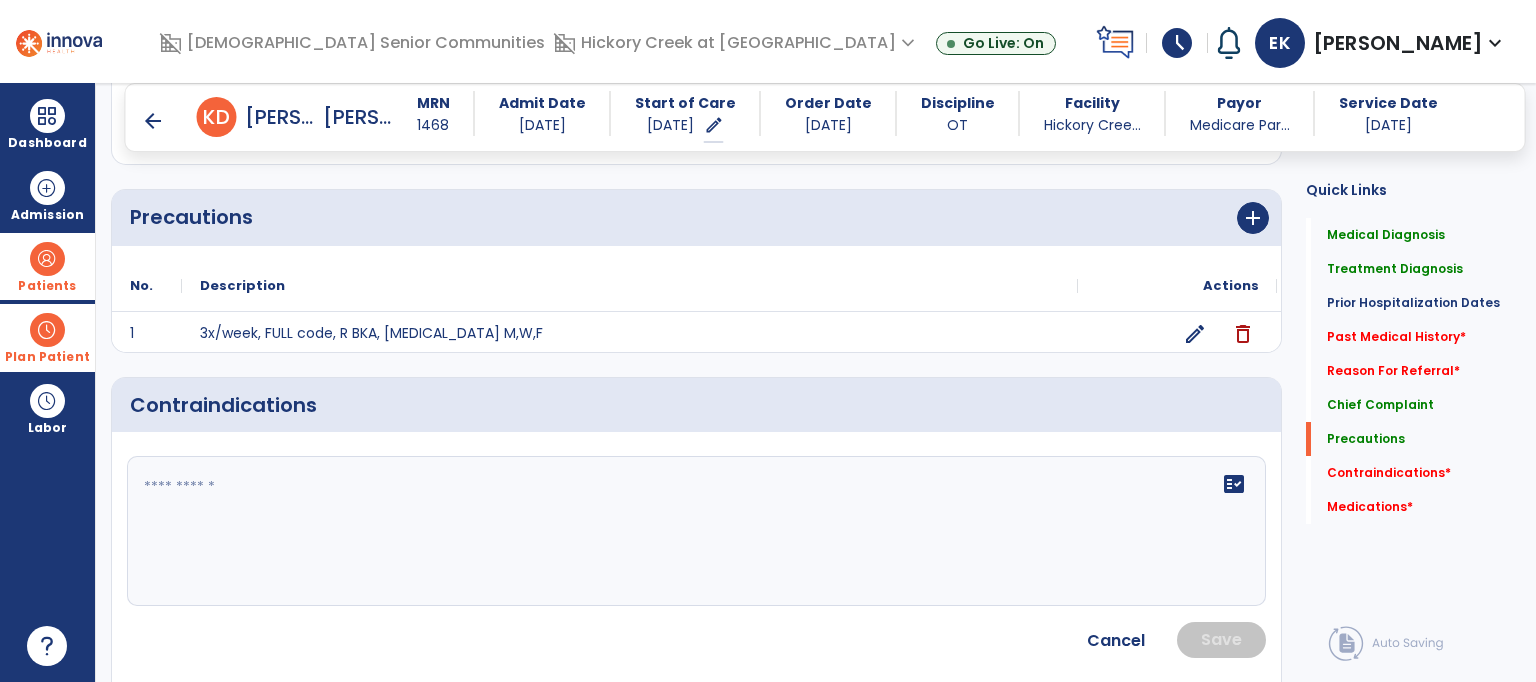 click 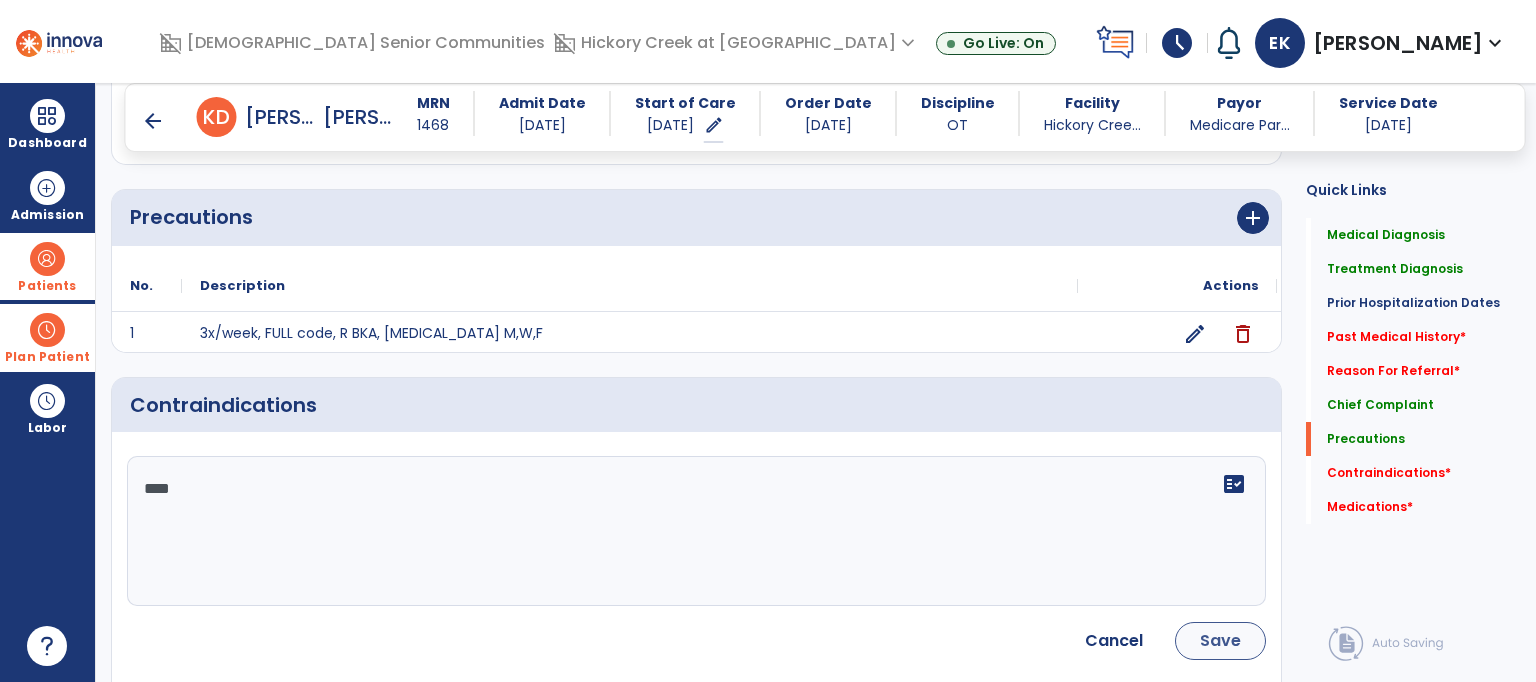 type on "****" 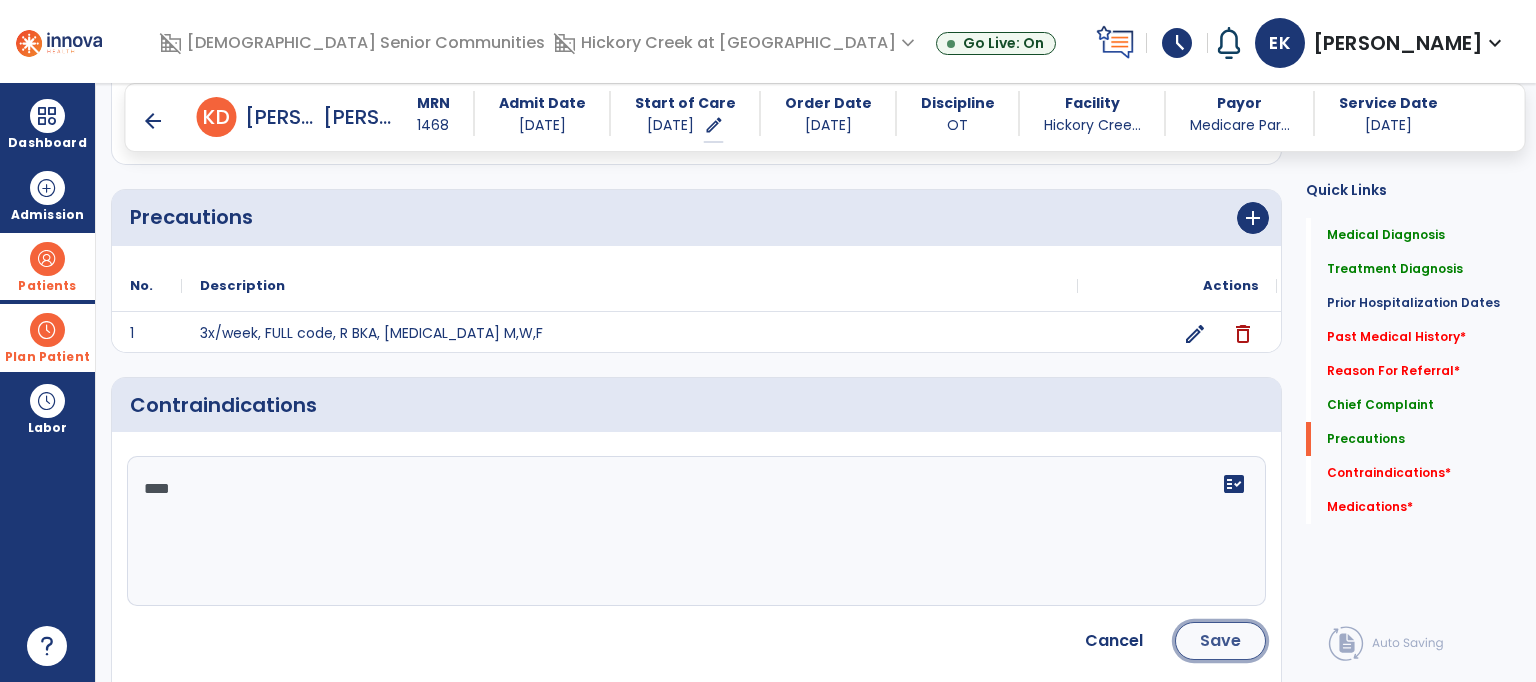 click on "Save" 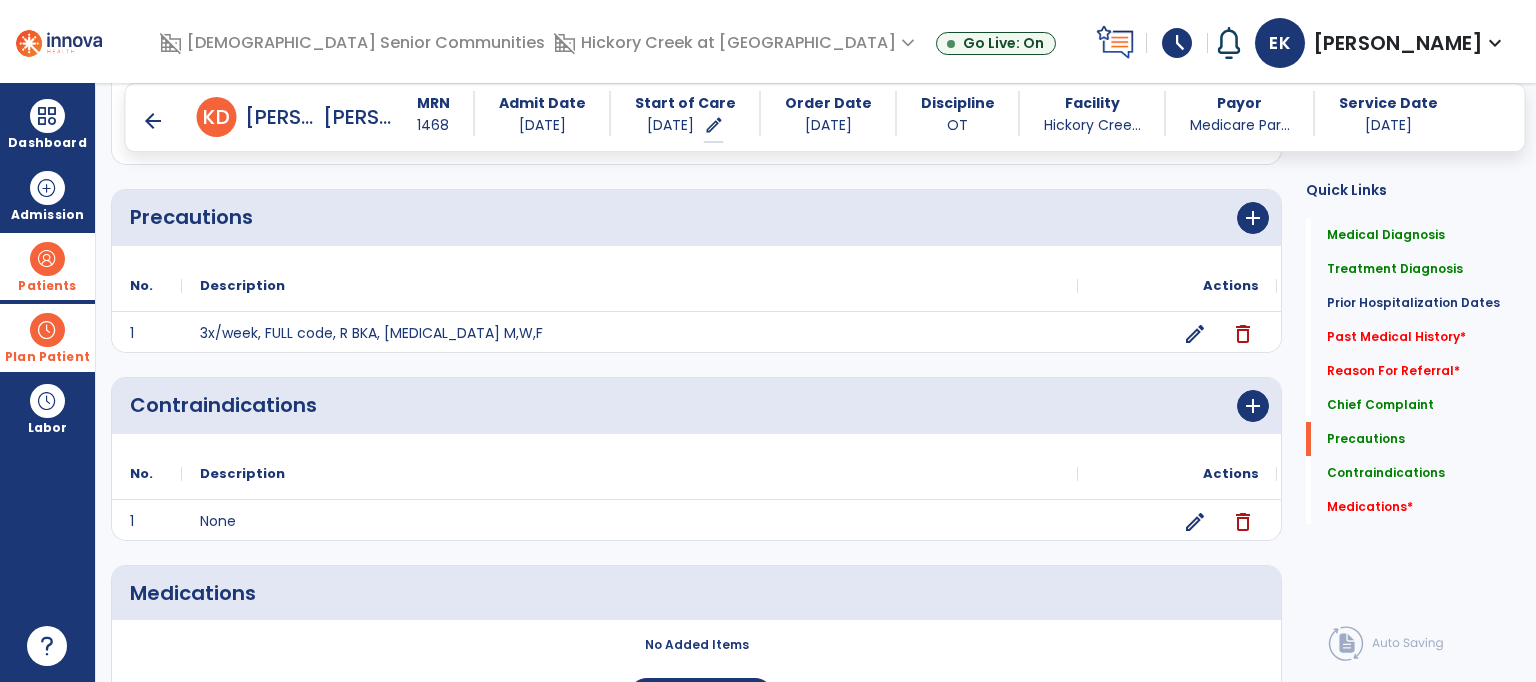 click on "Precautions   Precautions" 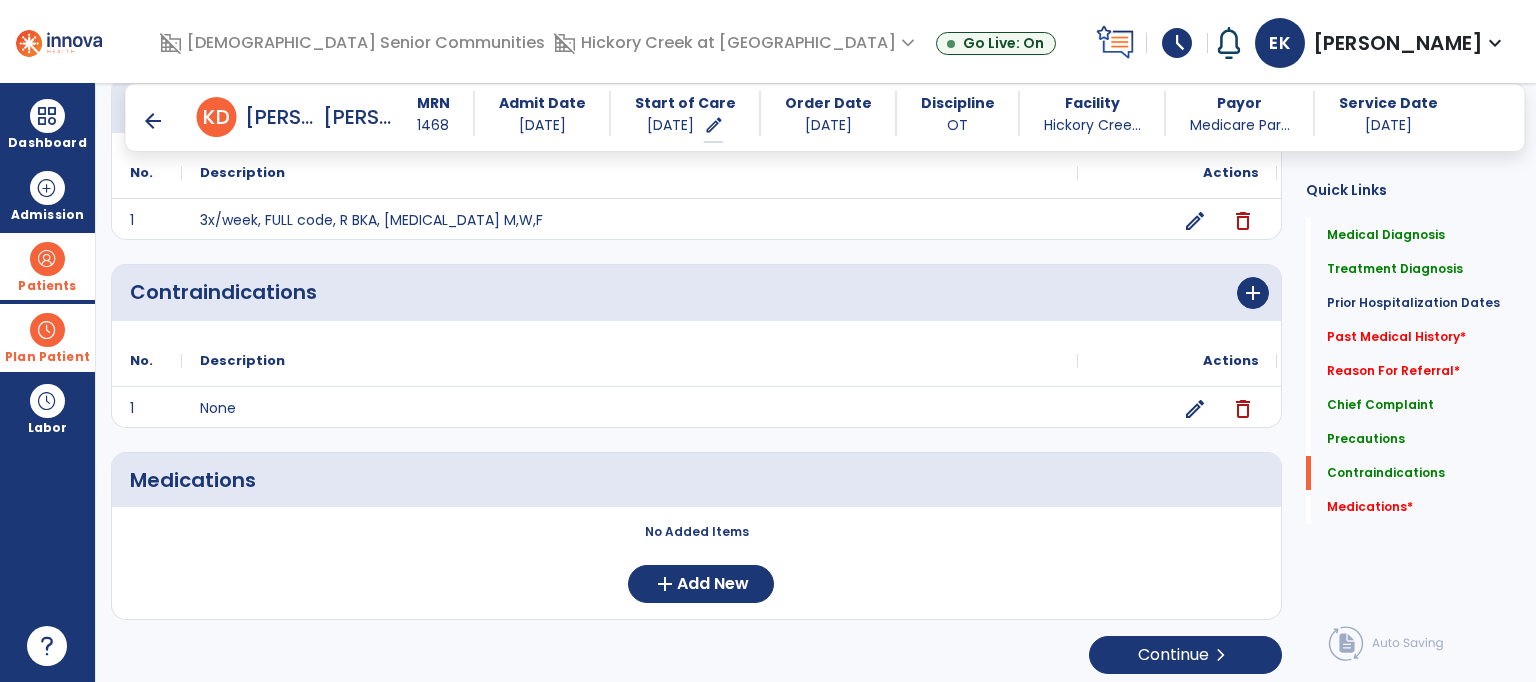 scroll, scrollTop: 1842, scrollLeft: 0, axis: vertical 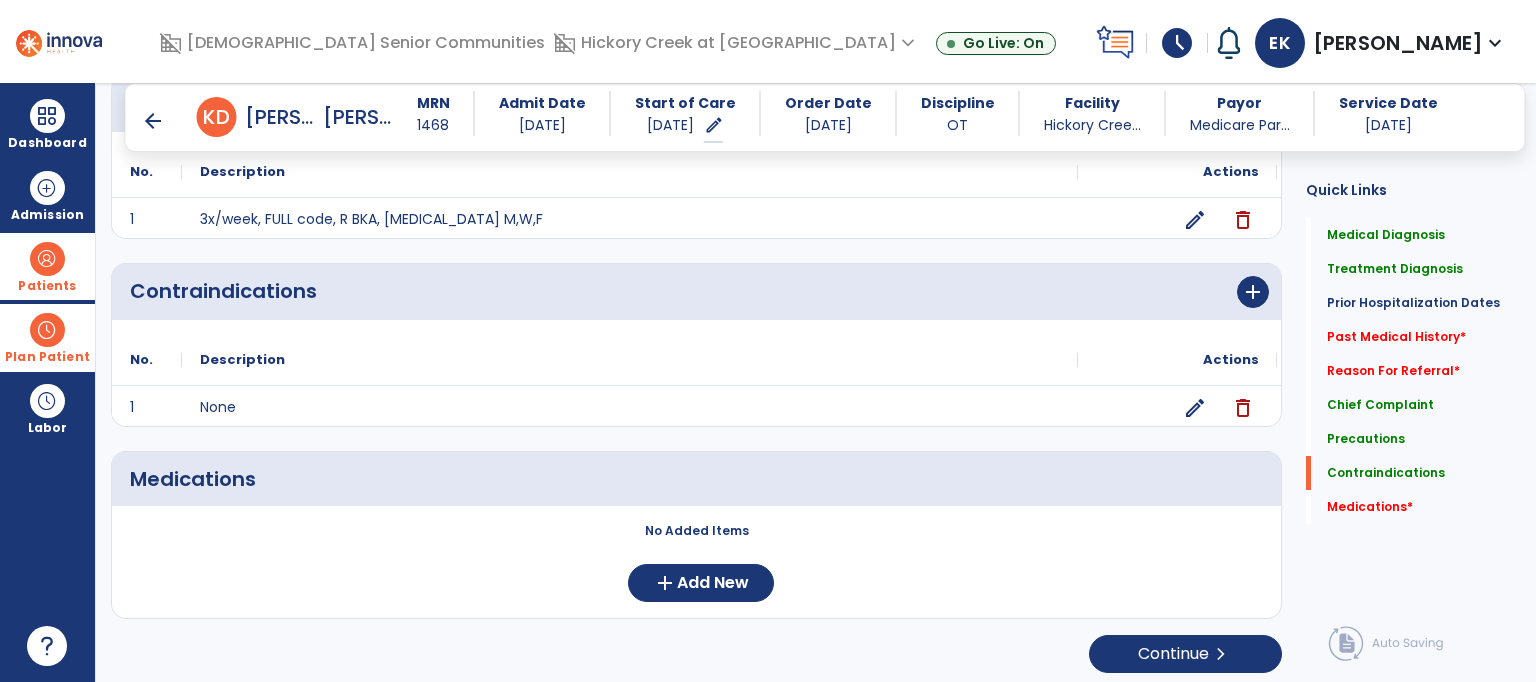 click on "No Added Items  add  Add New" 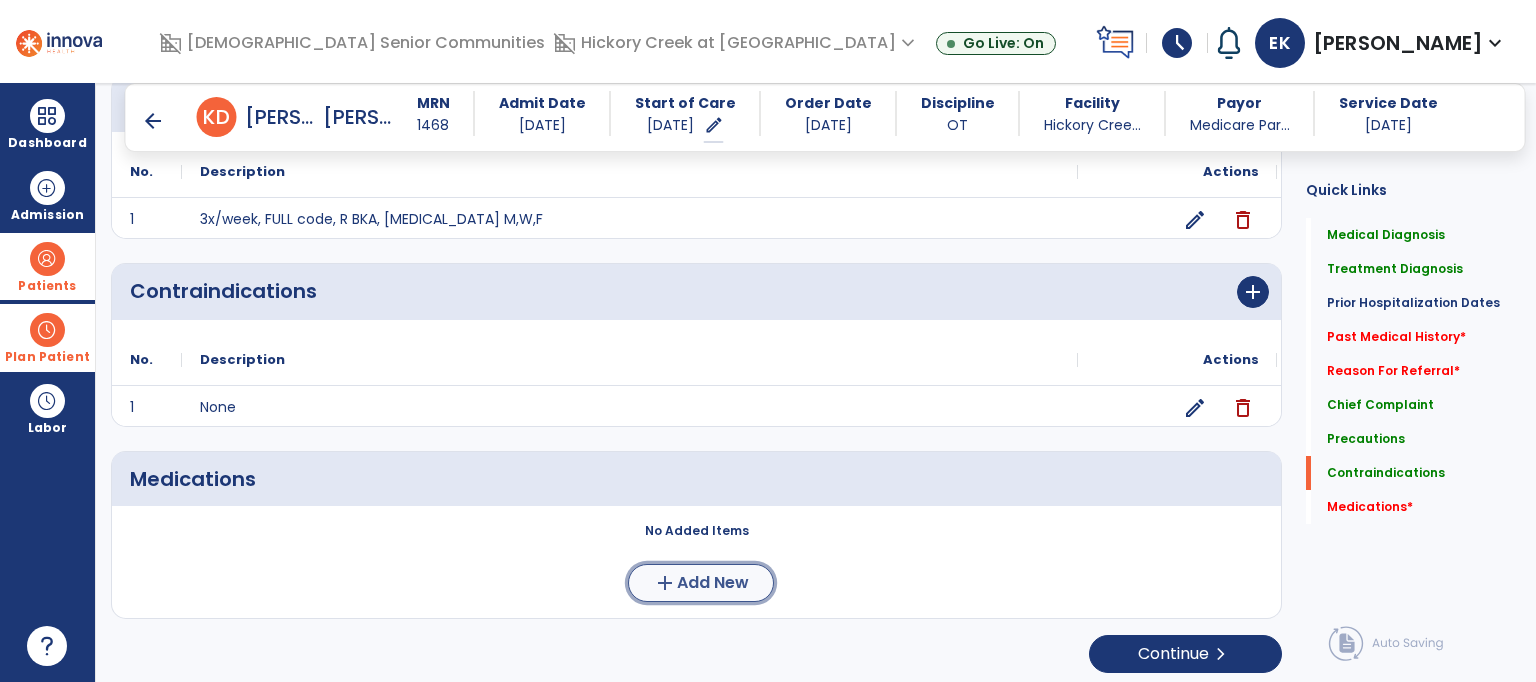 click on "Add New" 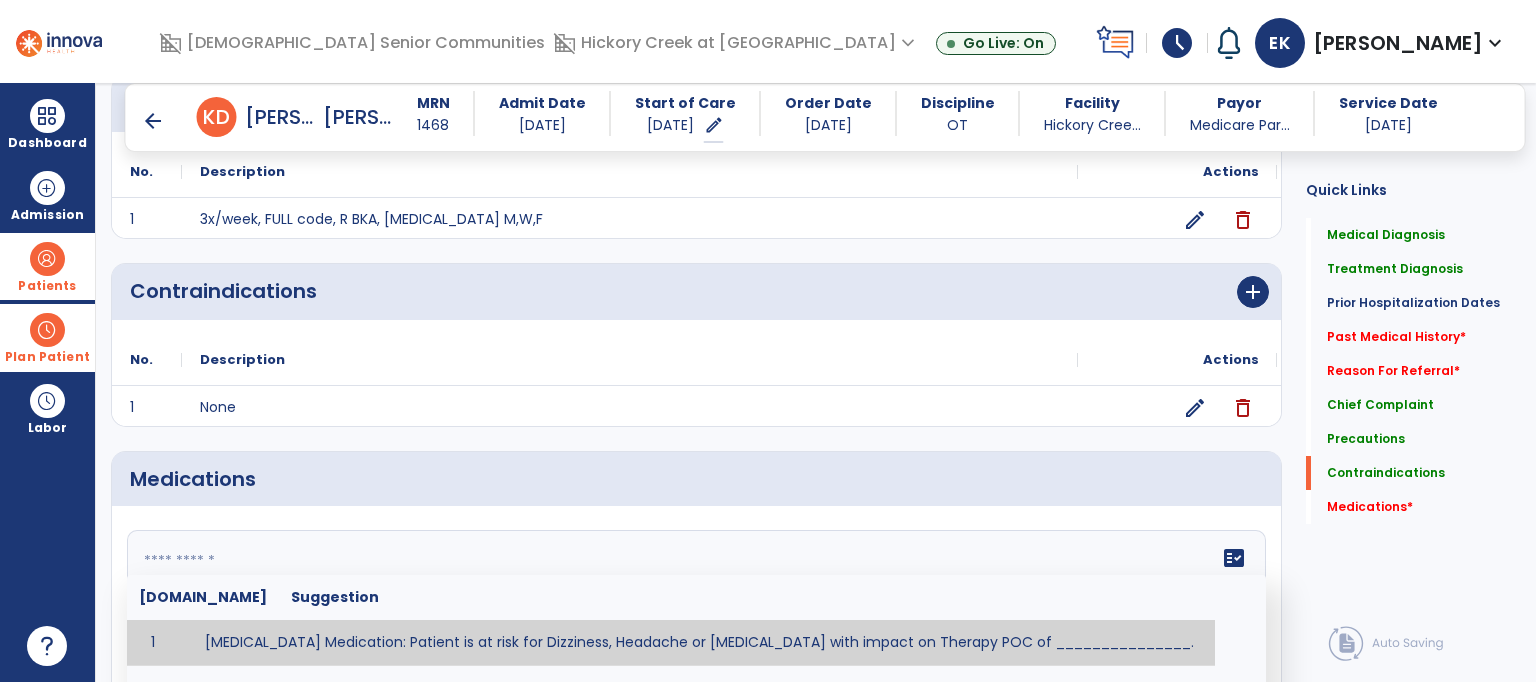 click 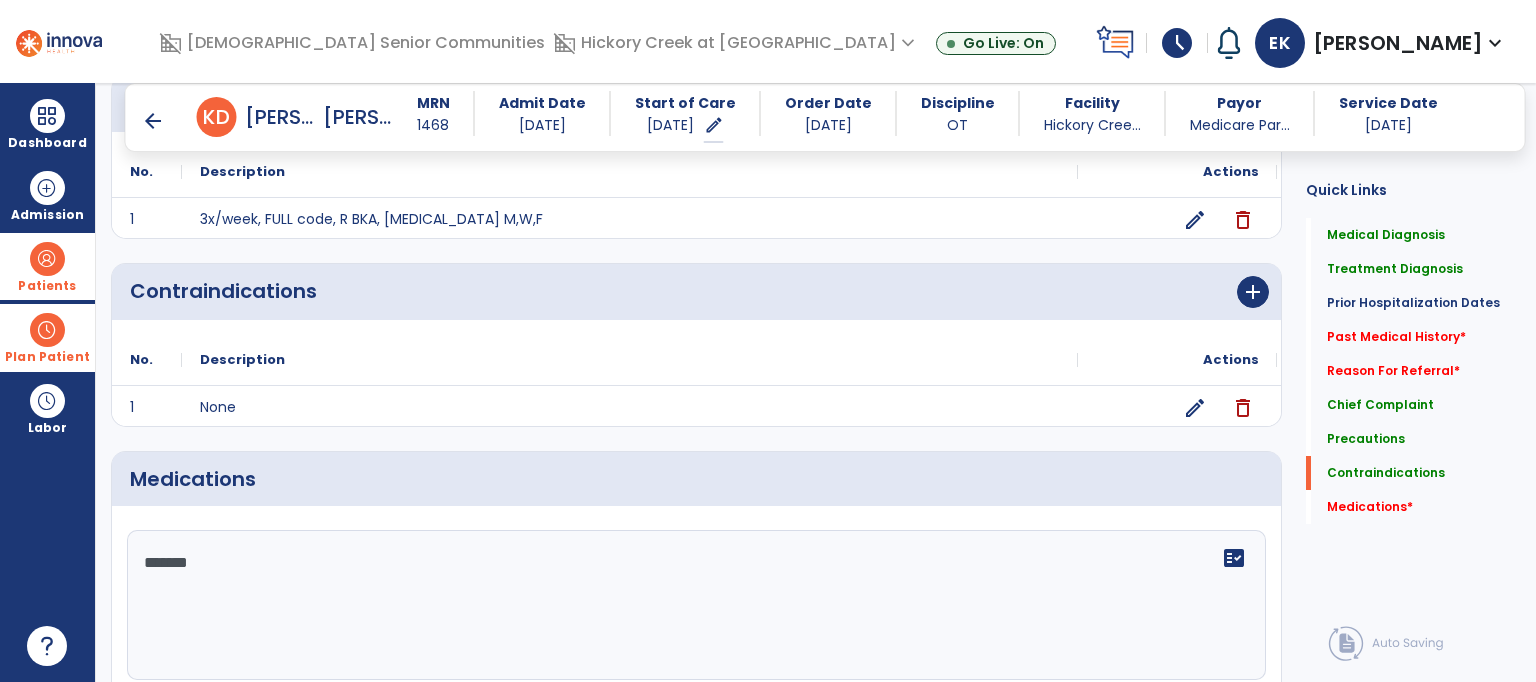 type on "*******" 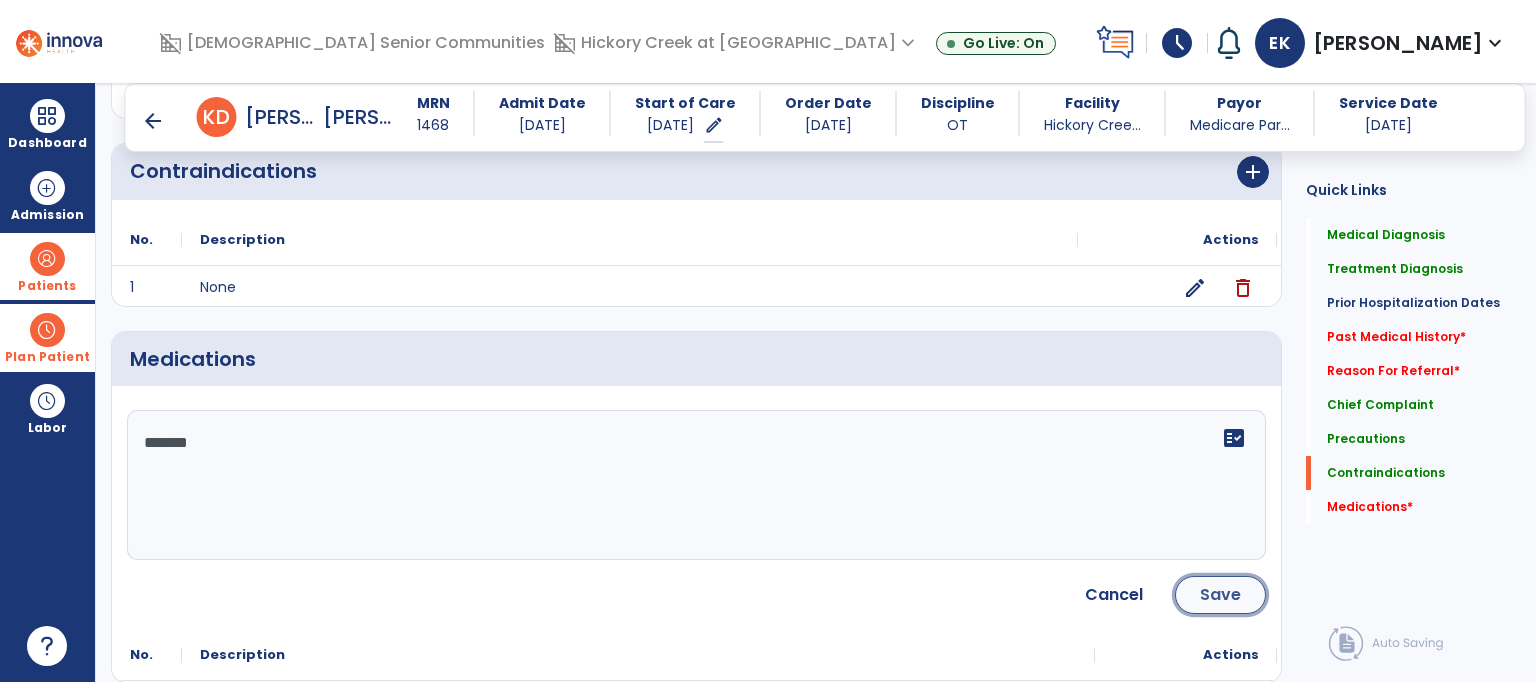 click on "Save" 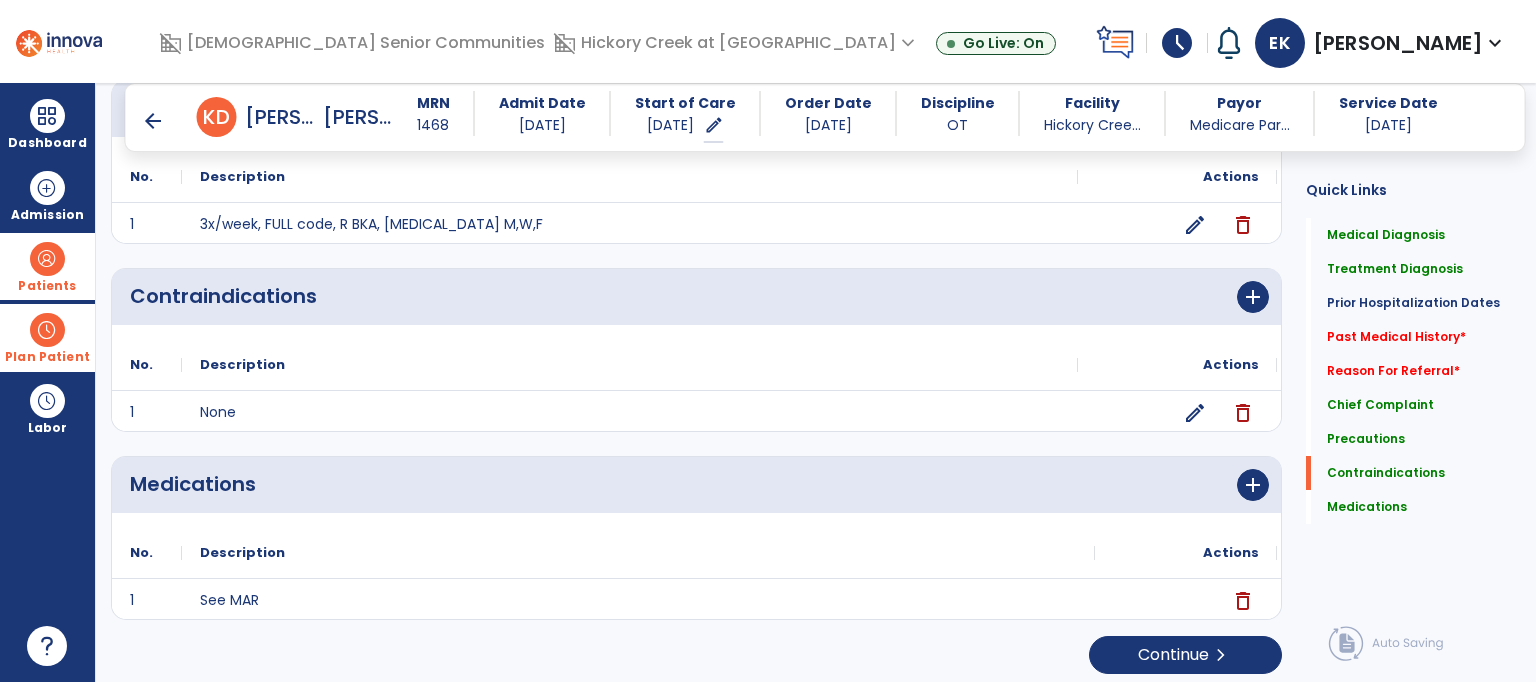 scroll, scrollTop: 1839, scrollLeft: 0, axis: vertical 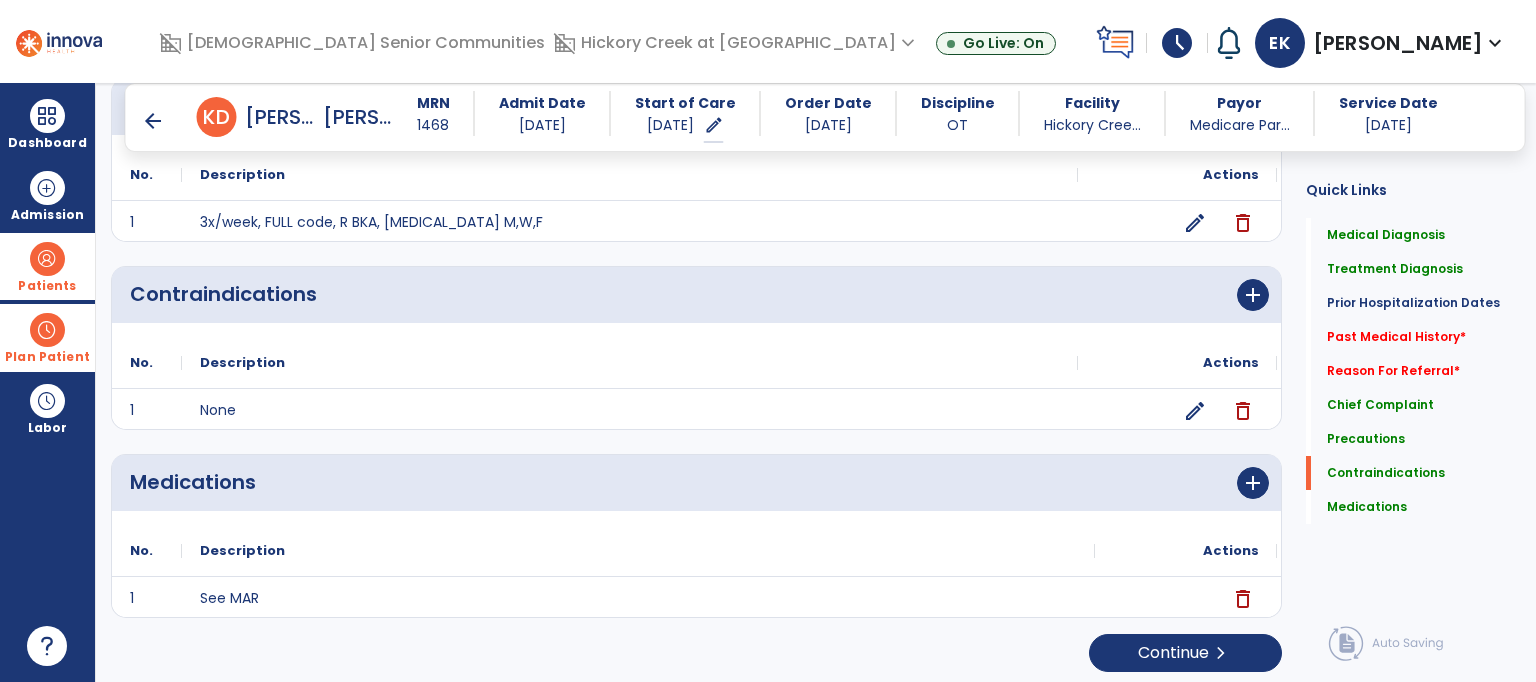 click on "Contraindications   Contraindications" 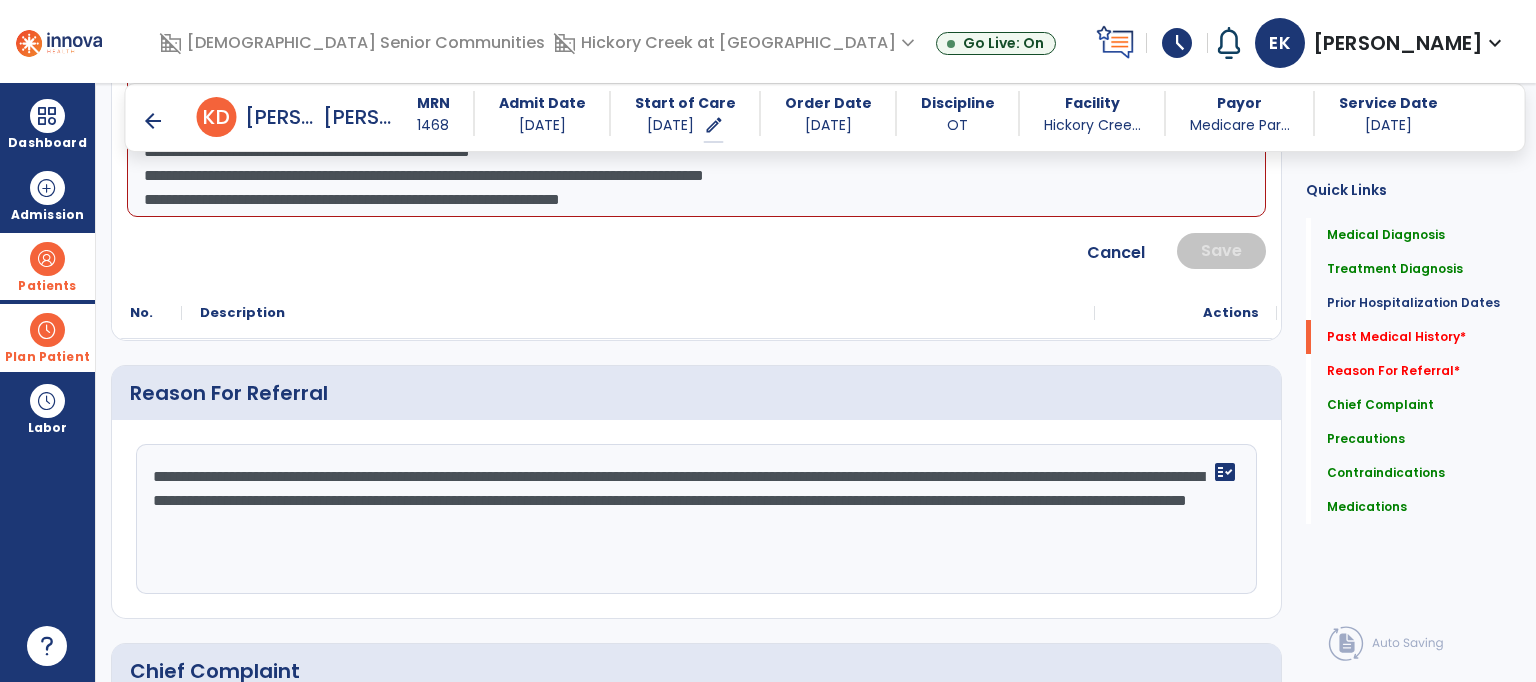 scroll, scrollTop: 919, scrollLeft: 0, axis: vertical 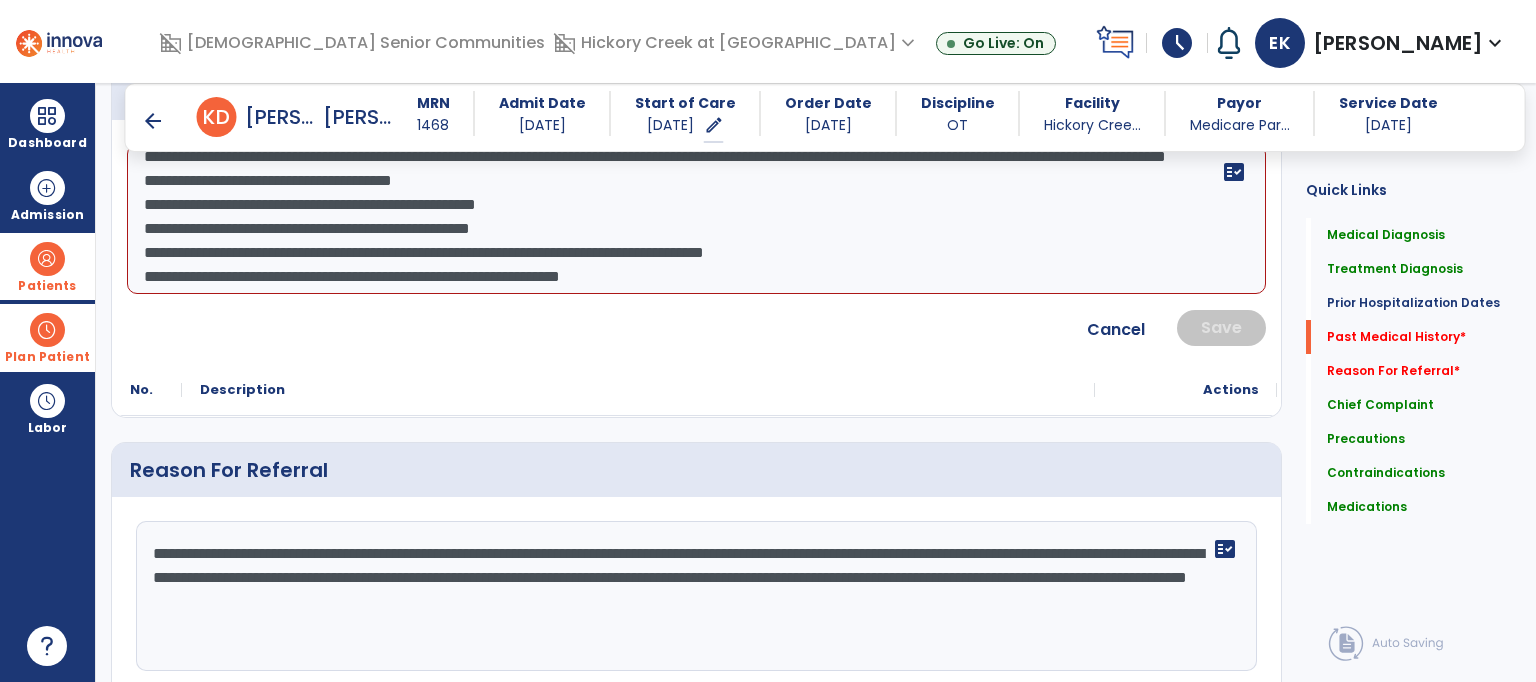 click on "Contraindications   Contraindications" 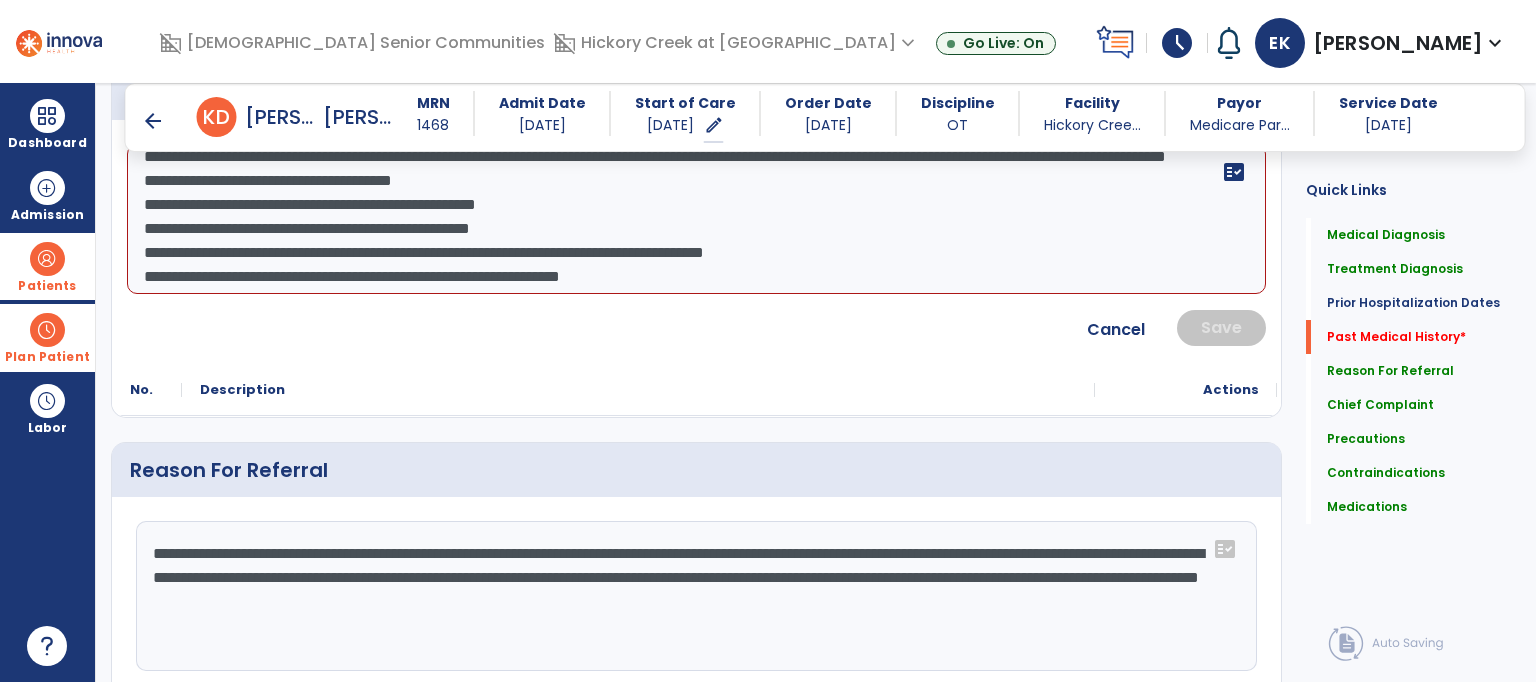 type on "**********" 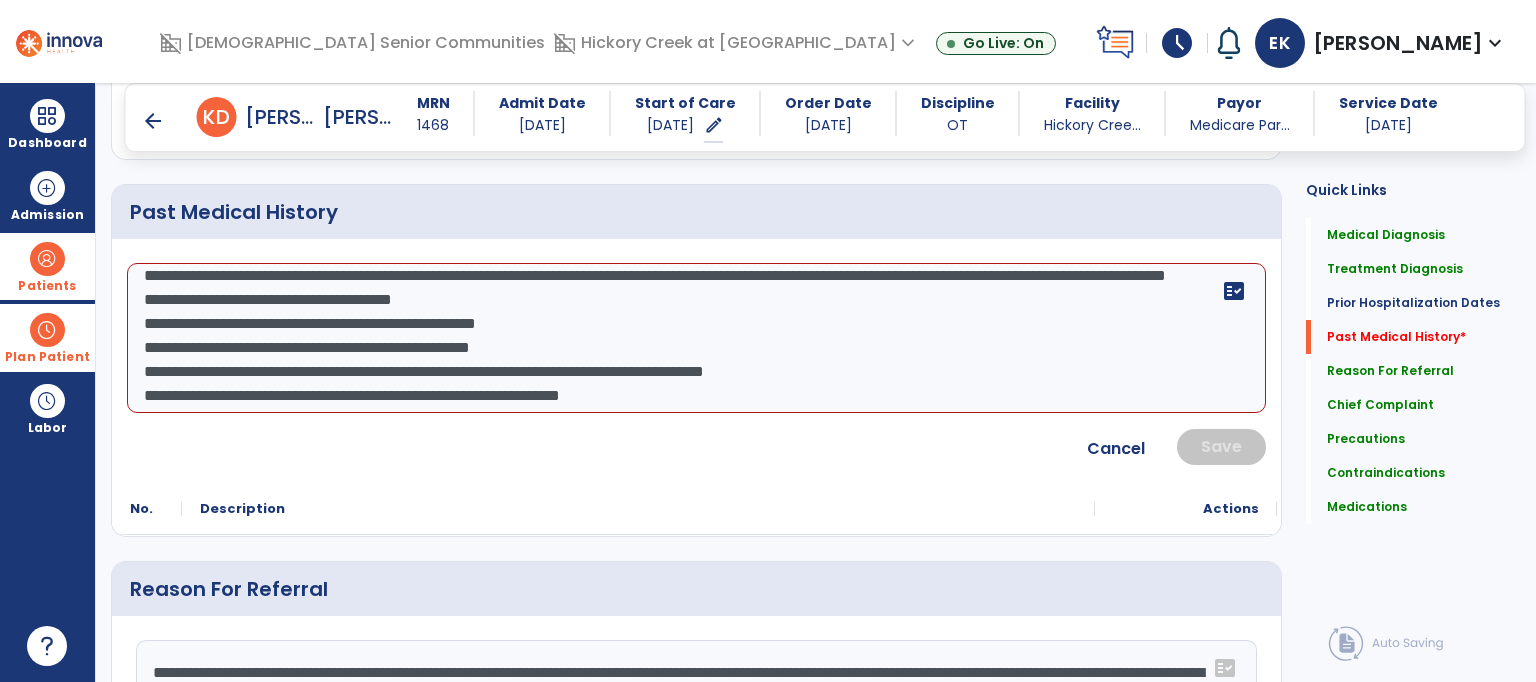 scroll, scrollTop: 759, scrollLeft: 0, axis: vertical 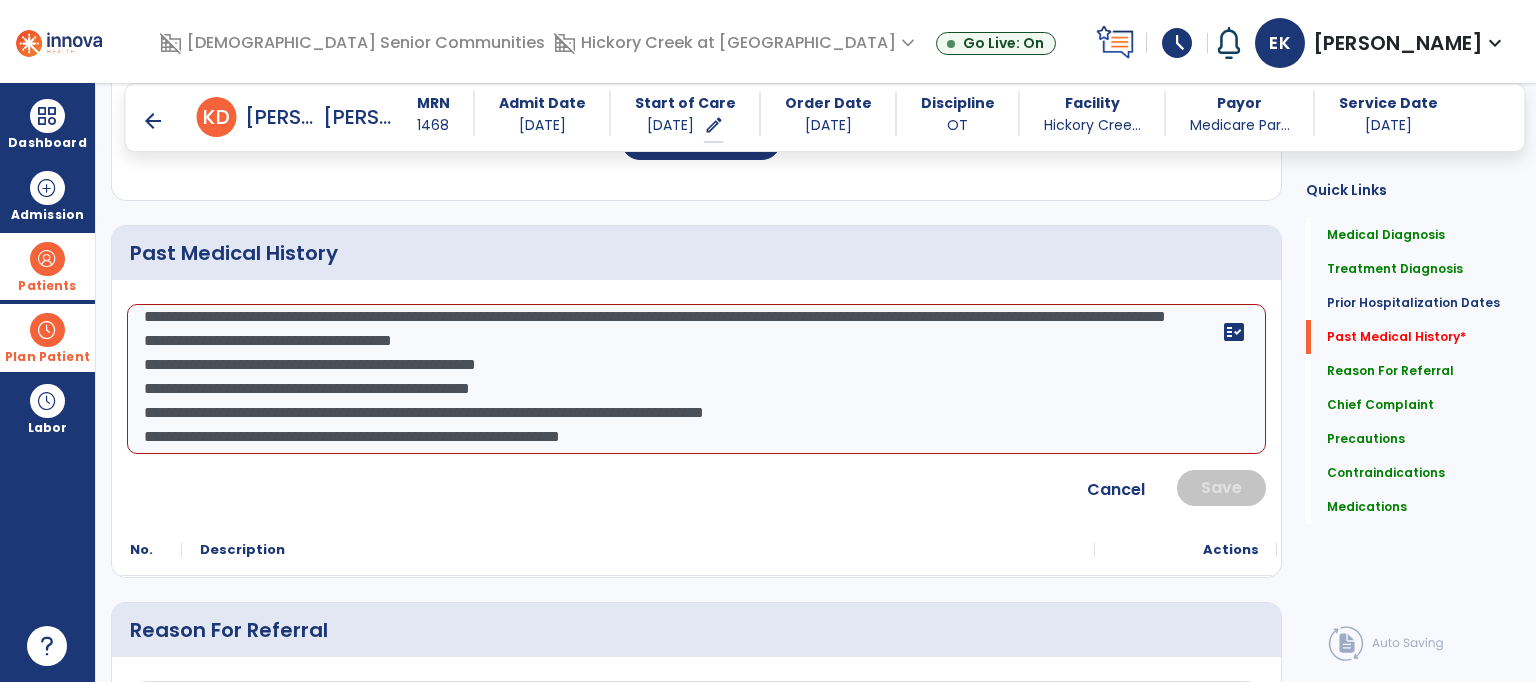 click on "**********" 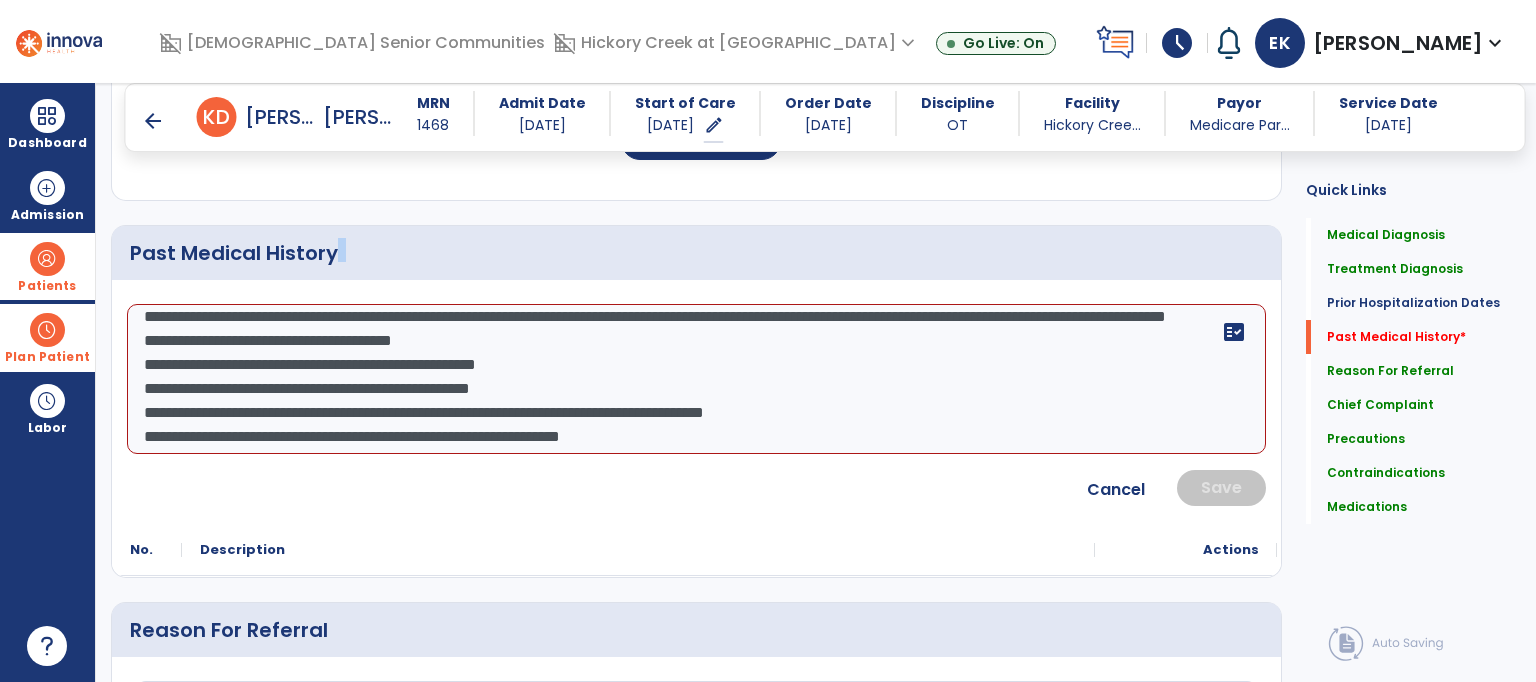 click on "Past Medical History" 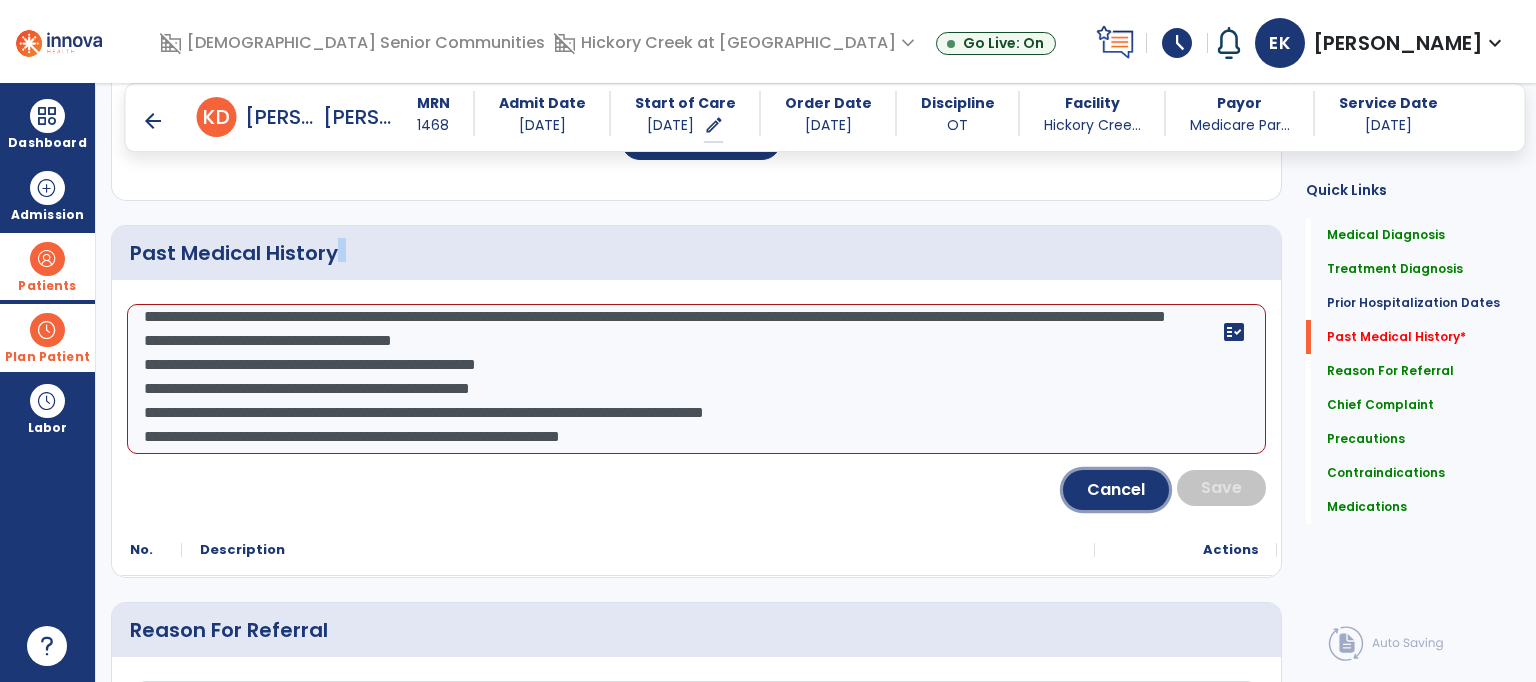 click on "Cancel" 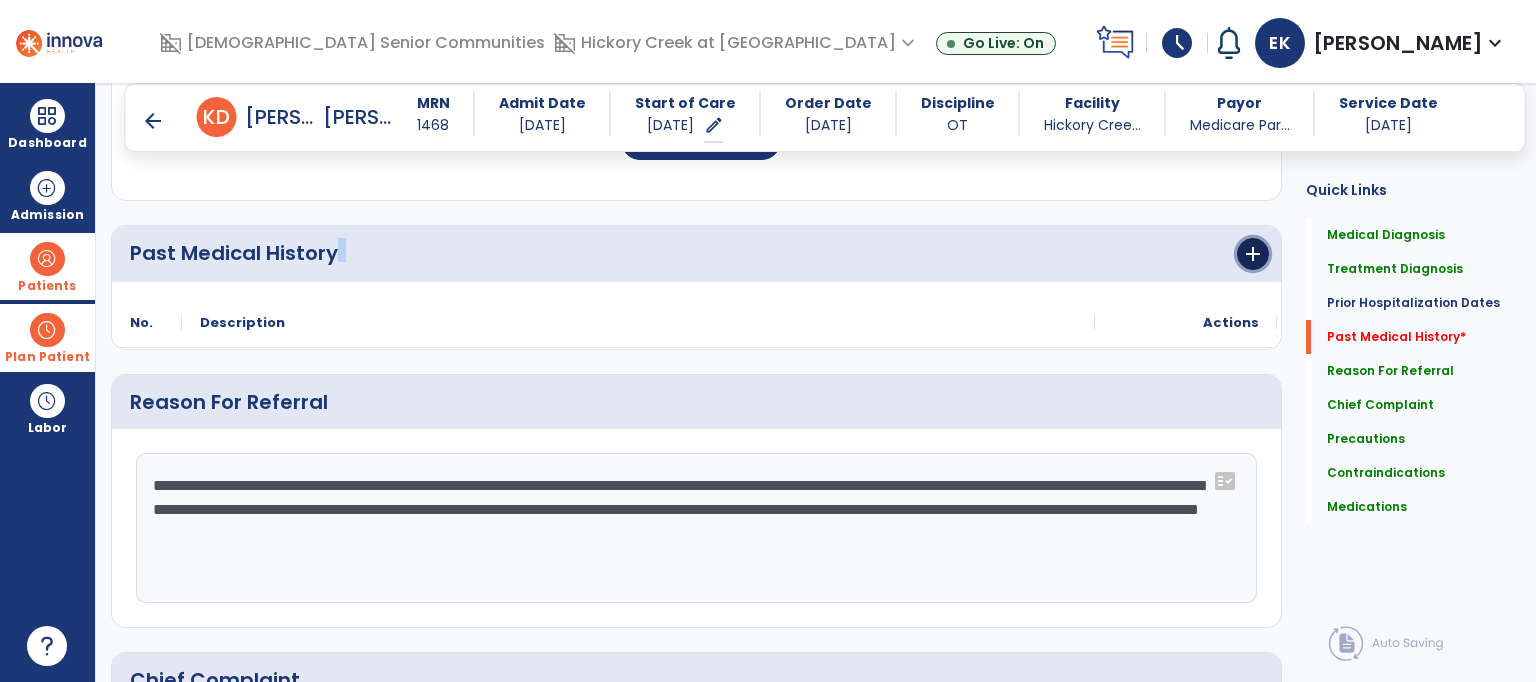 click on "add" 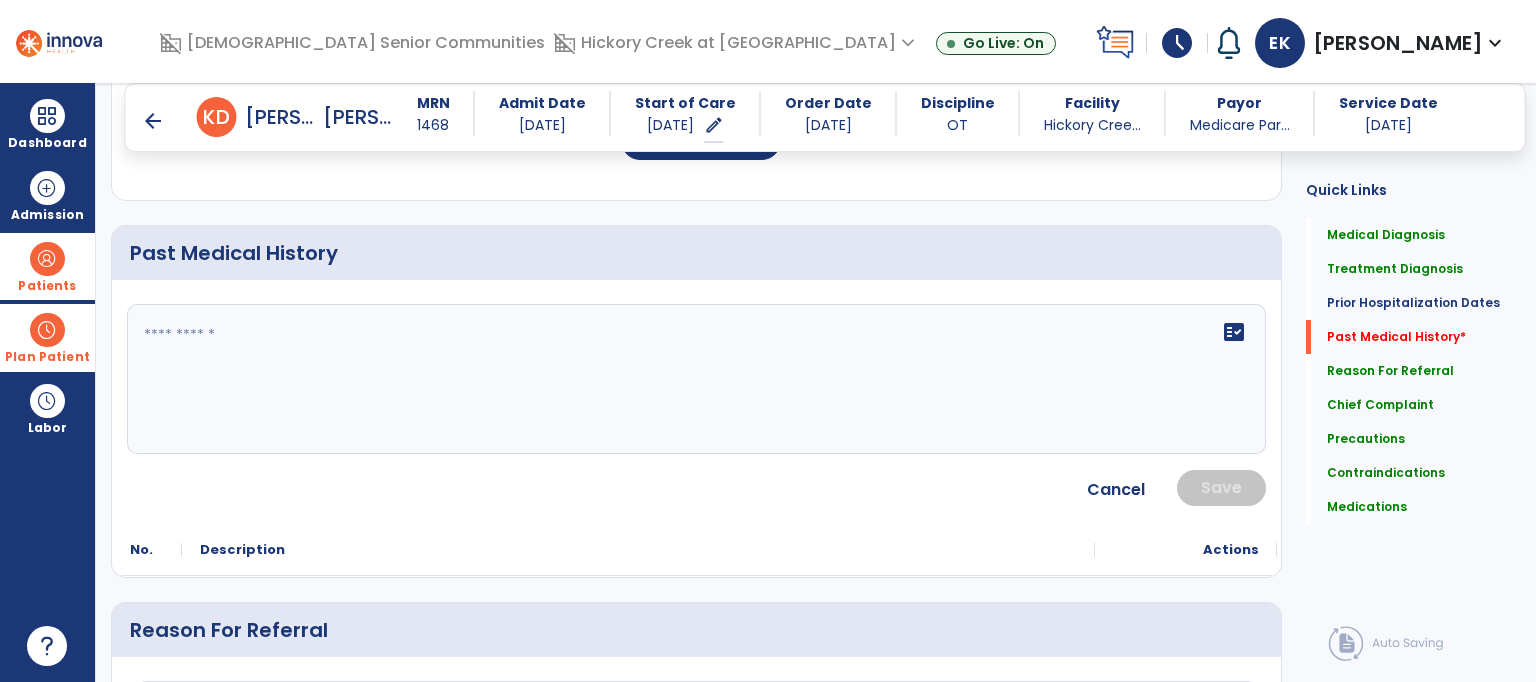 click 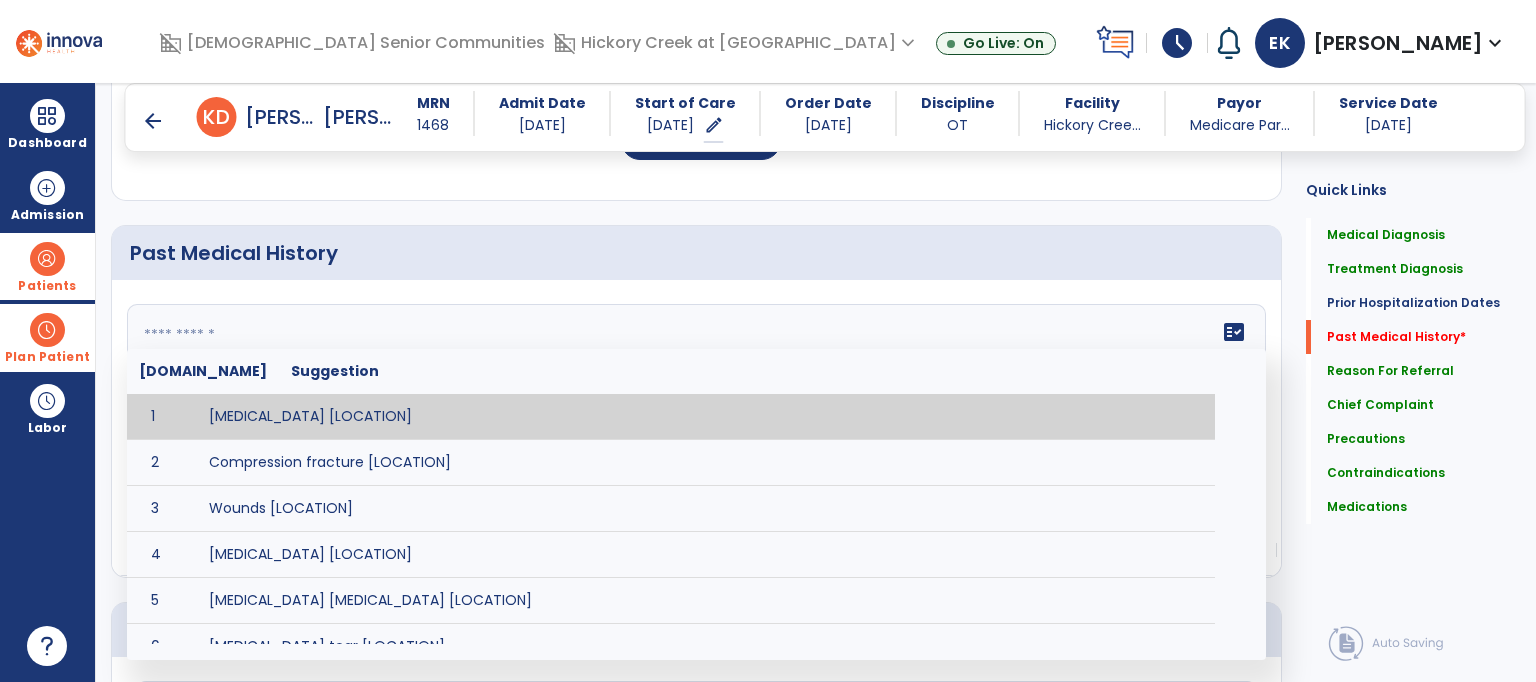 paste on "**********" 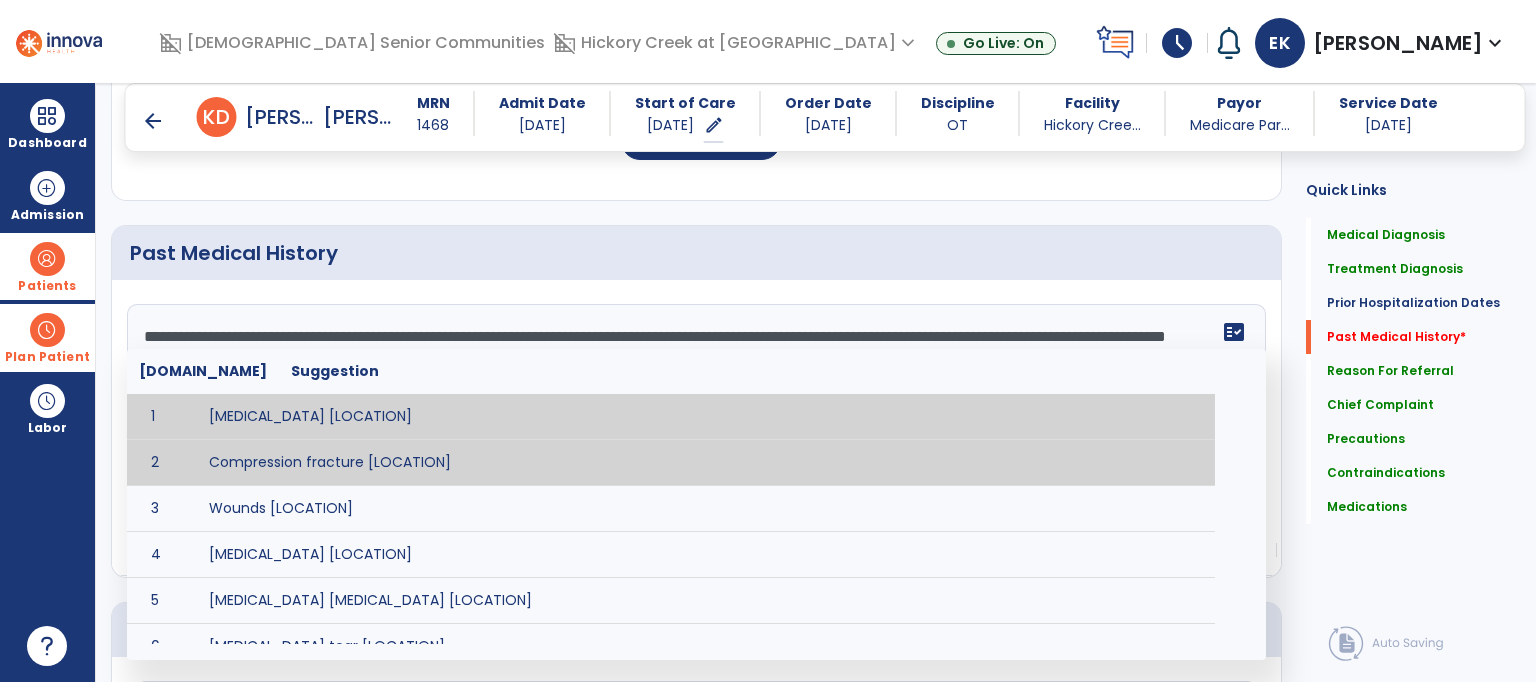 scroll, scrollTop: 303, scrollLeft: 0, axis: vertical 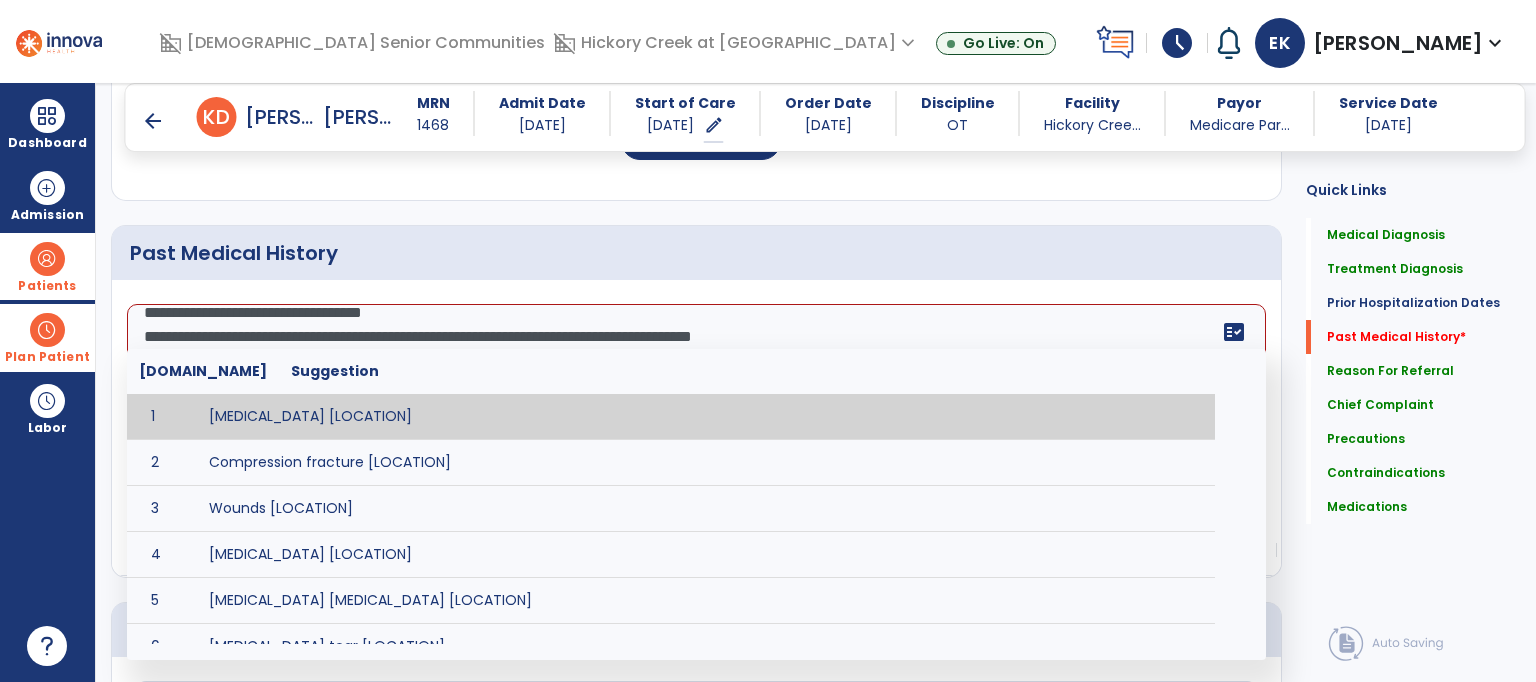 type on "**********" 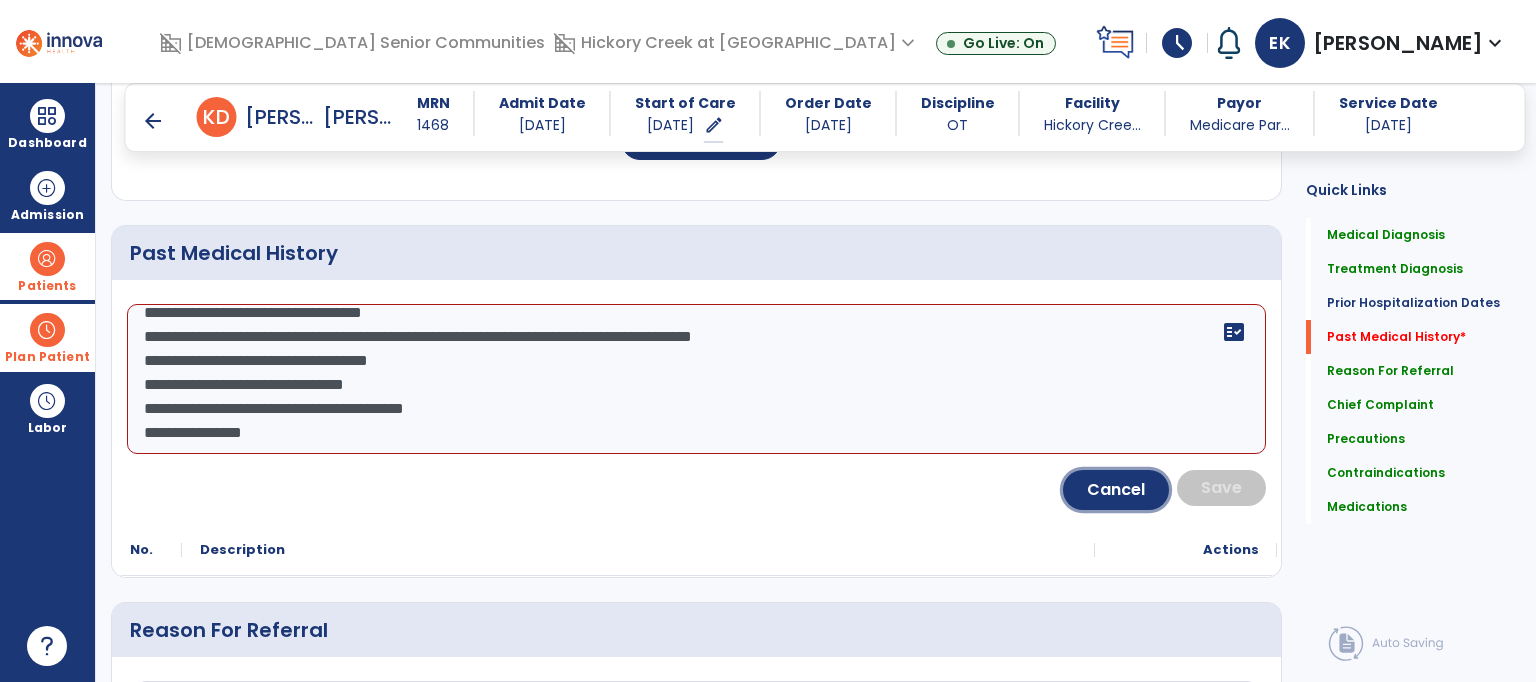 click on "Cancel" 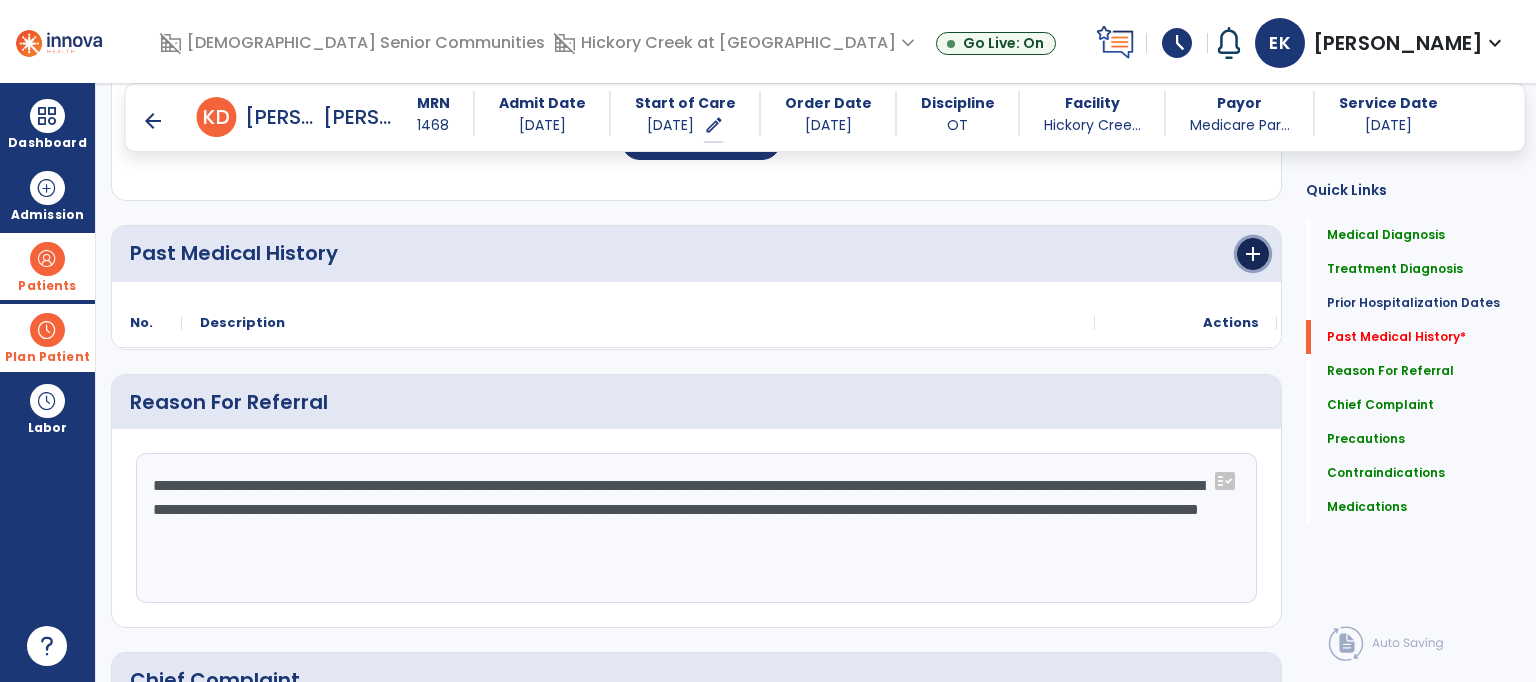 click on "add" 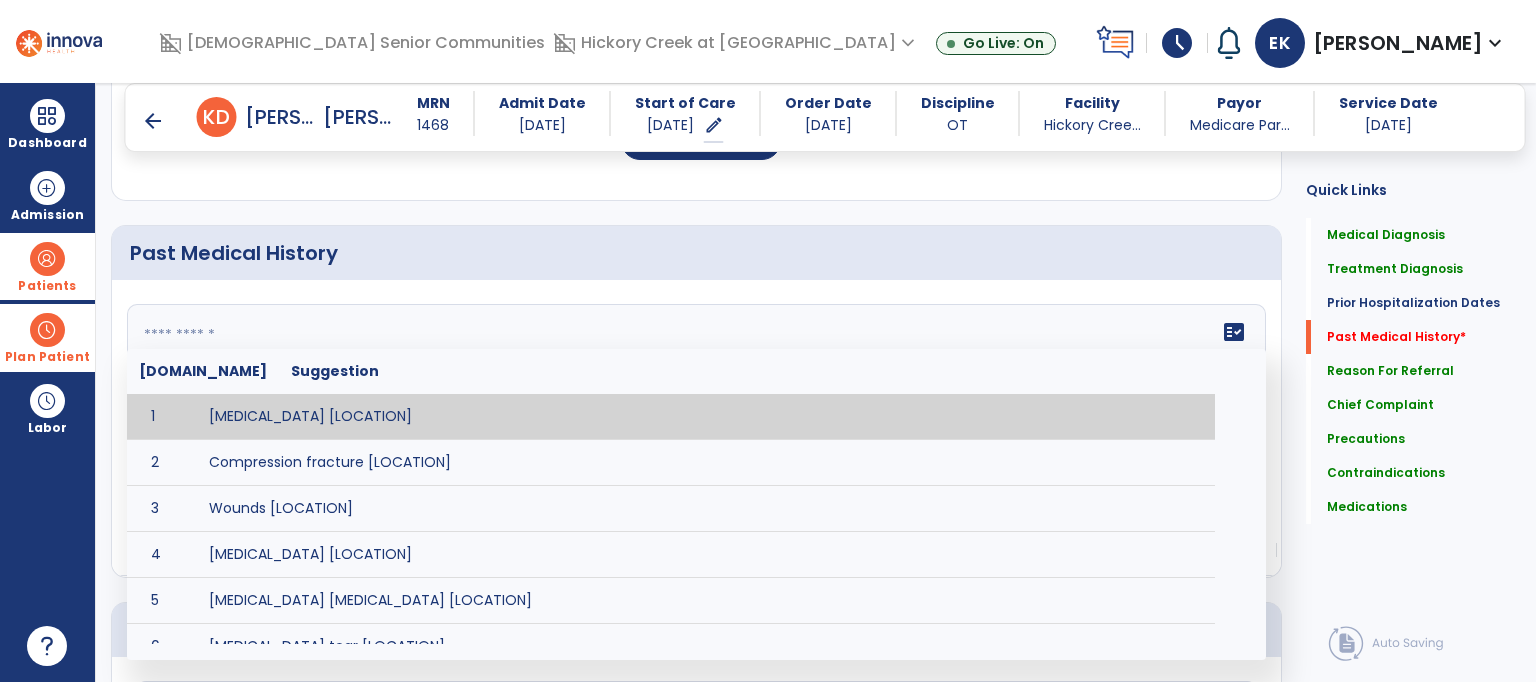 click on "fact_check  [DOMAIN_NAME] Suggestion 1 [MEDICAL_DATA] [LOCATION] 2 Compression fracture [LOCATION] 3 Wounds [LOCATION] 4 [MEDICAL_DATA] [LOCATION] 5 [MEDICAL_DATA] [MEDICAL_DATA] [LOCATION] 6 [MEDICAL_DATA] tear [LOCATION] 7 ACL tear surgically repaired [LOCATION] 8 [MEDICAL_DATA] (AKA) [LOCATION] 9 Below knee [MEDICAL_DATA] (BKE) [LOCATION] 10 [MEDICAL_DATA] (SITE/TYPE) 11 Surgery (TYPE) 12 AAA ([MEDICAL_DATA]) 13 [MEDICAL_DATA] tear [LOCATION] 14 [MEDICAL_DATA] 15 AIDS (Acquired [MEDICAL_DATA] Syndrome) 16 [MEDICAL_DATA] 17 [MEDICAL_DATA] 18 [MEDICAL_DATA] 19 Anxiety 20 ASHD ([MEDICAL_DATA]) 21 [MEDICAL_DATA] 22 [MEDICAL_DATA] 23 [MEDICAL_DATA] 24 [MEDICAL_DATA] 25 [MEDICAL_DATA] Bypass Graft (CABG) 26 CAD ([MEDICAL_DATA]) 27 [MEDICAL_DATA] 28 [MEDICAL_DATA] 29 [MEDICAL_DATA] 30 [MEDICAL_DATA] 31 COPD ([MEDICAL_DATA]) 32 CRPS ([MEDICAL_DATA]) 33 CVA (Cerebrovascular Accident) 34 CVI ([MEDICAL_DATA]) 35 DDD ([MEDICAL_DATA])" 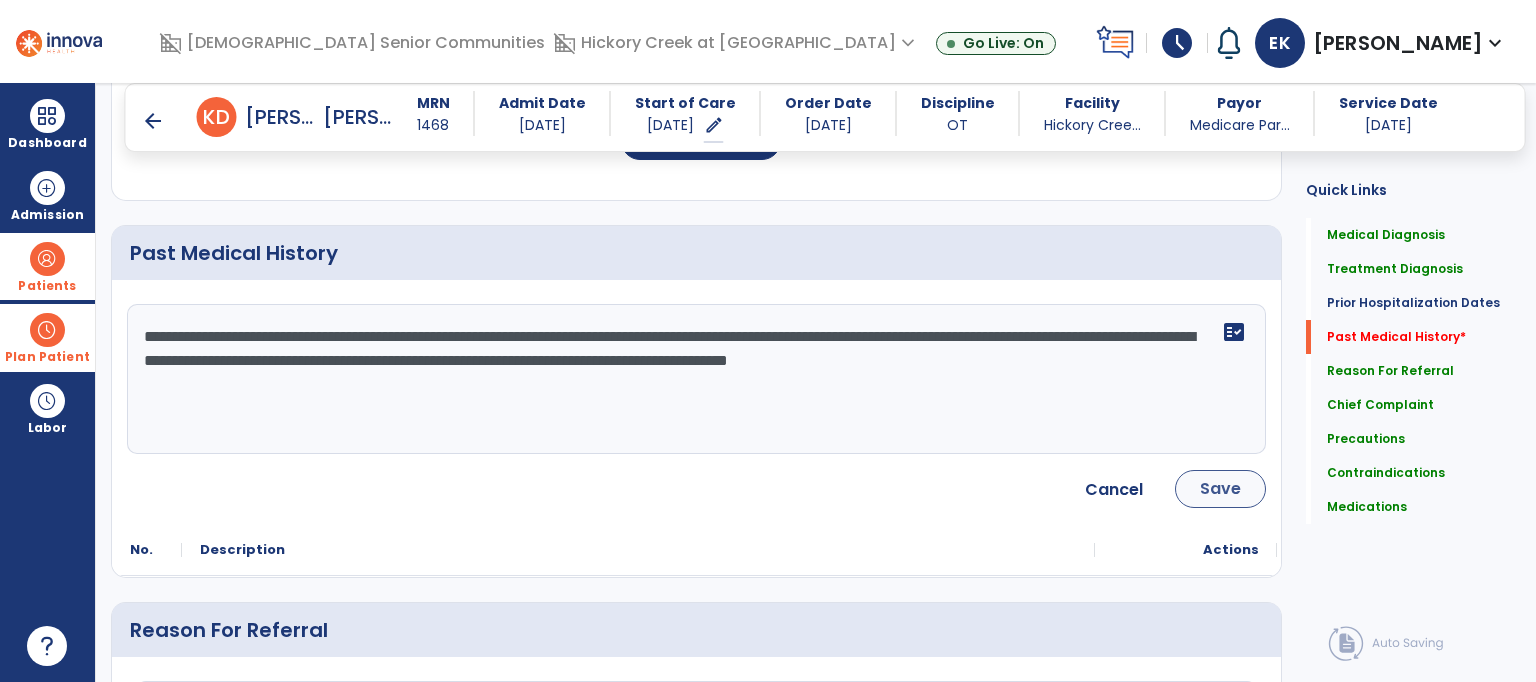 type on "**********" 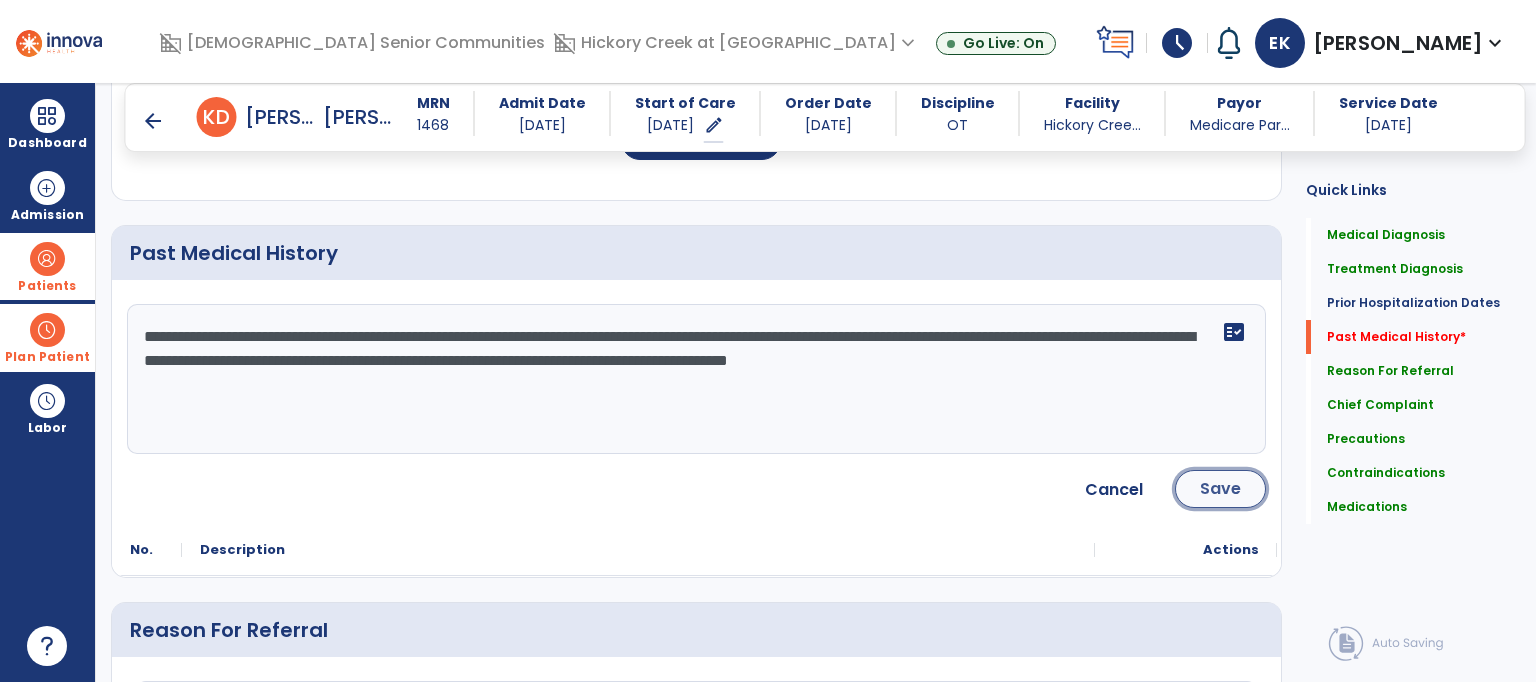 click on "Save" 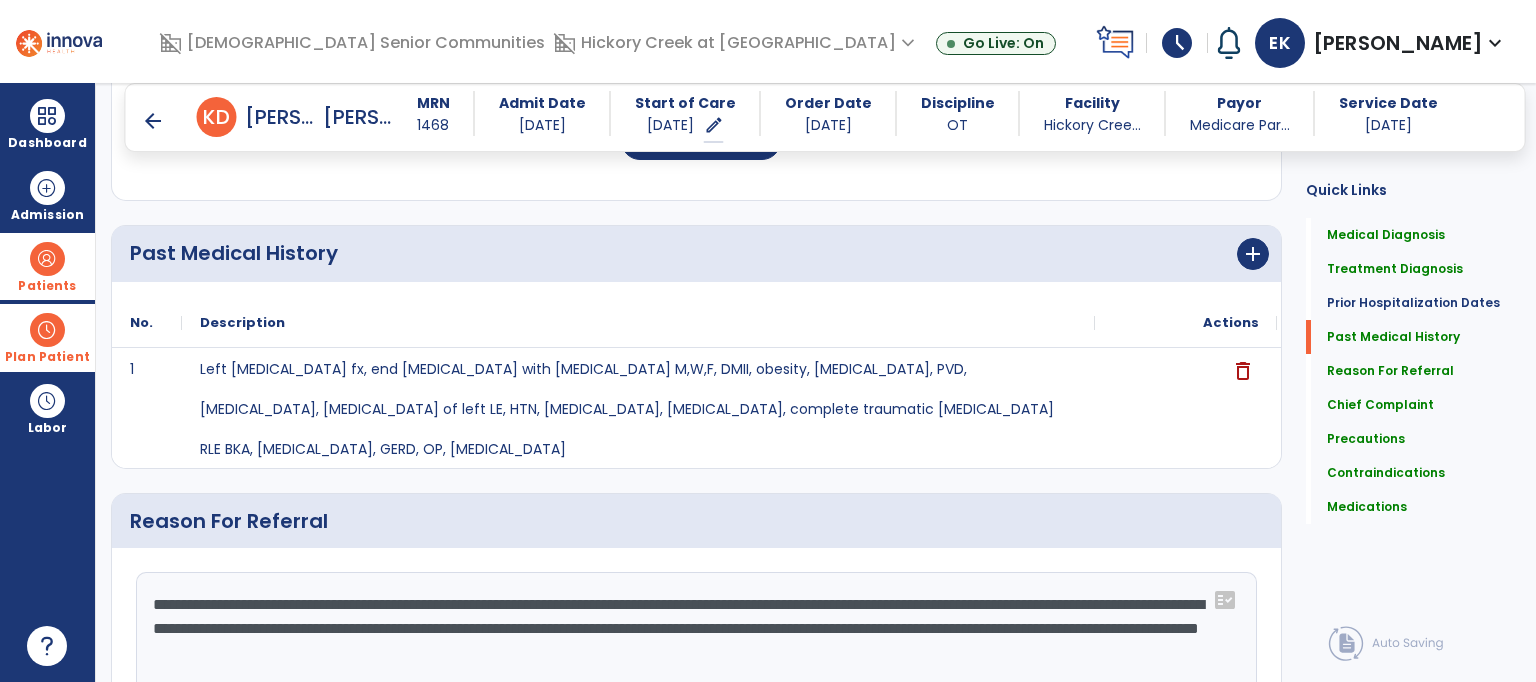 click on "Past Medical History   Past Medical History" 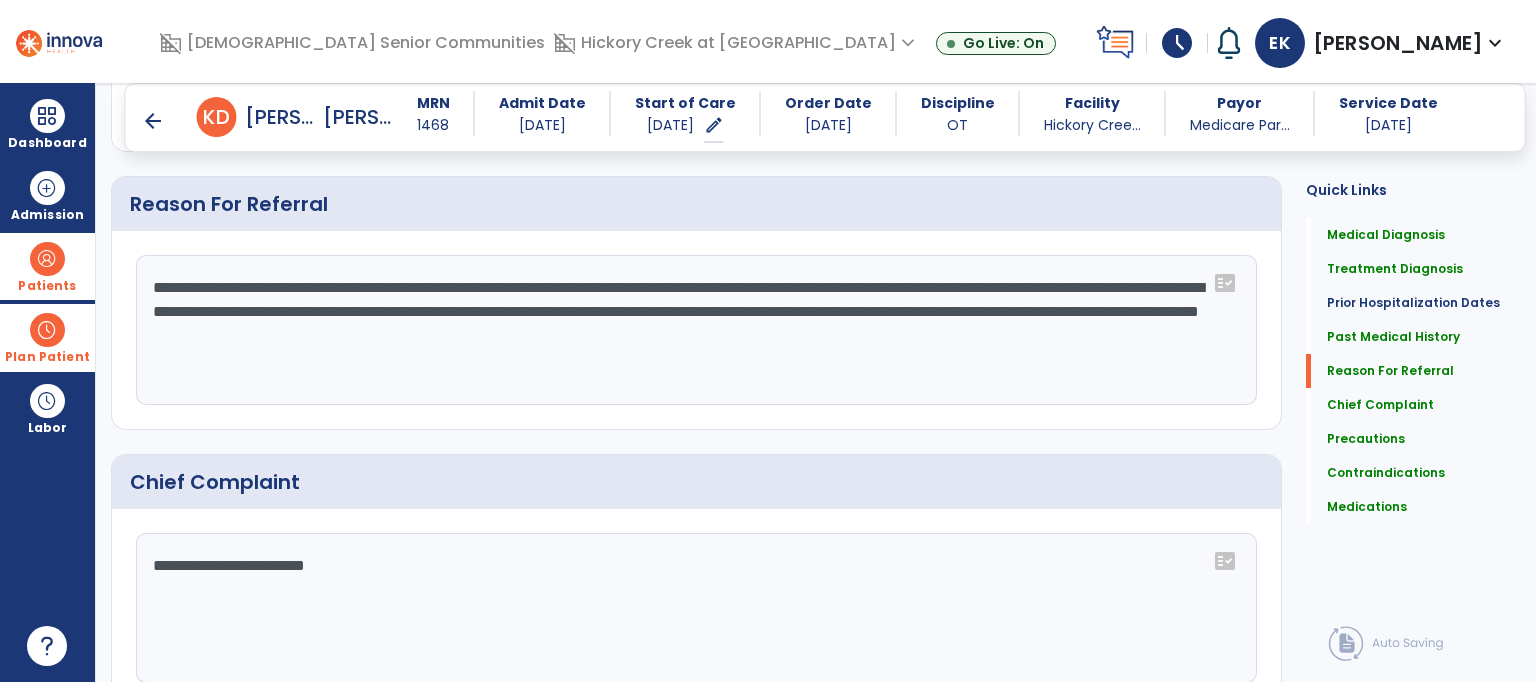 scroll, scrollTop: 1079, scrollLeft: 0, axis: vertical 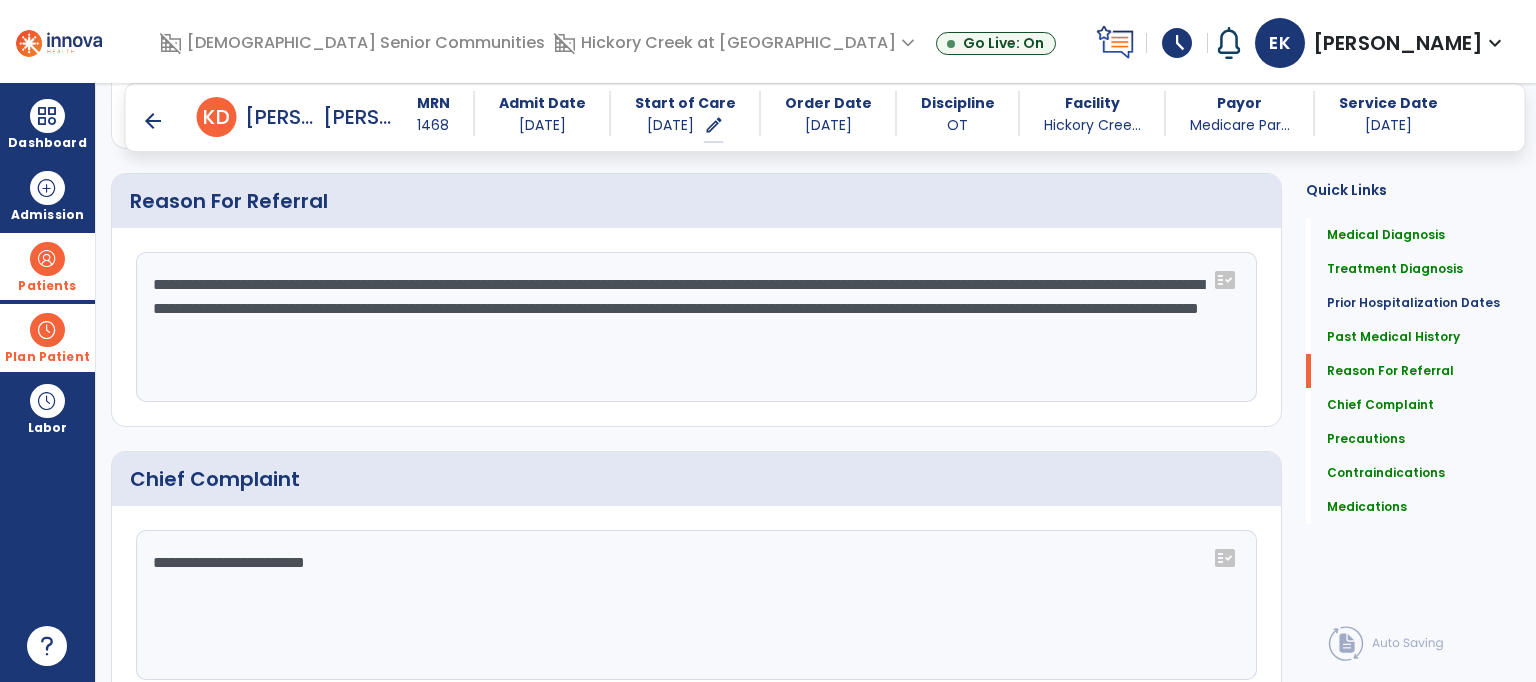 drag, startPoint x: 156, startPoint y: 281, endPoint x: 903, endPoint y: 358, distance: 750.95807 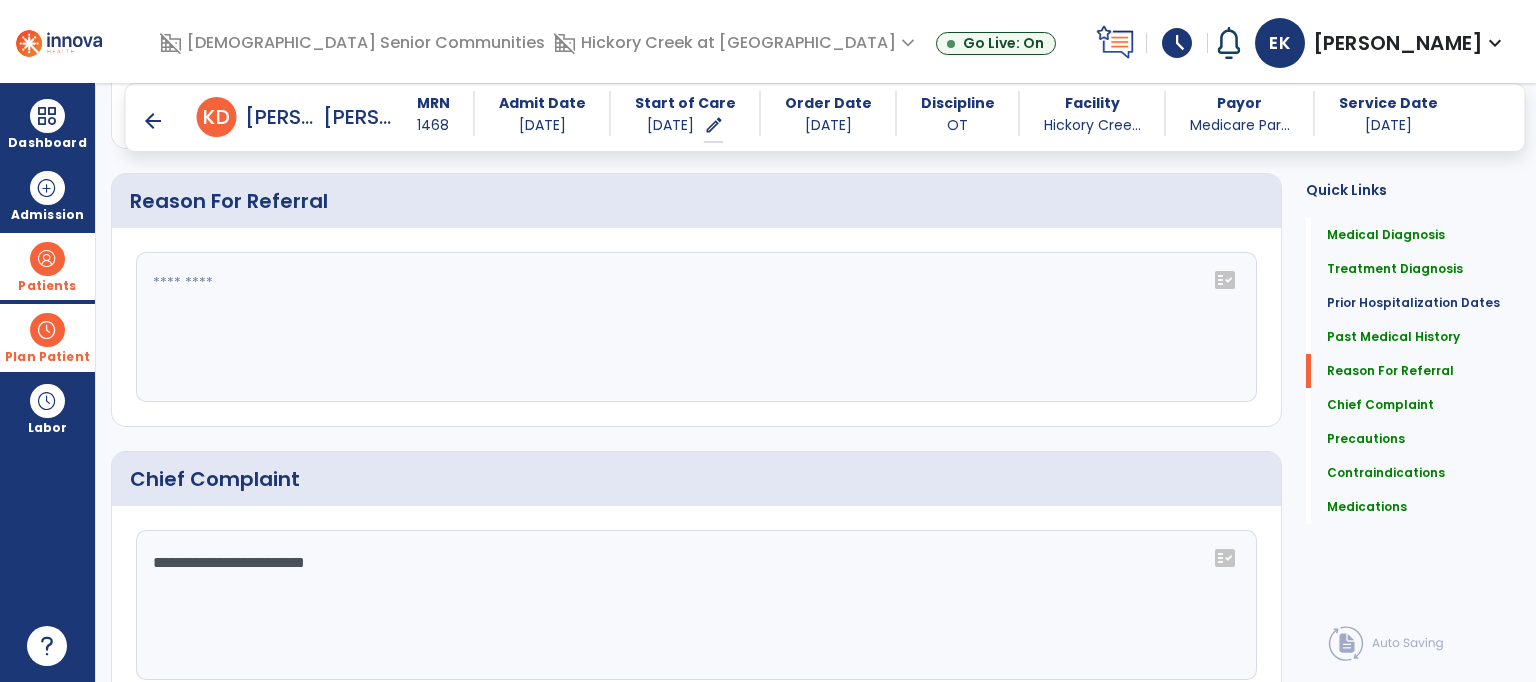 type 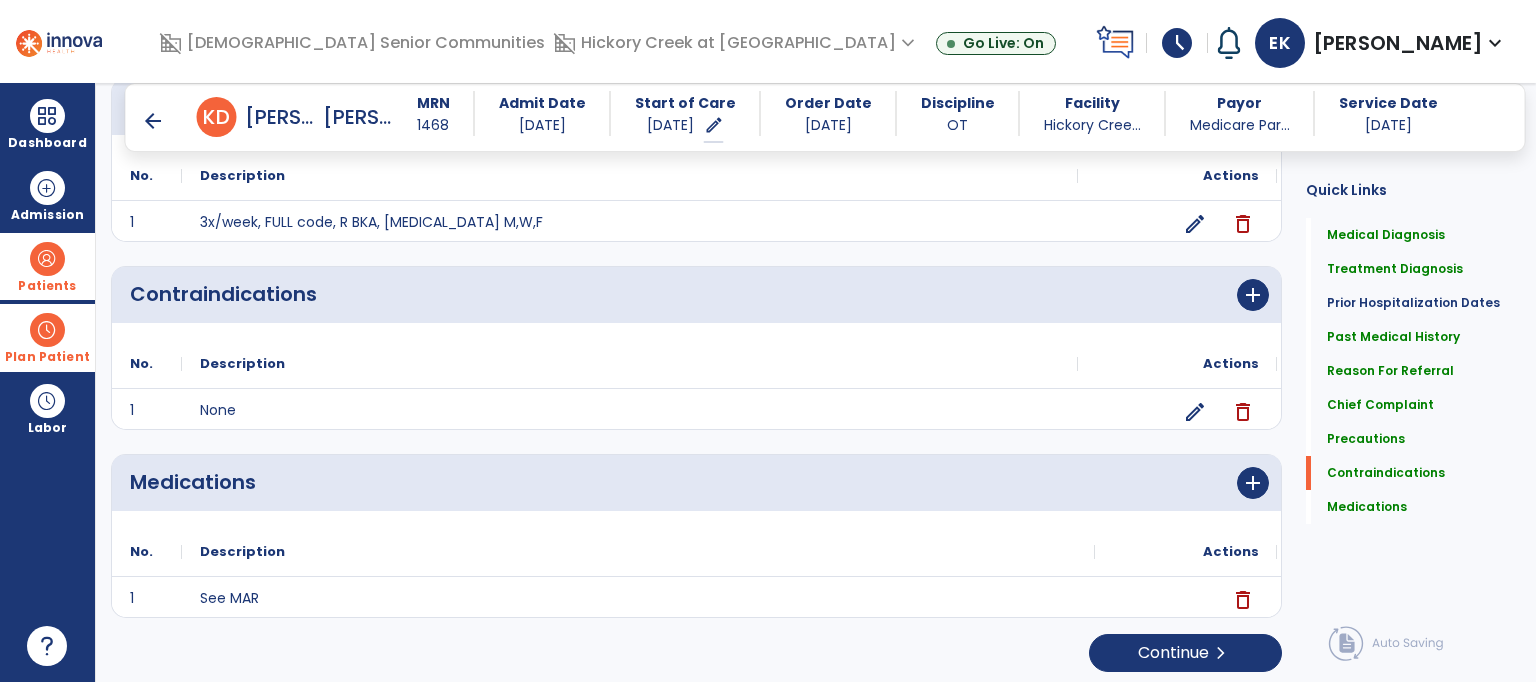 scroll, scrollTop: 1731, scrollLeft: 0, axis: vertical 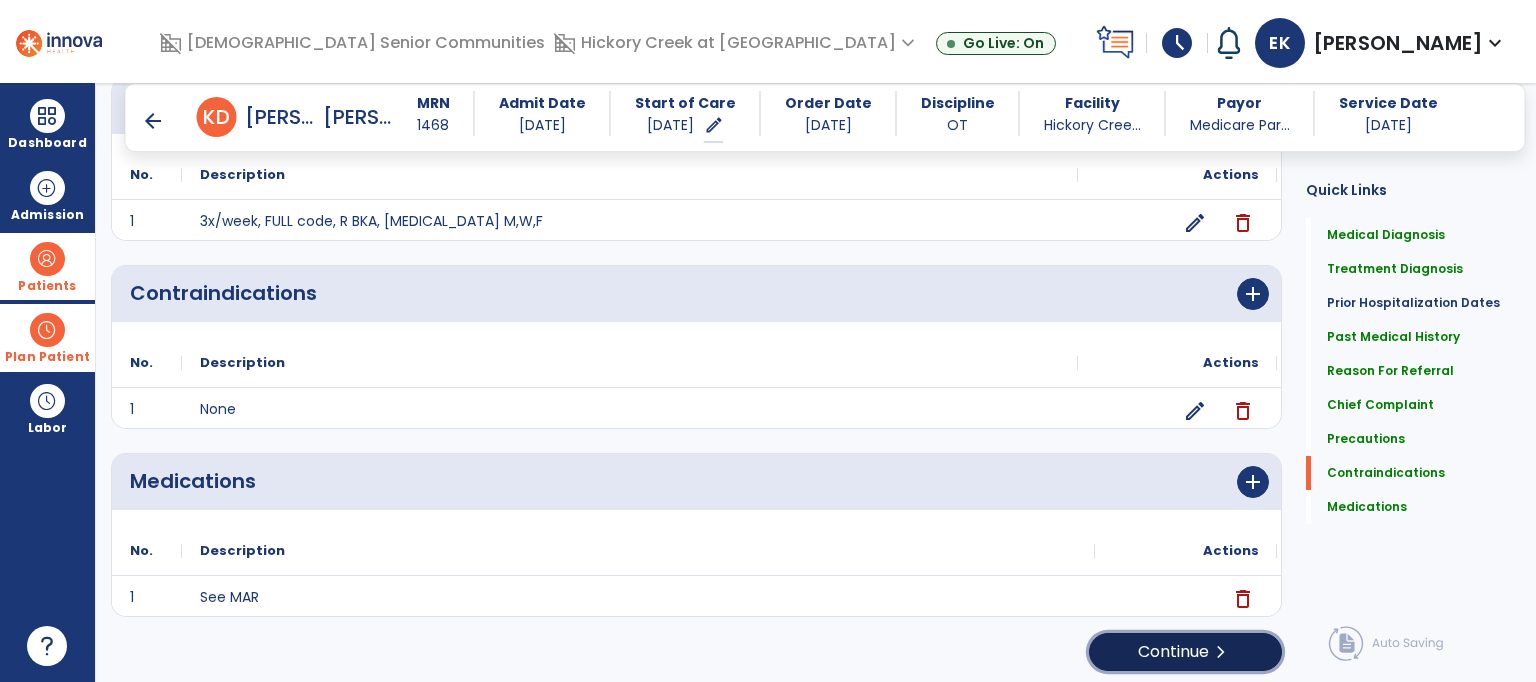 click on "Continue  chevron_right" 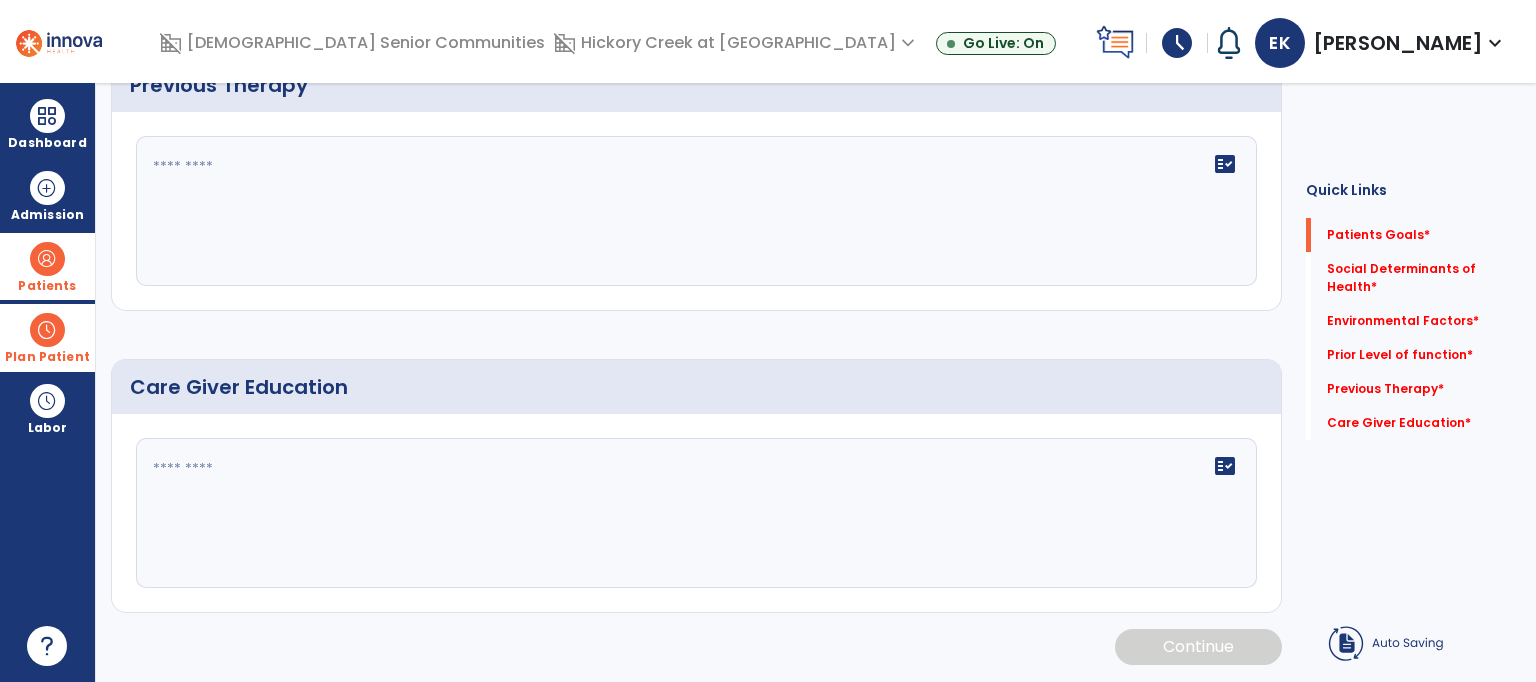scroll, scrollTop: 0, scrollLeft: 0, axis: both 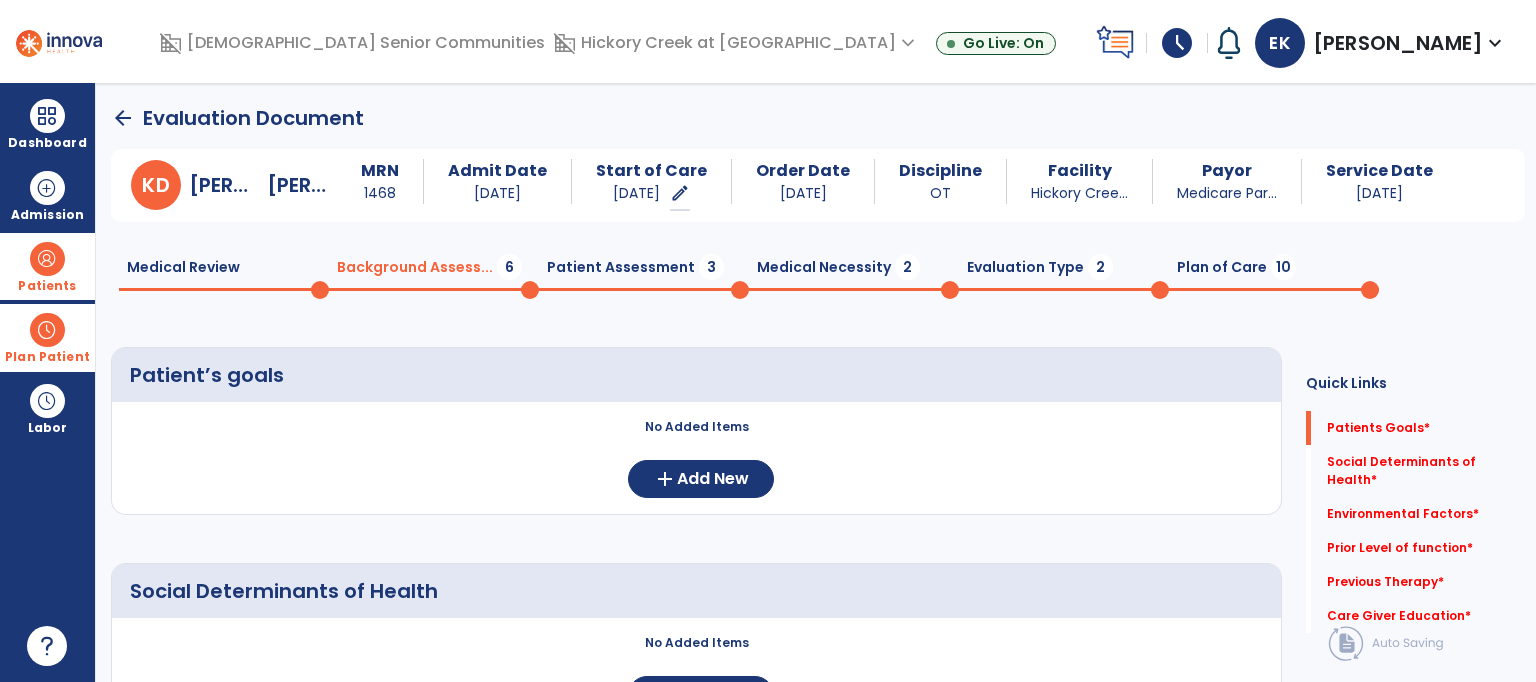 click on "Patients Goals   *  Patients Goals   *" 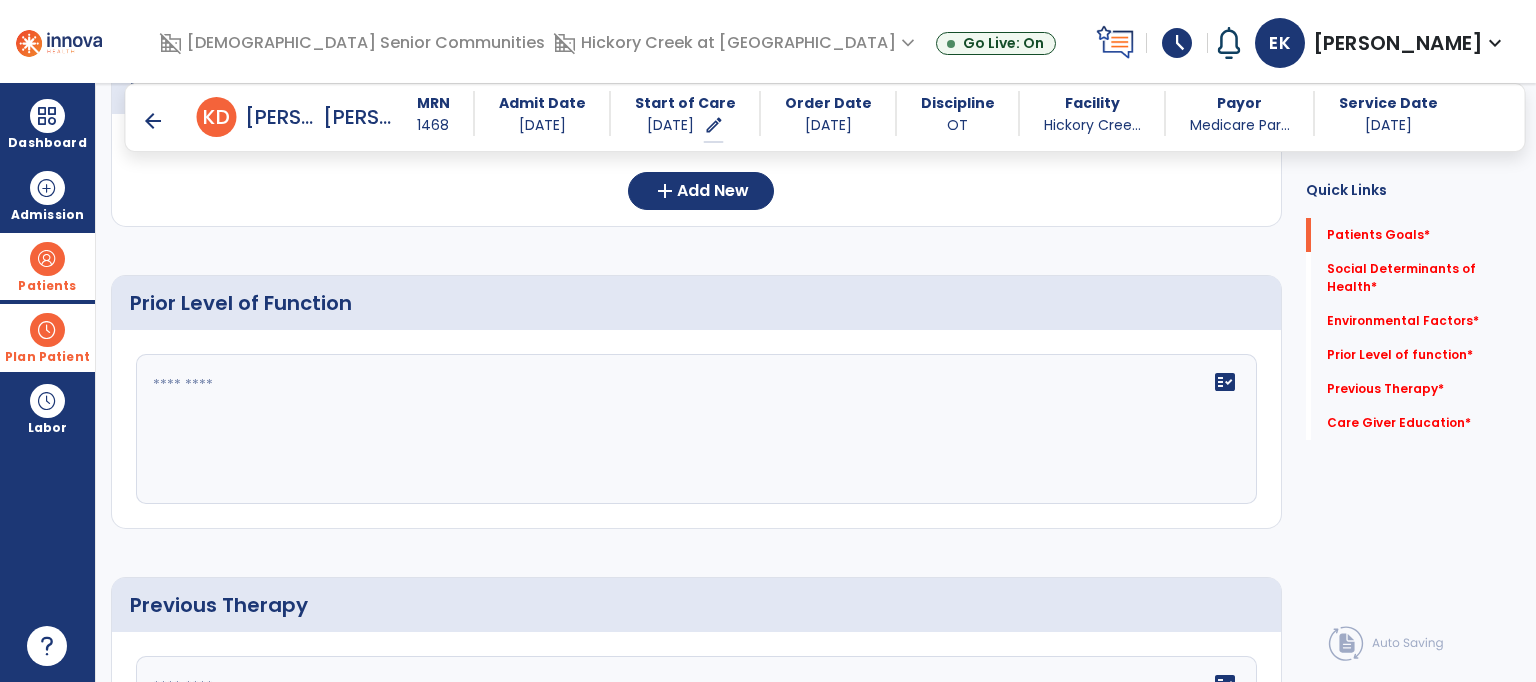 scroll, scrollTop: 760, scrollLeft: 0, axis: vertical 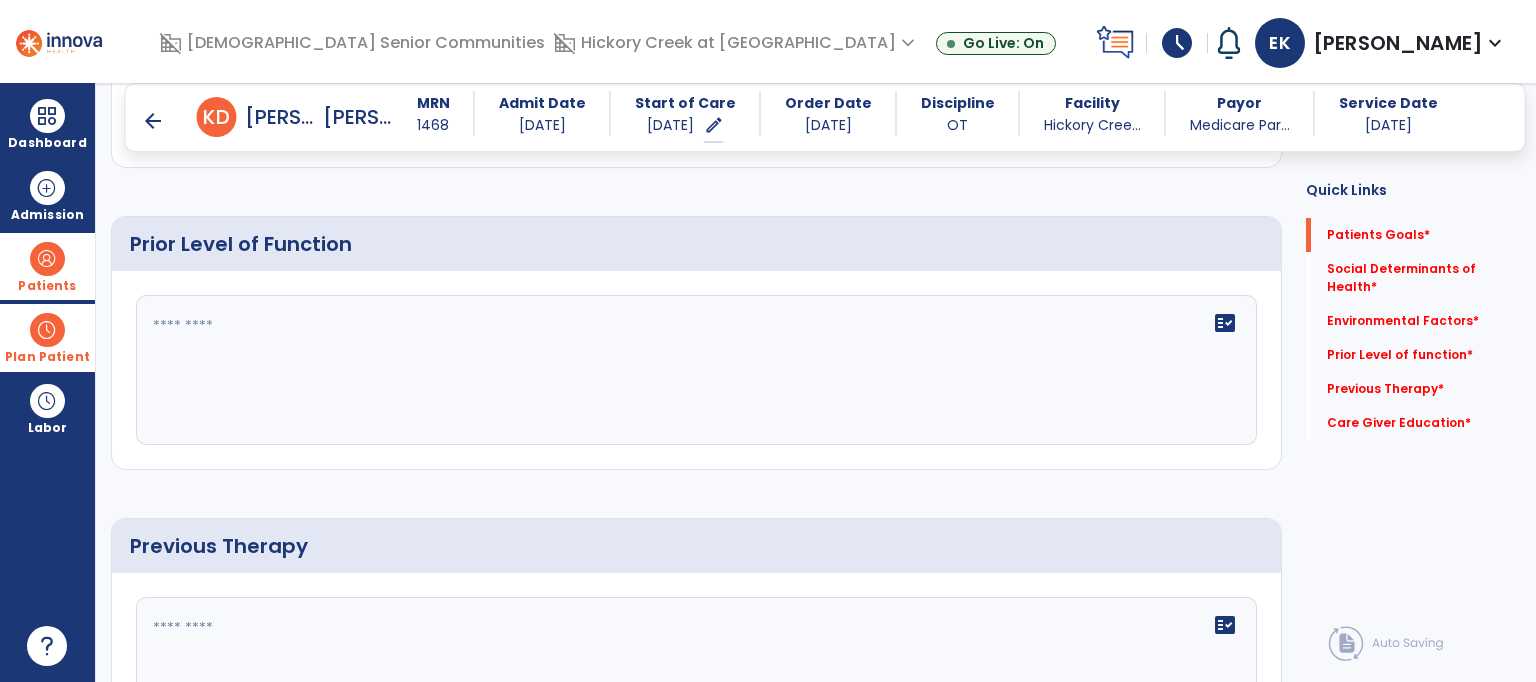 click 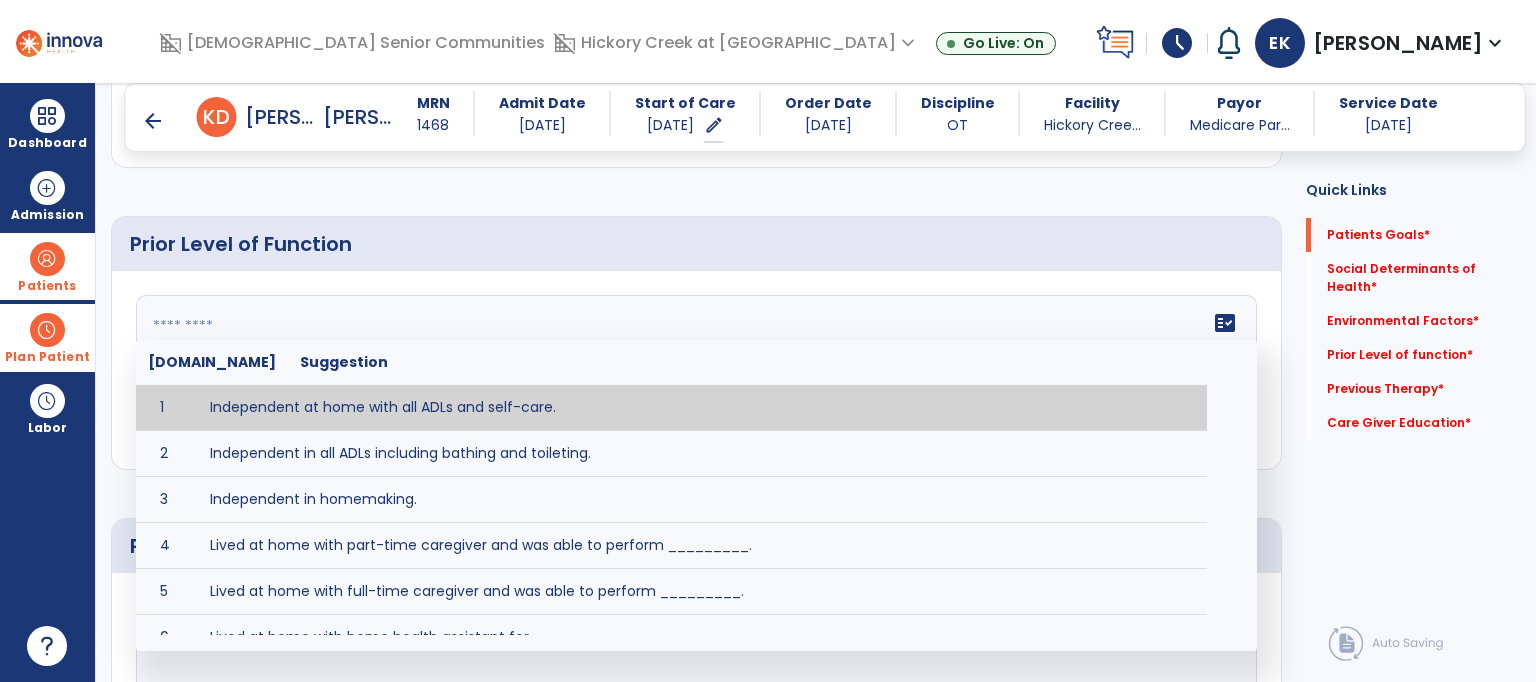 click 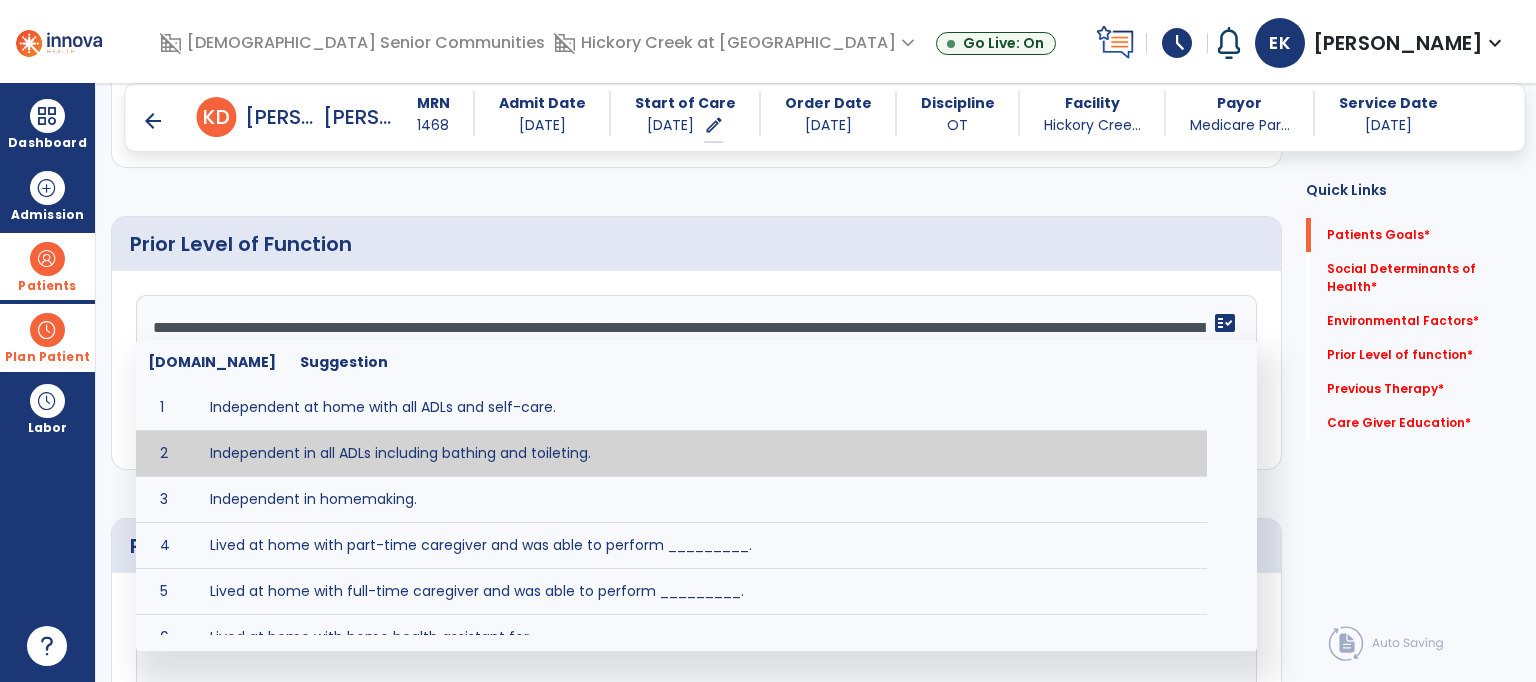 type on "**********" 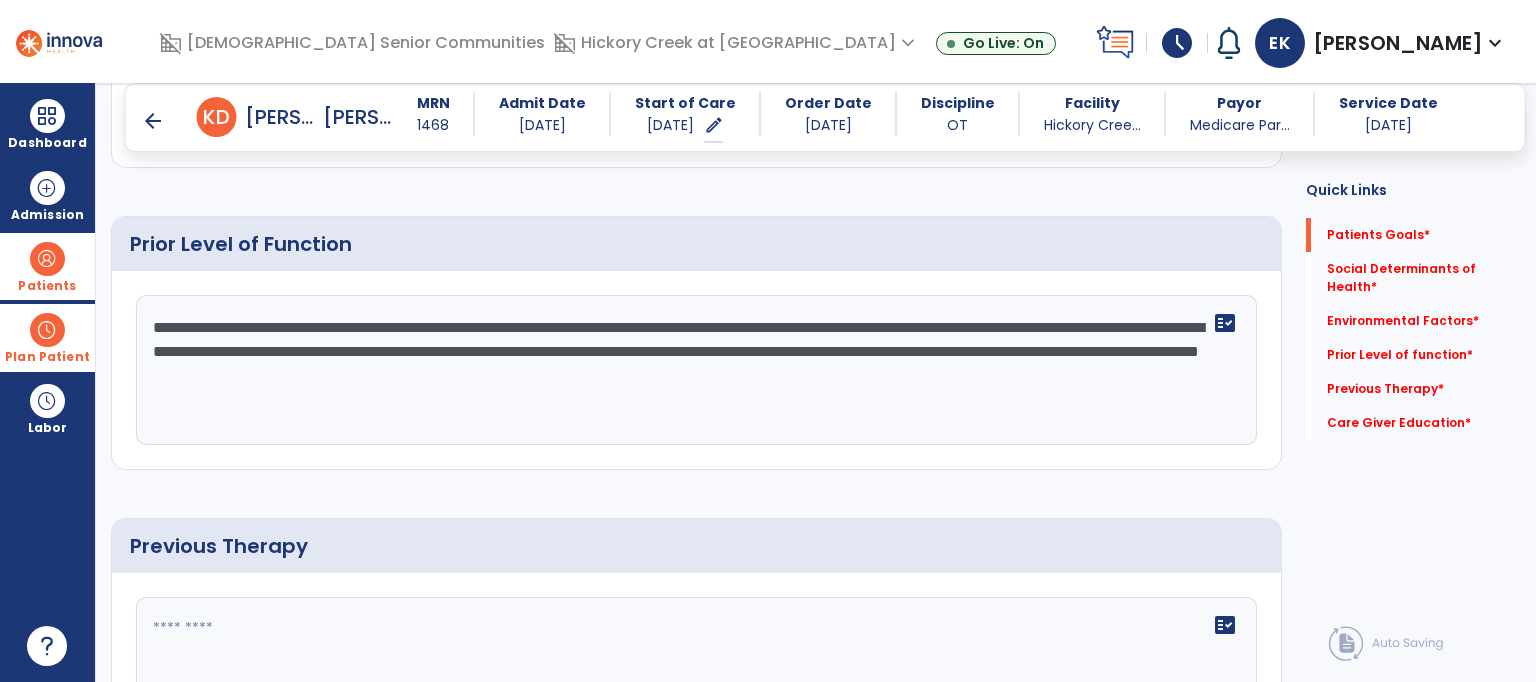 click on "**********" 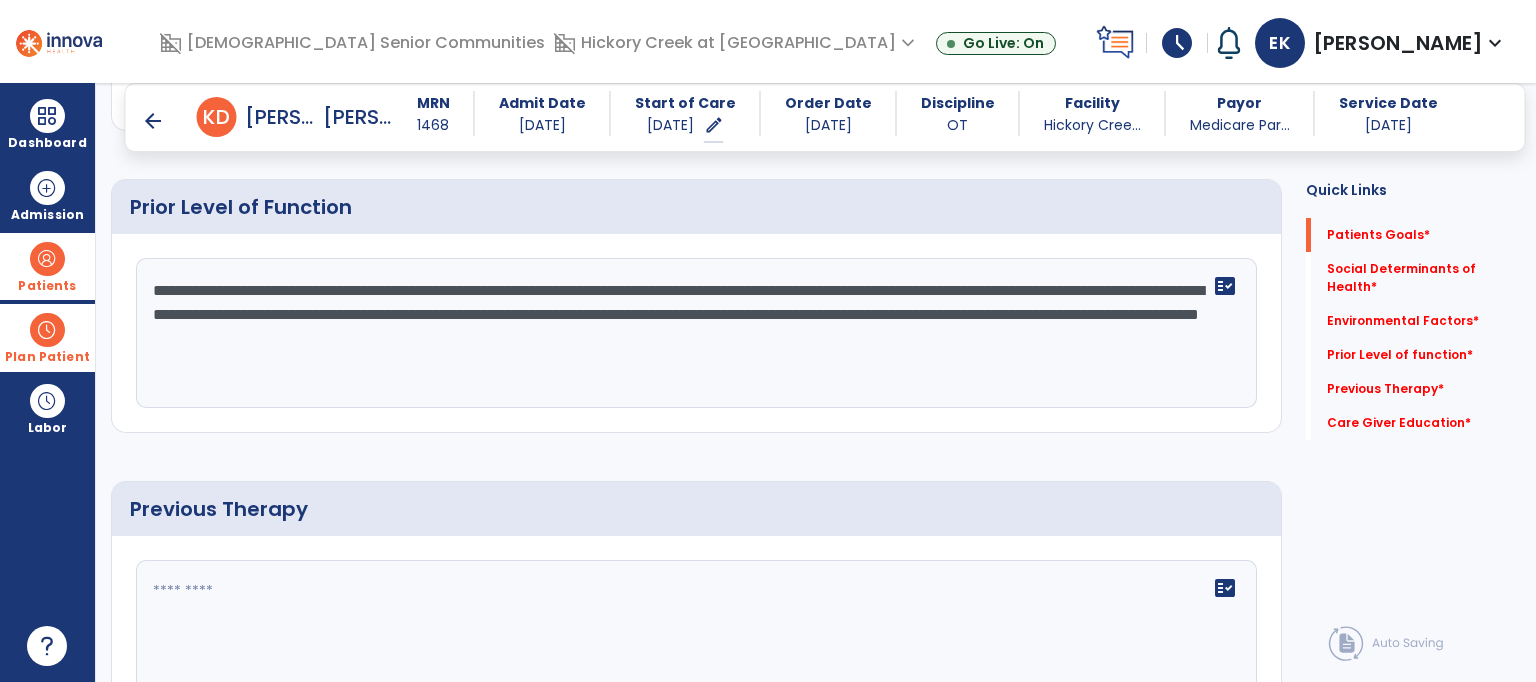 scroll, scrollTop: 800, scrollLeft: 0, axis: vertical 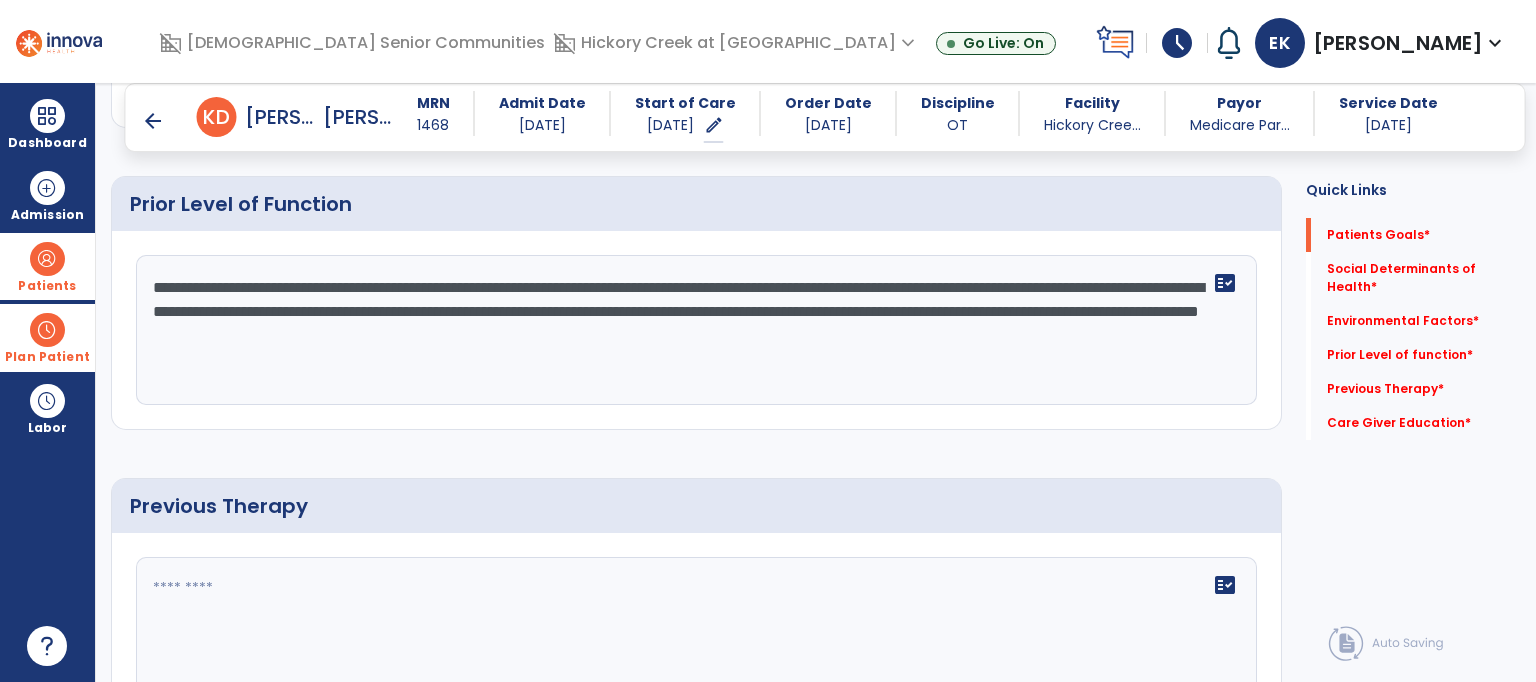 click on "**********" 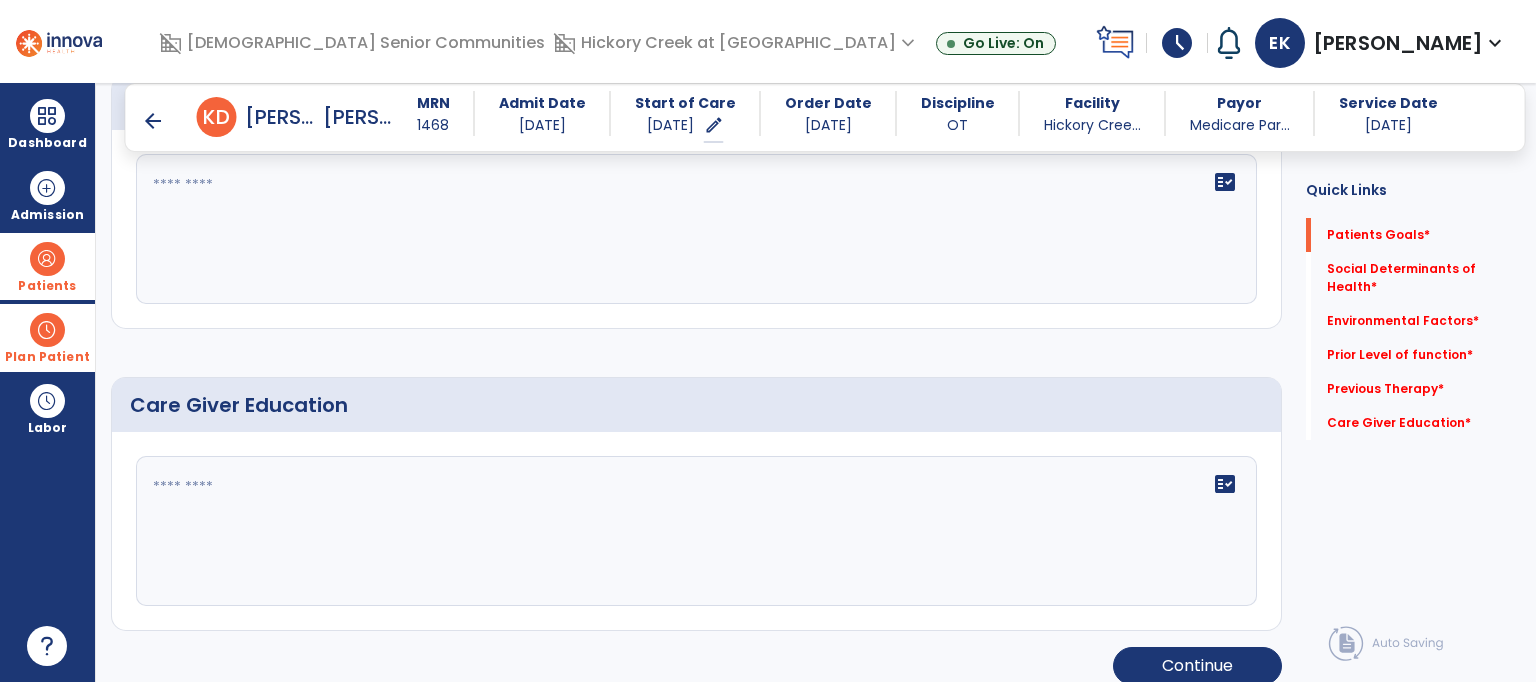 scroll, scrollTop: 1217, scrollLeft: 0, axis: vertical 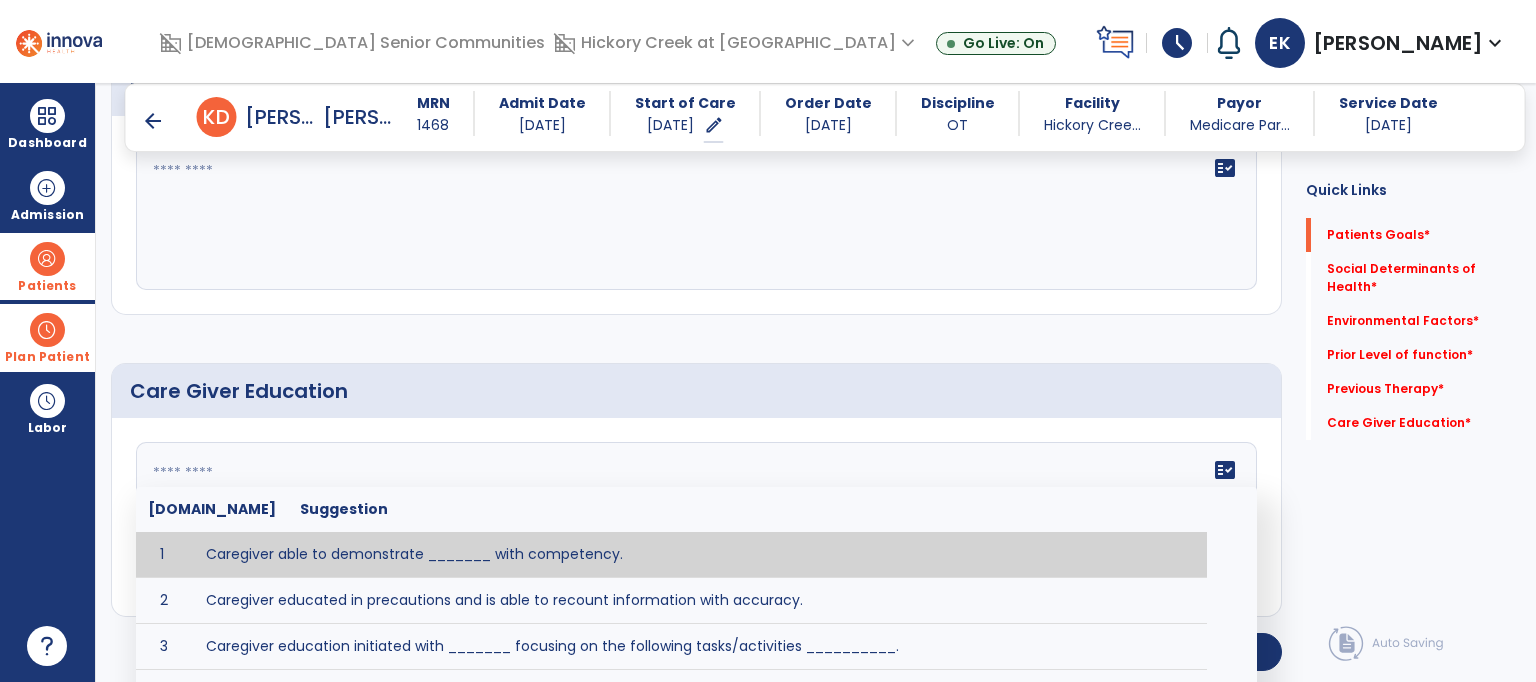 click 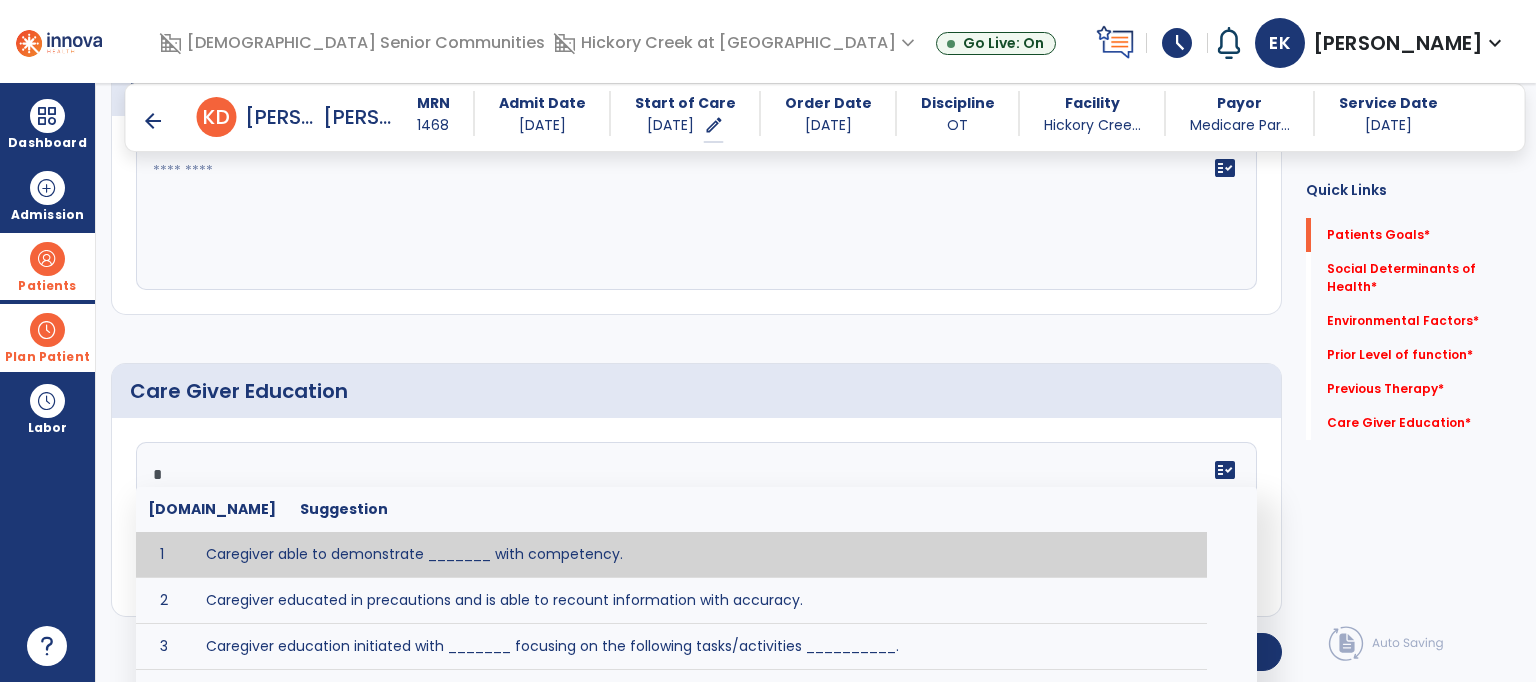 click on "*" 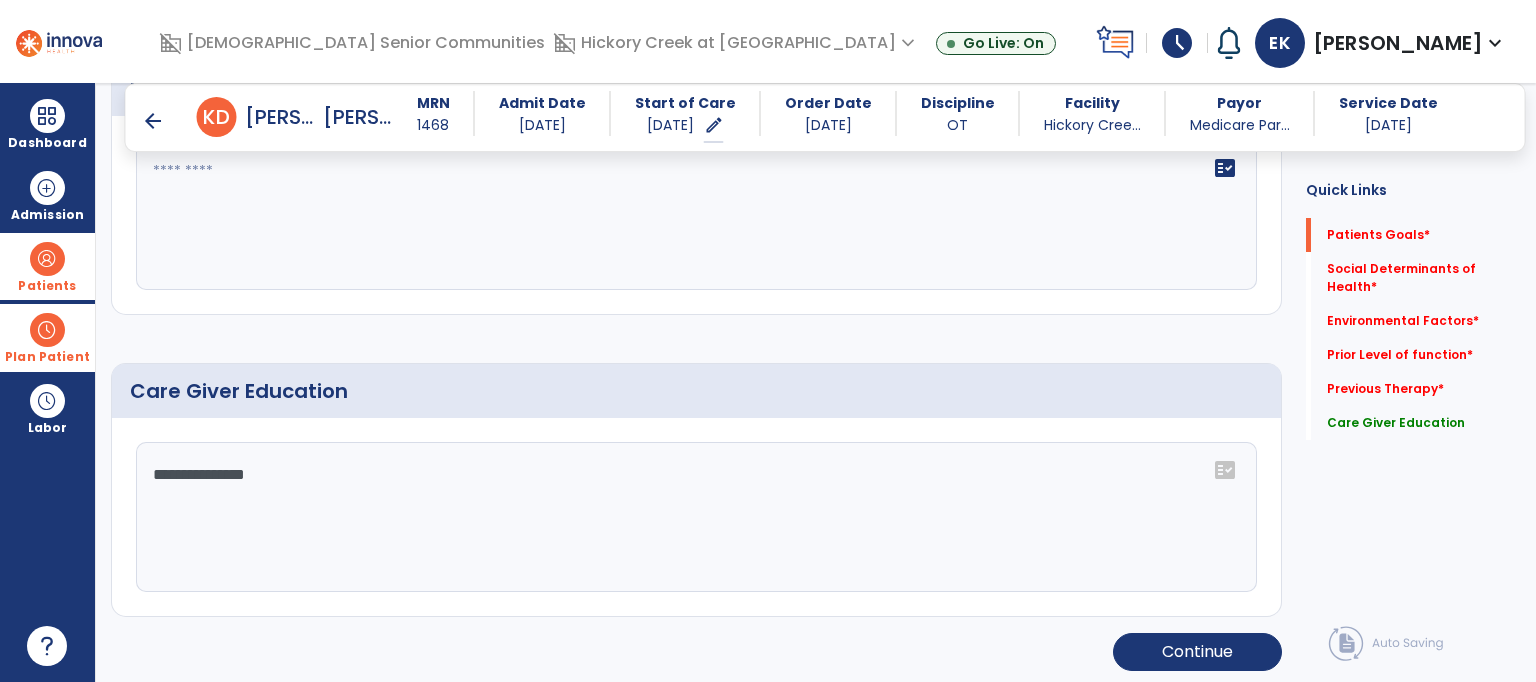 scroll, scrollTop: 1217, scrollLeft: 0, axis: vertical 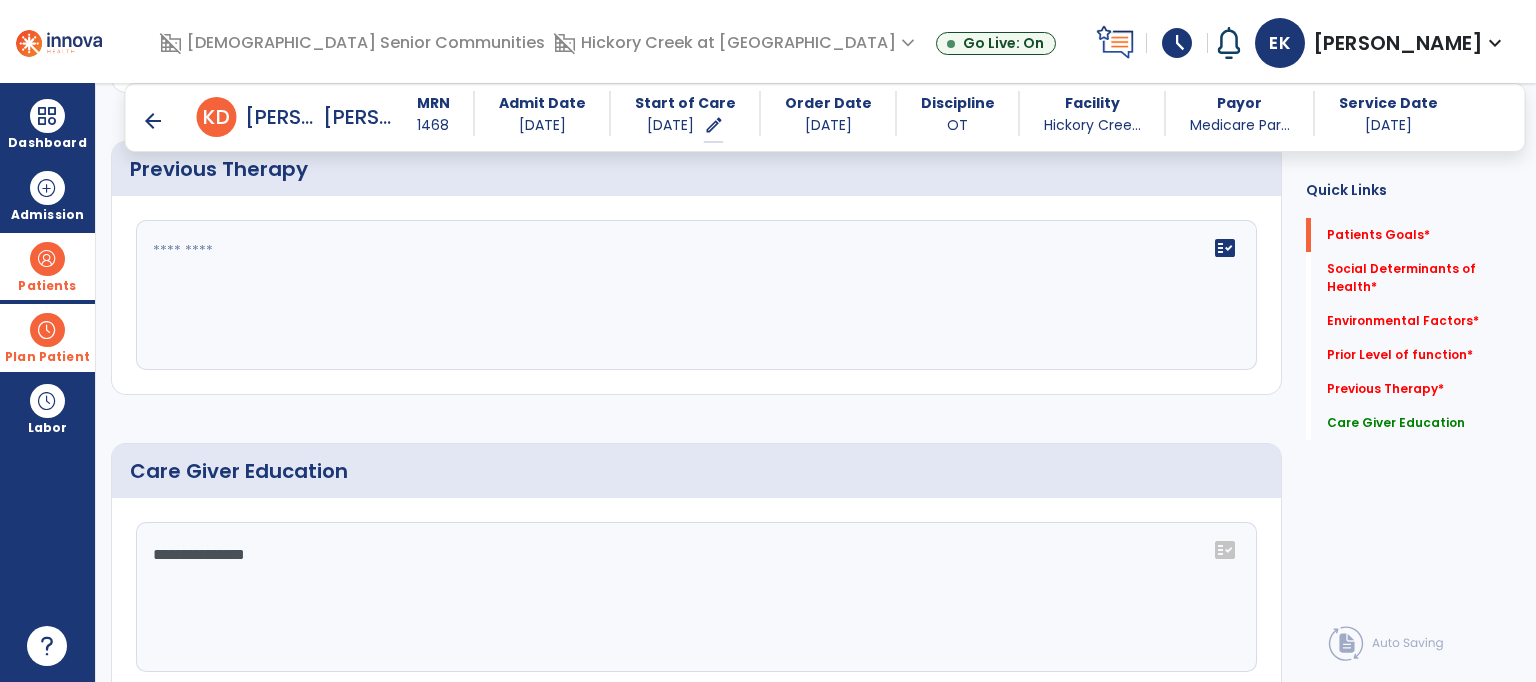 click on "Patients Goals   *  Patients Goals   *" 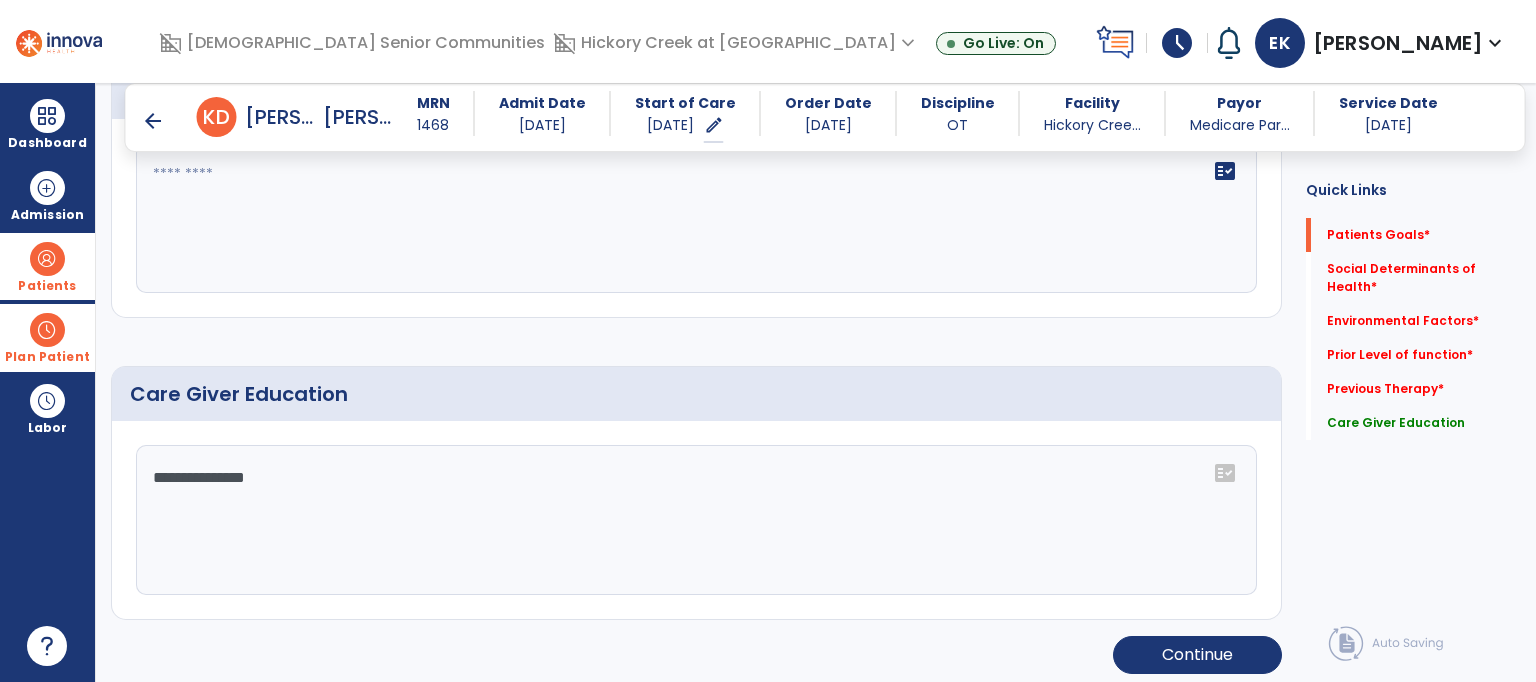 scroll, scrollTop: 1217, scrollLeft: 0, axis: vertical 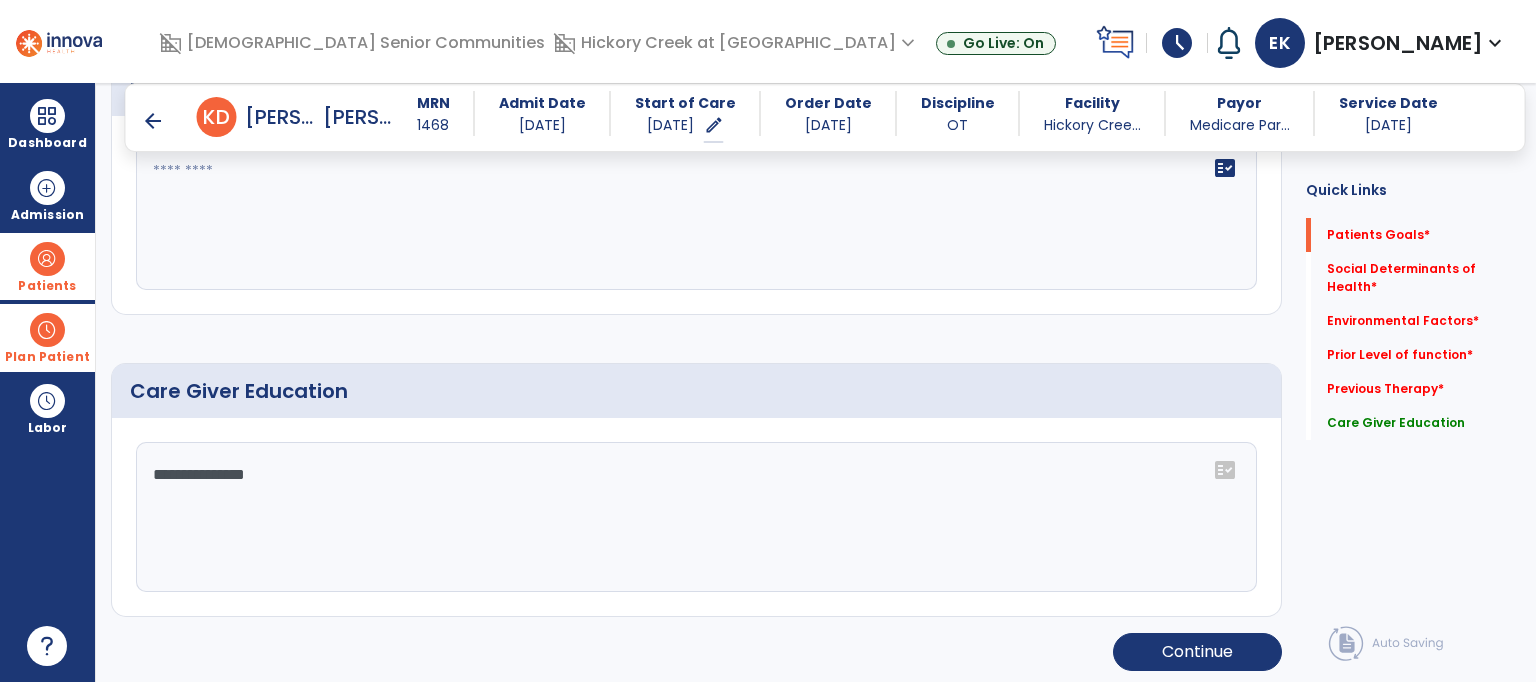 click on "**********" 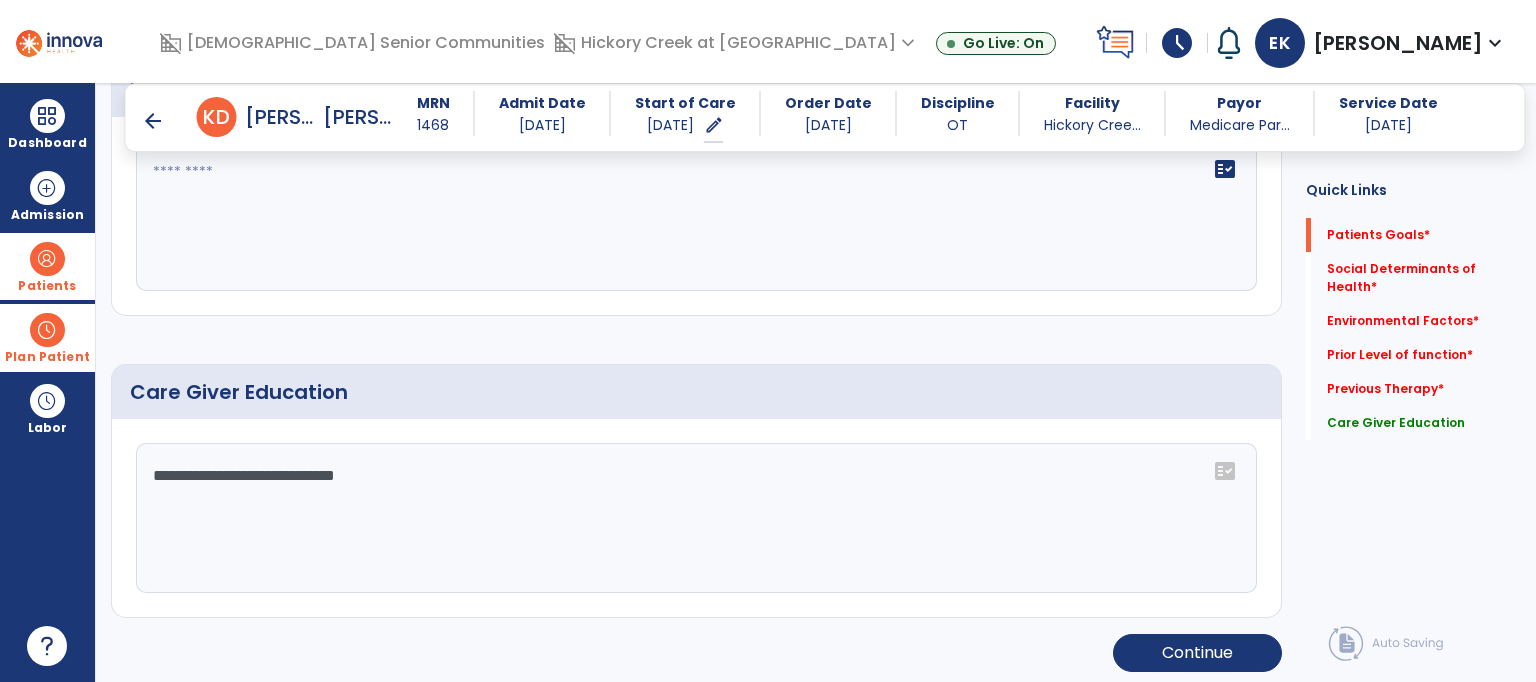 scroll, scrollTop: 1217, scrollLeft: 0, axis: vertical 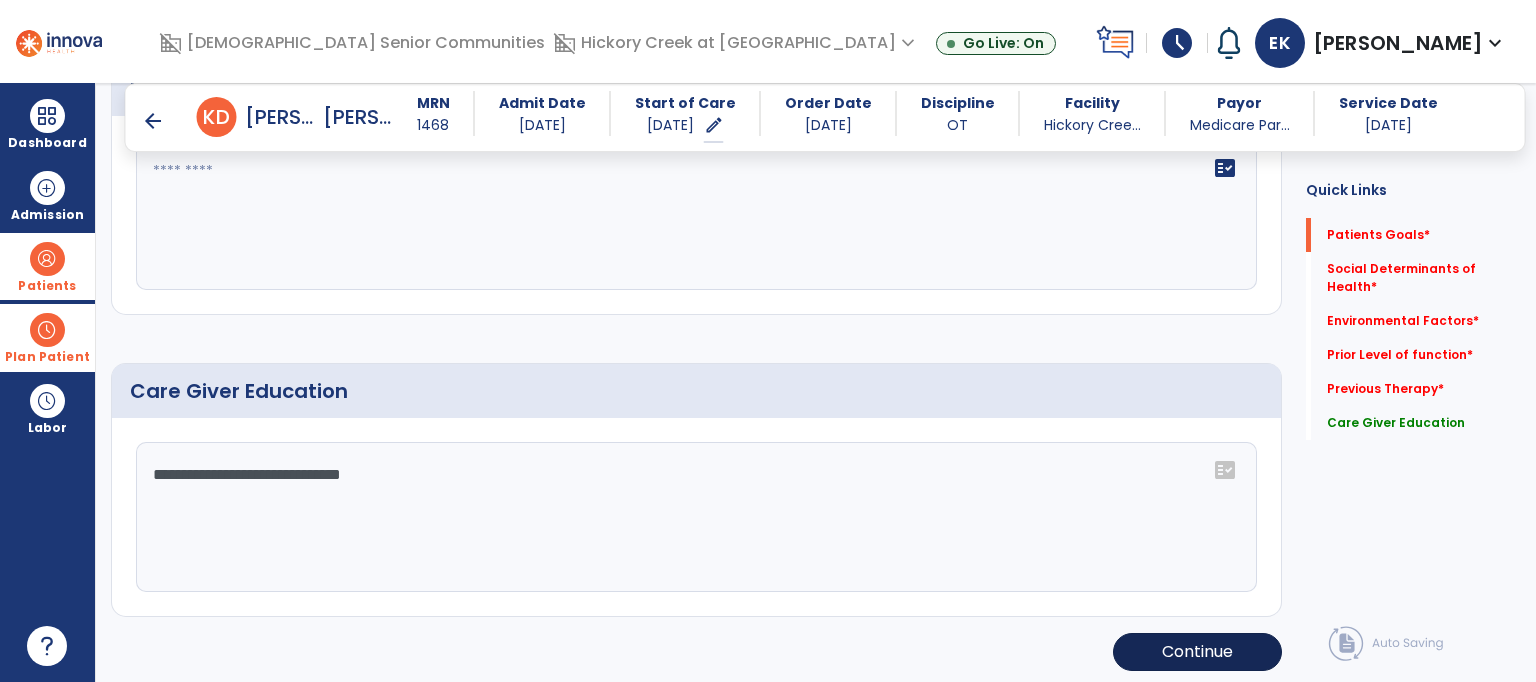 type on "**********" 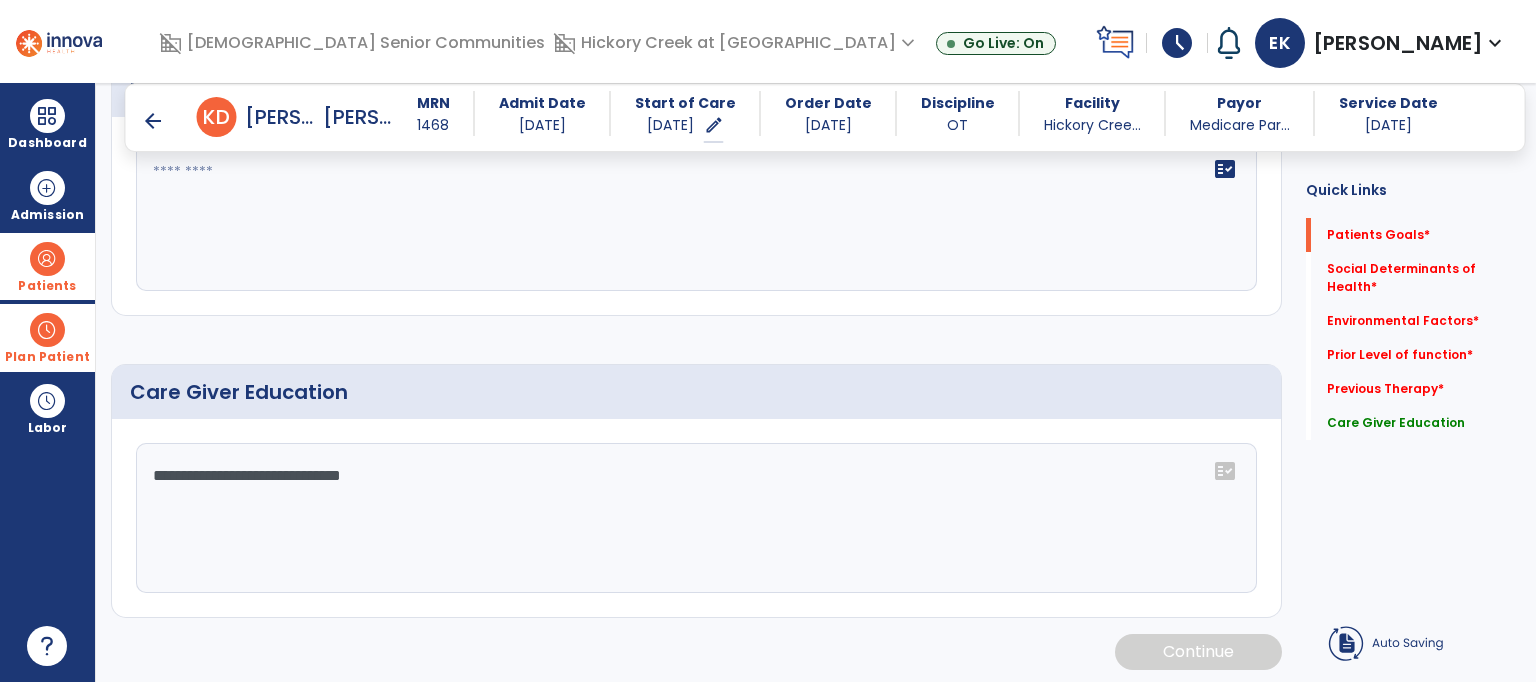 click on "Continue" 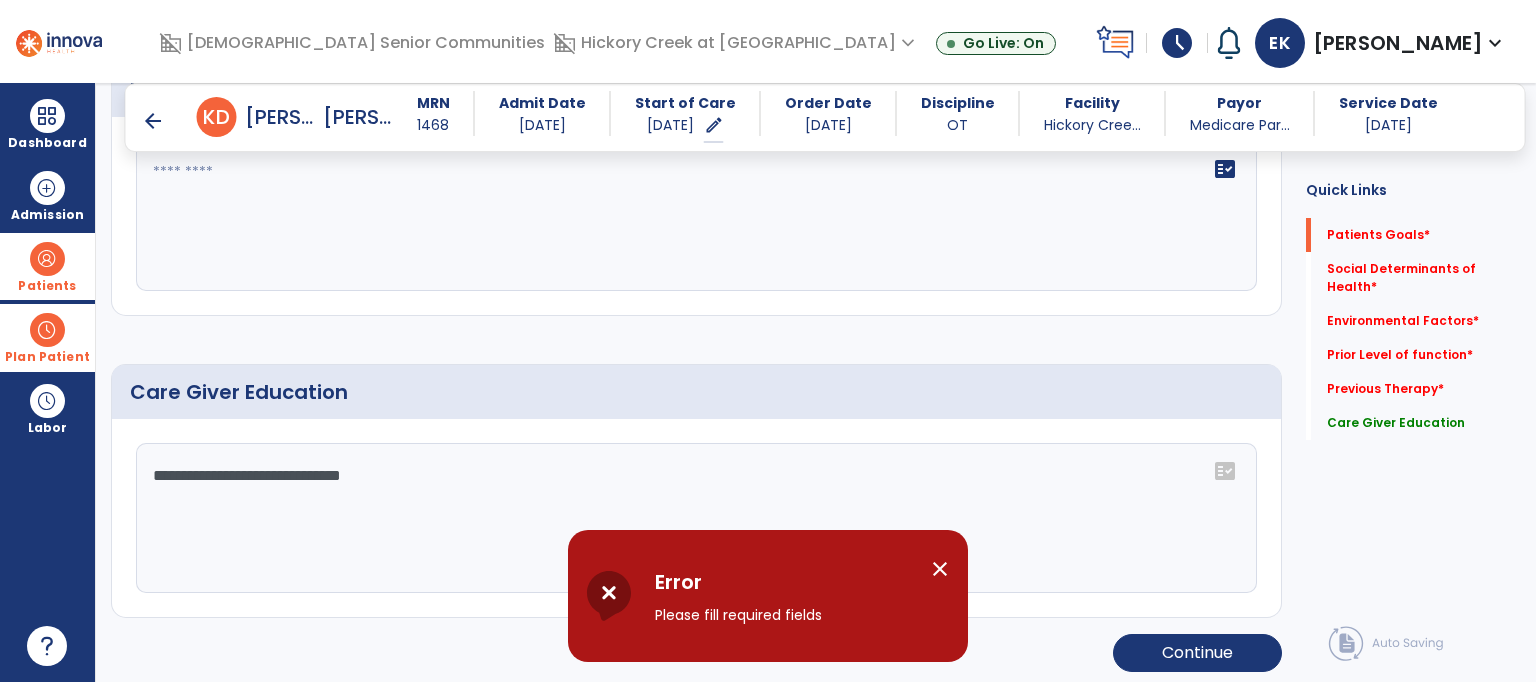 click on "**********" 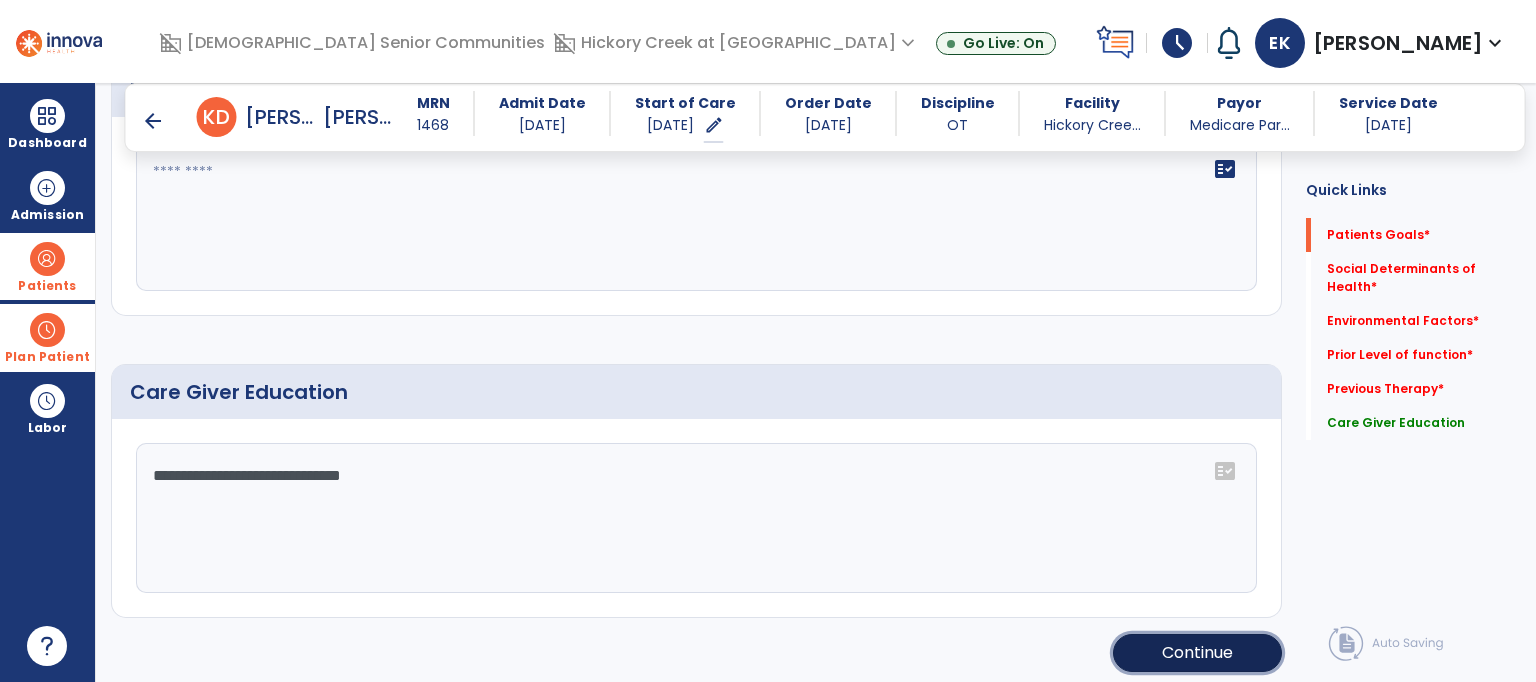 click on "Continue" 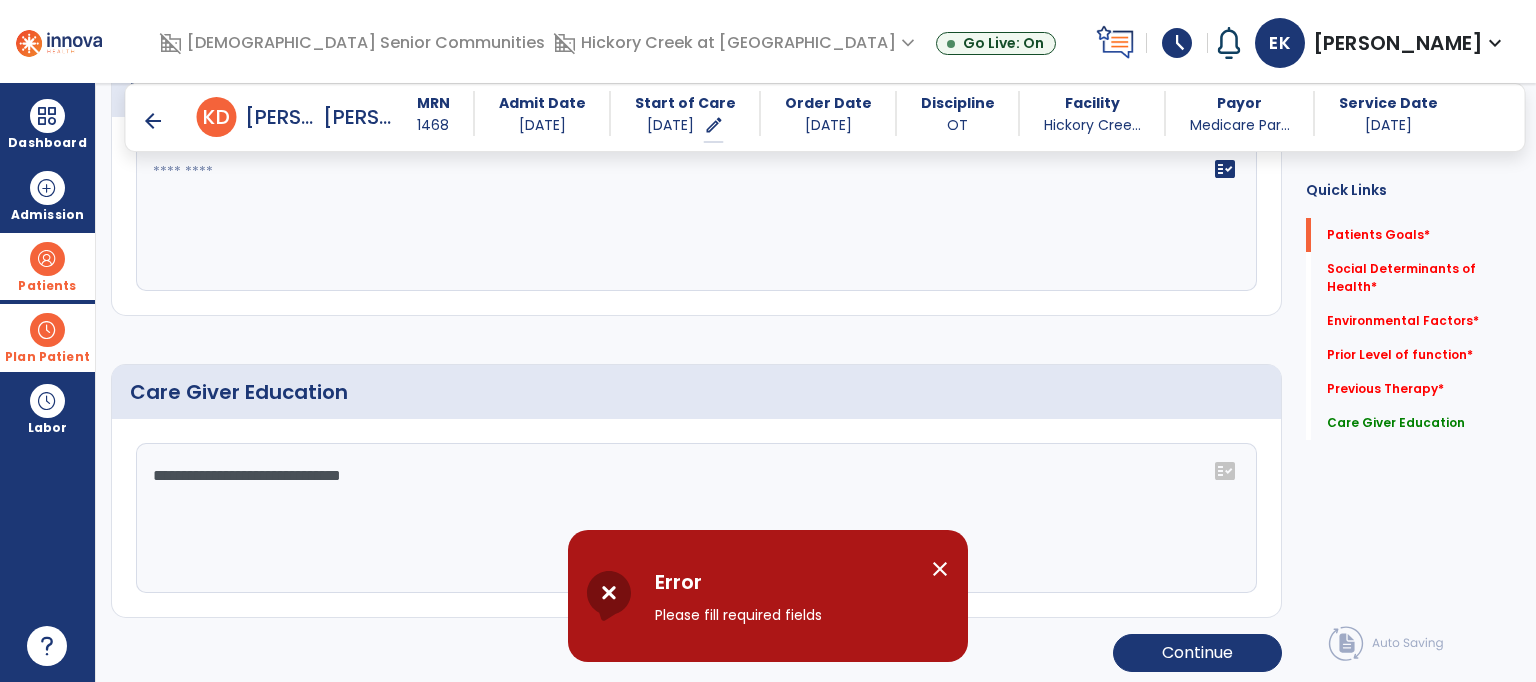 click on "Care Giver Education" 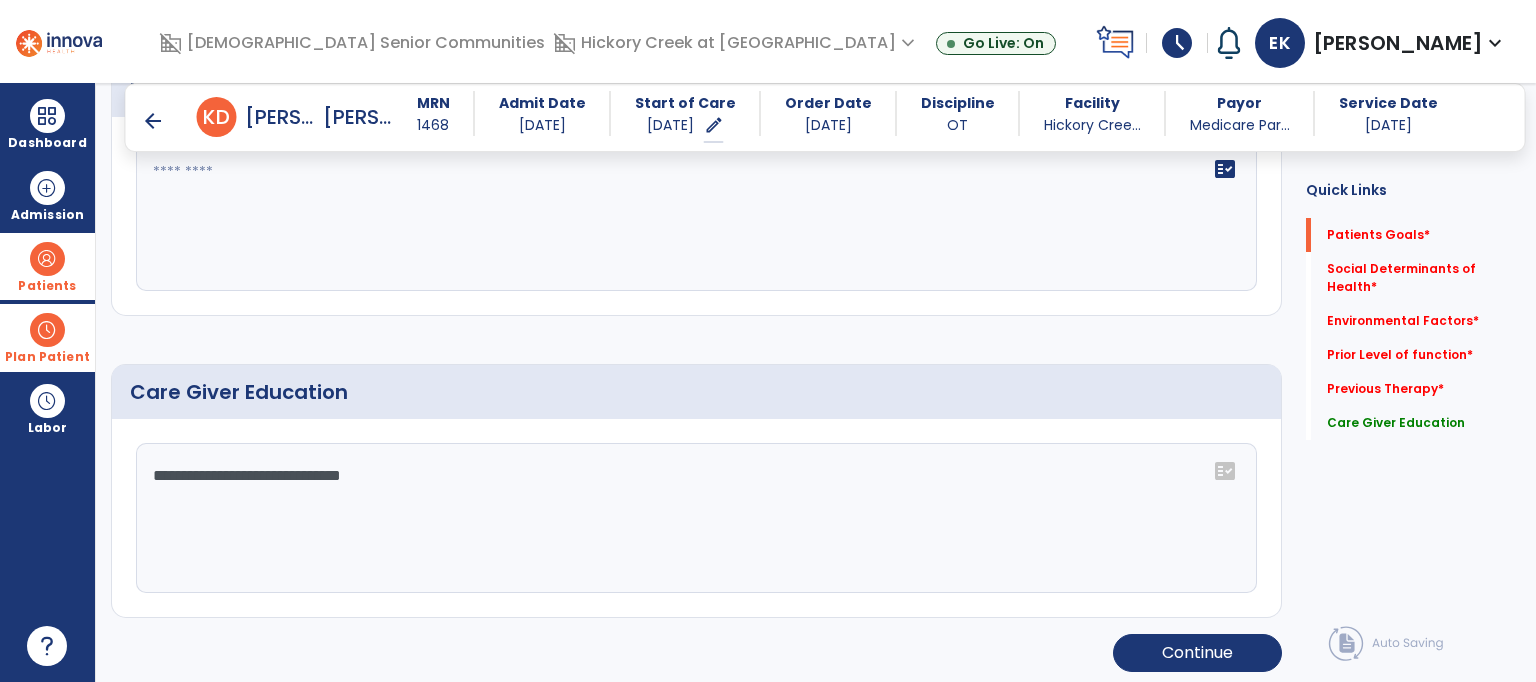 click on "Patients Goals   *  Patients Goals   *" 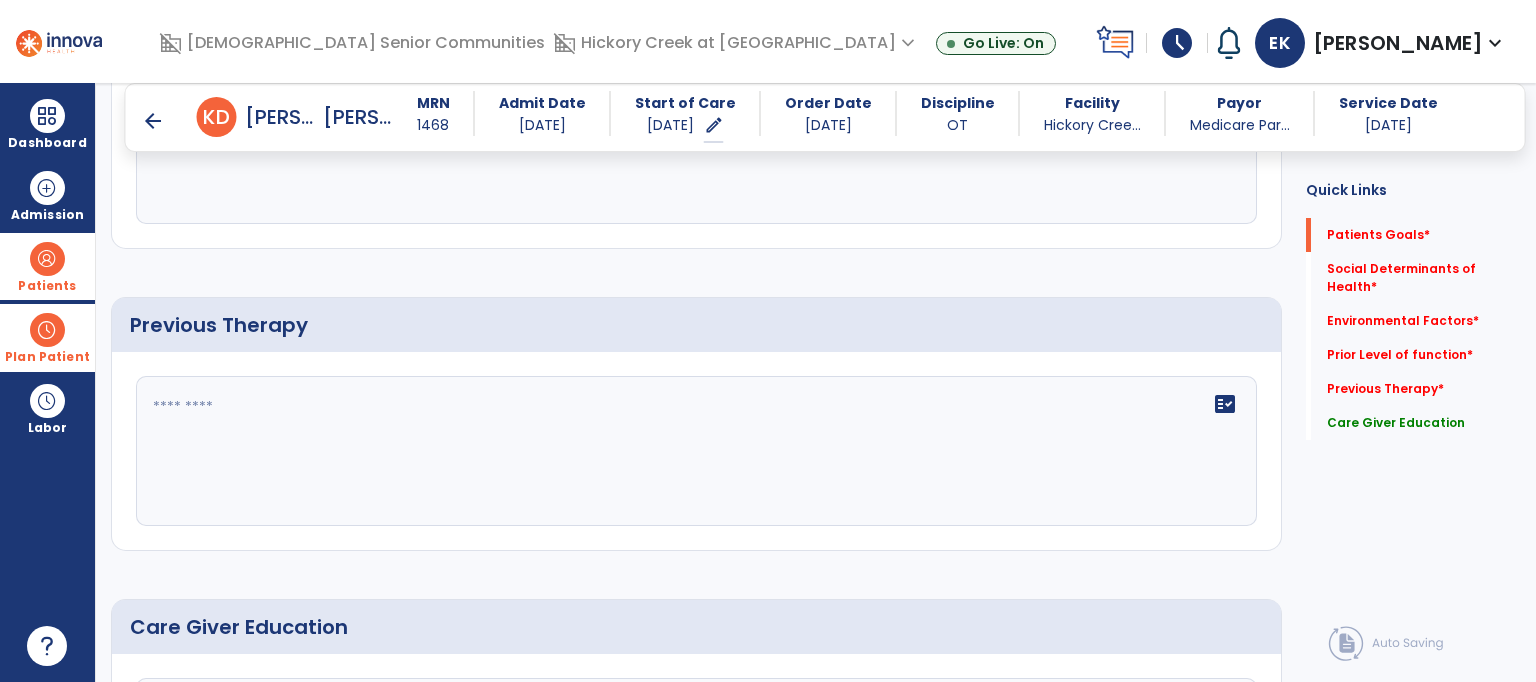scroll, scrollTop: 976, scrollLeft: 0, axis: vertical 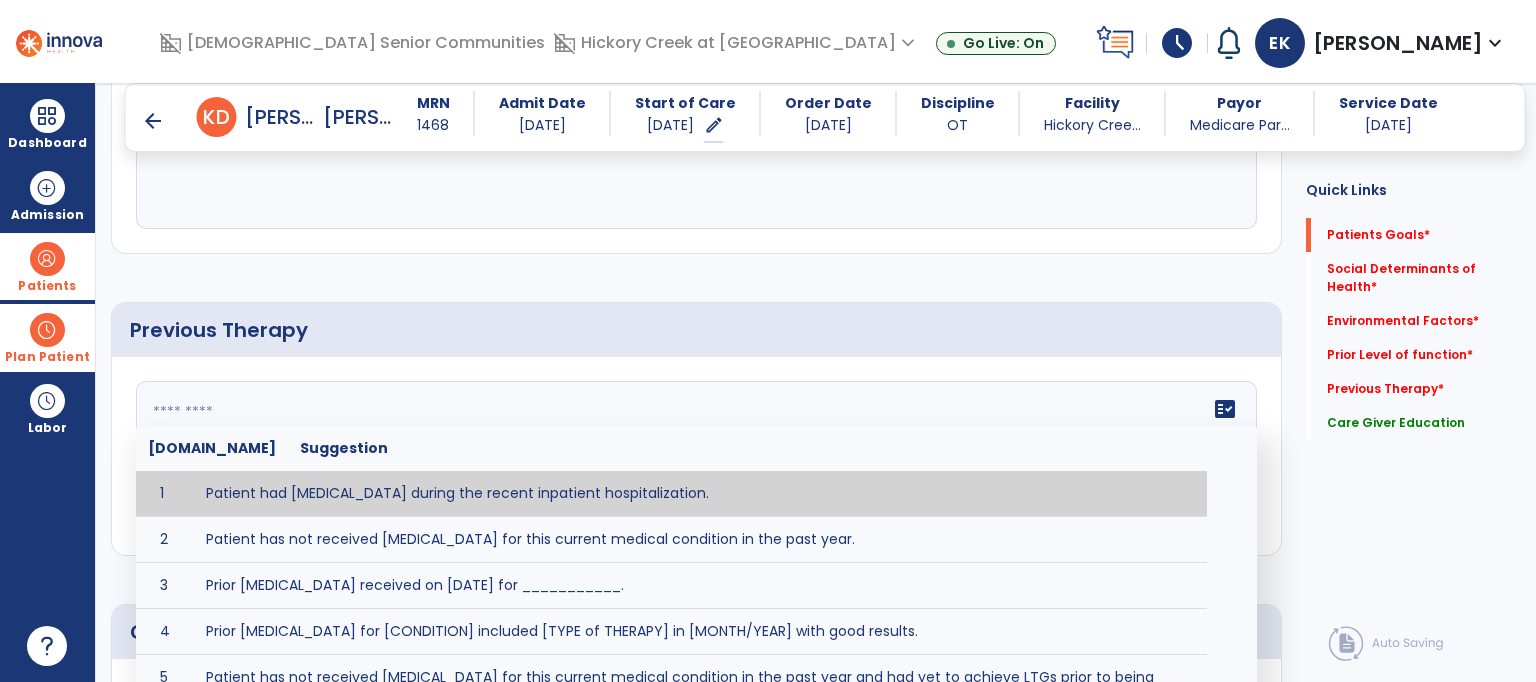 click 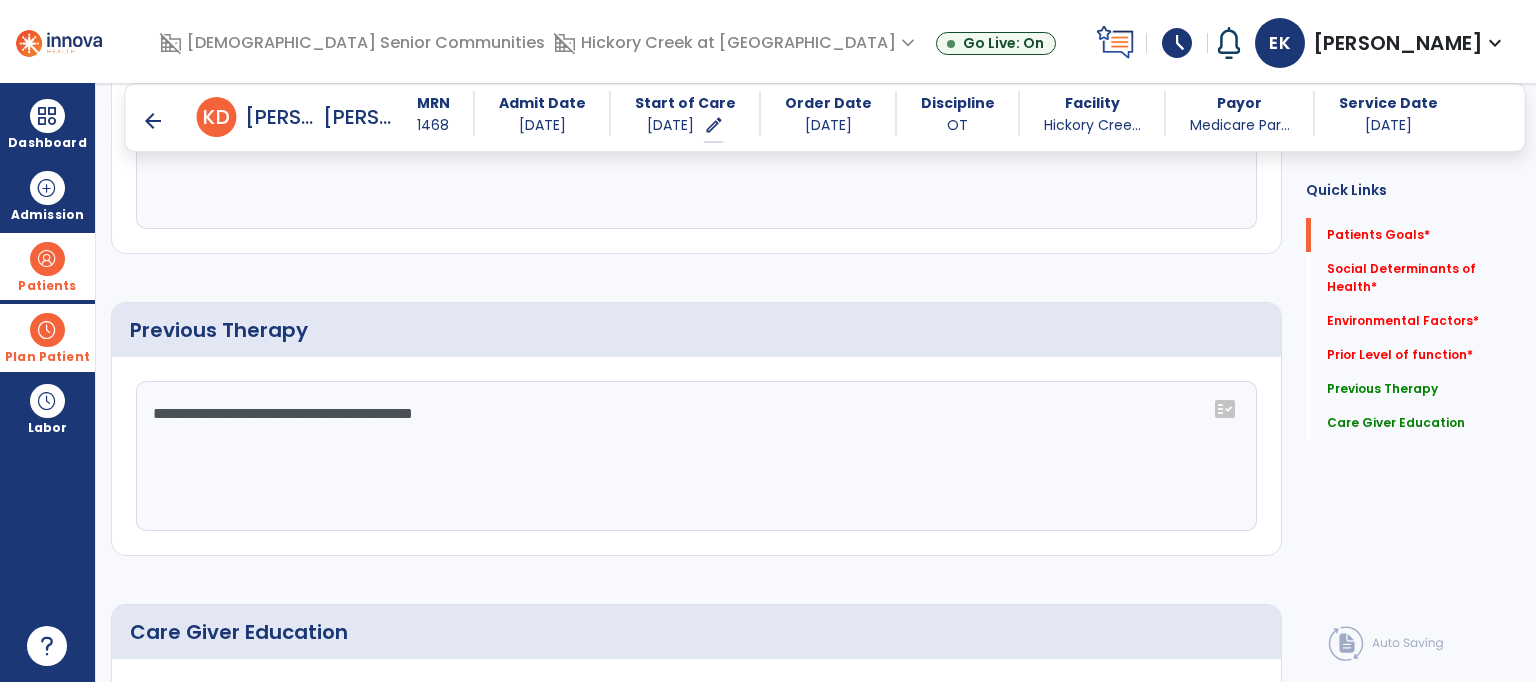 type on "**********" 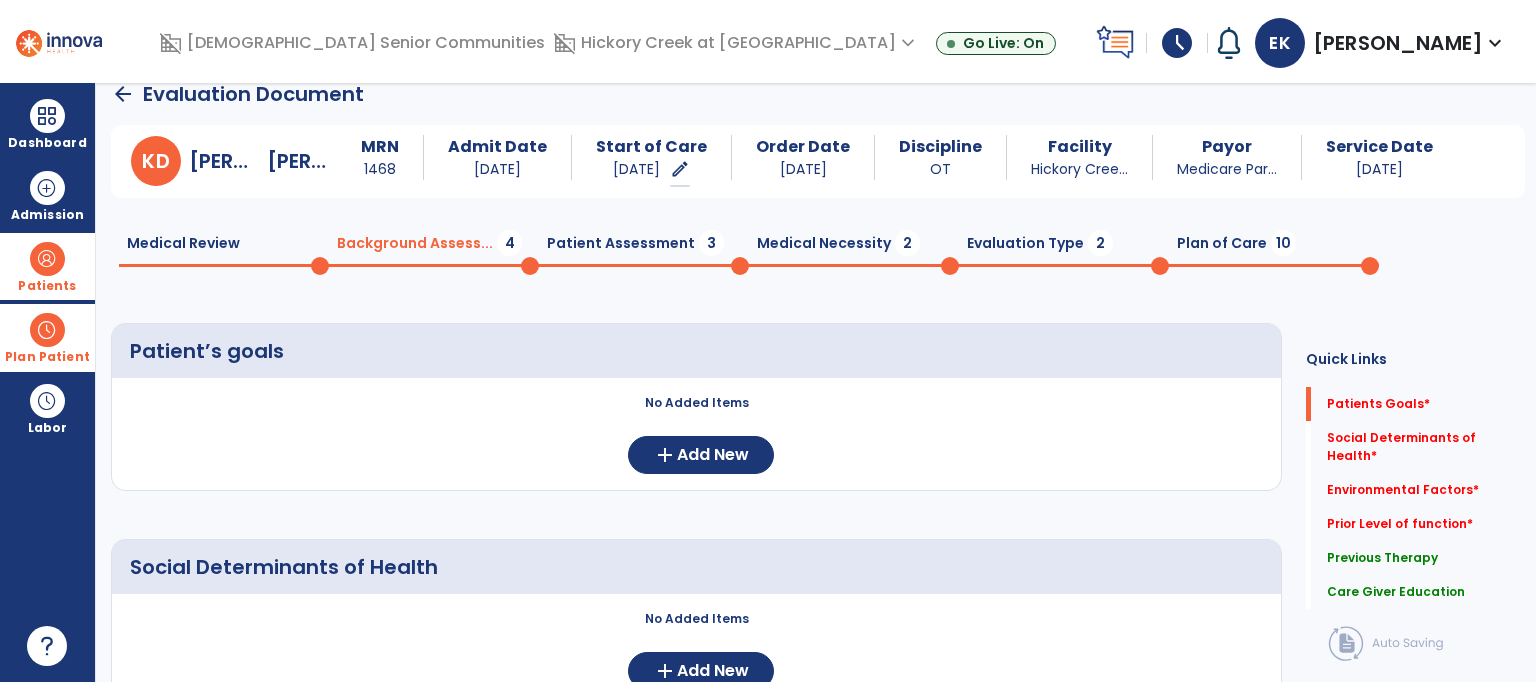 scroll, scrollTop: 0, scrollLeft: 0, axis: both 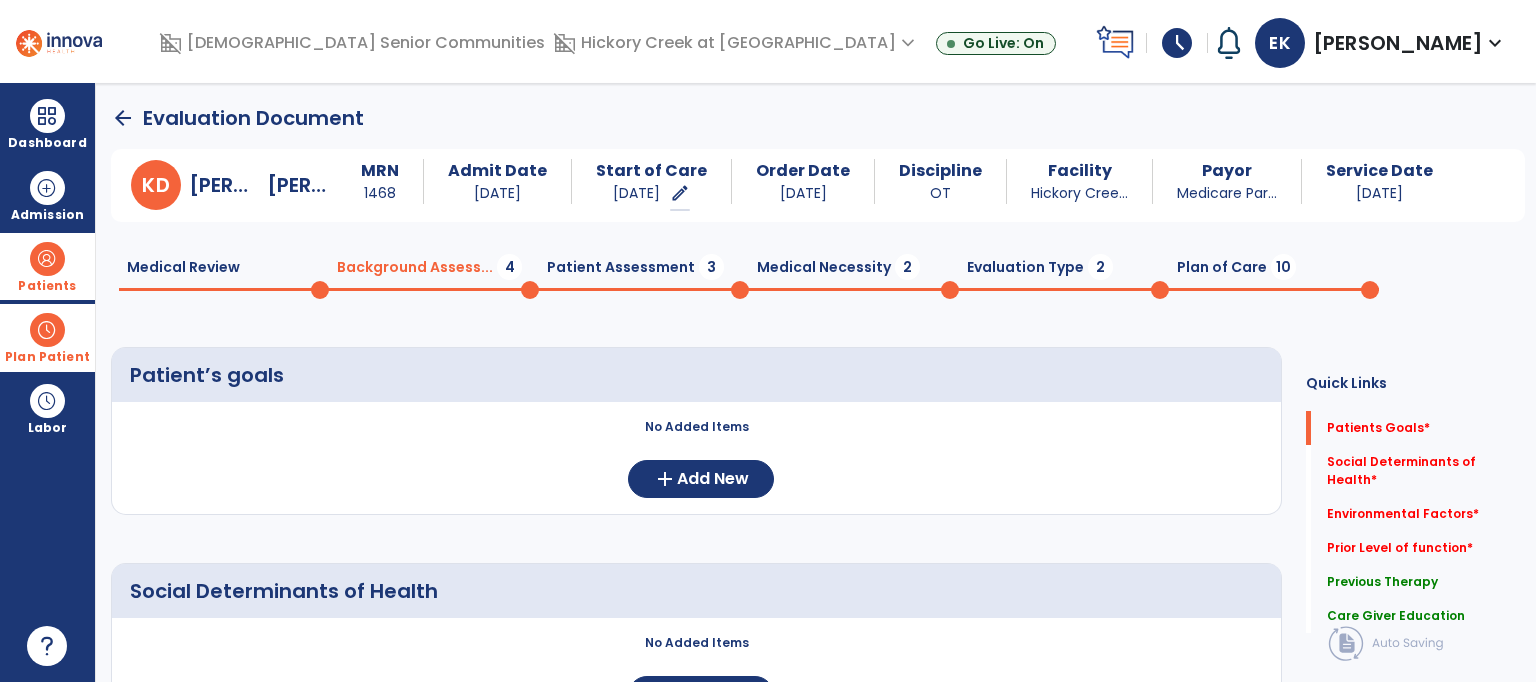 click on "Medical Review  0" 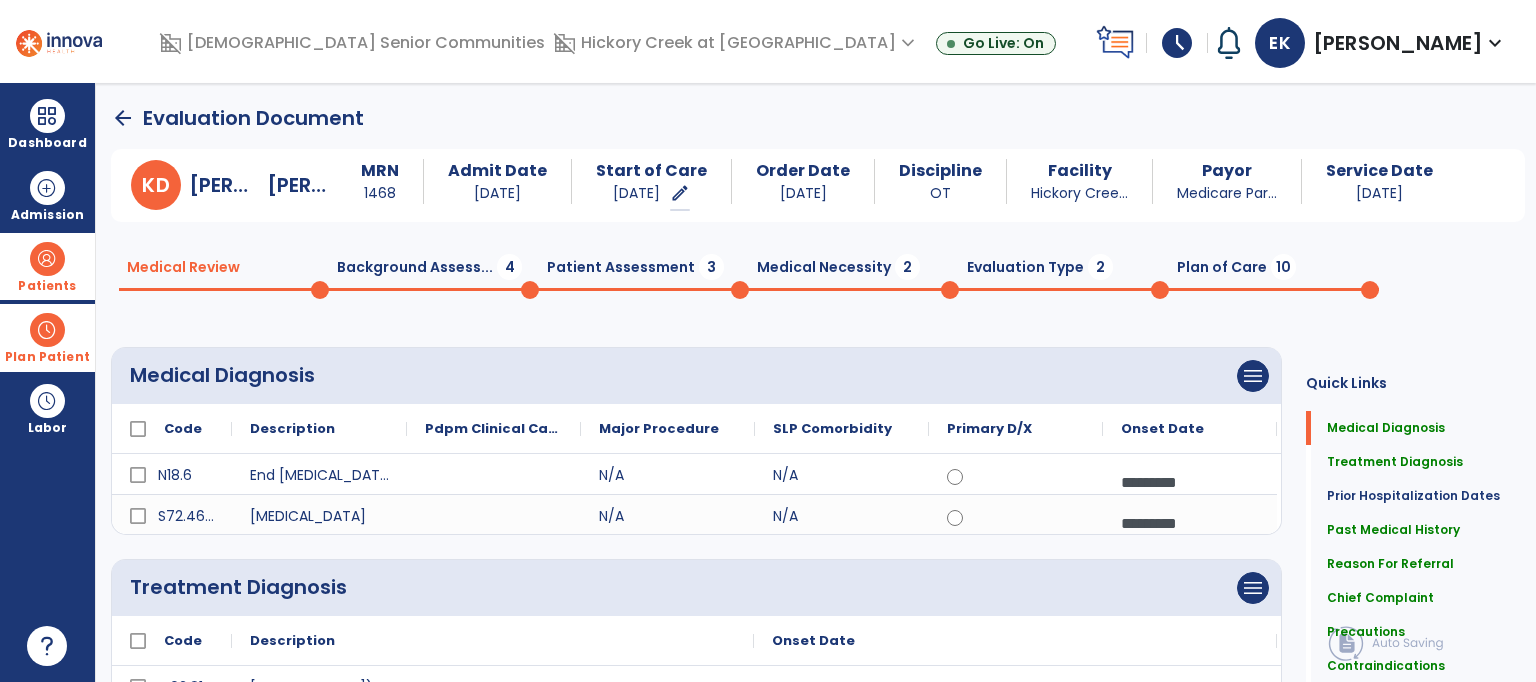 click on "Medical Diagnosis   Medical Diagnosis" 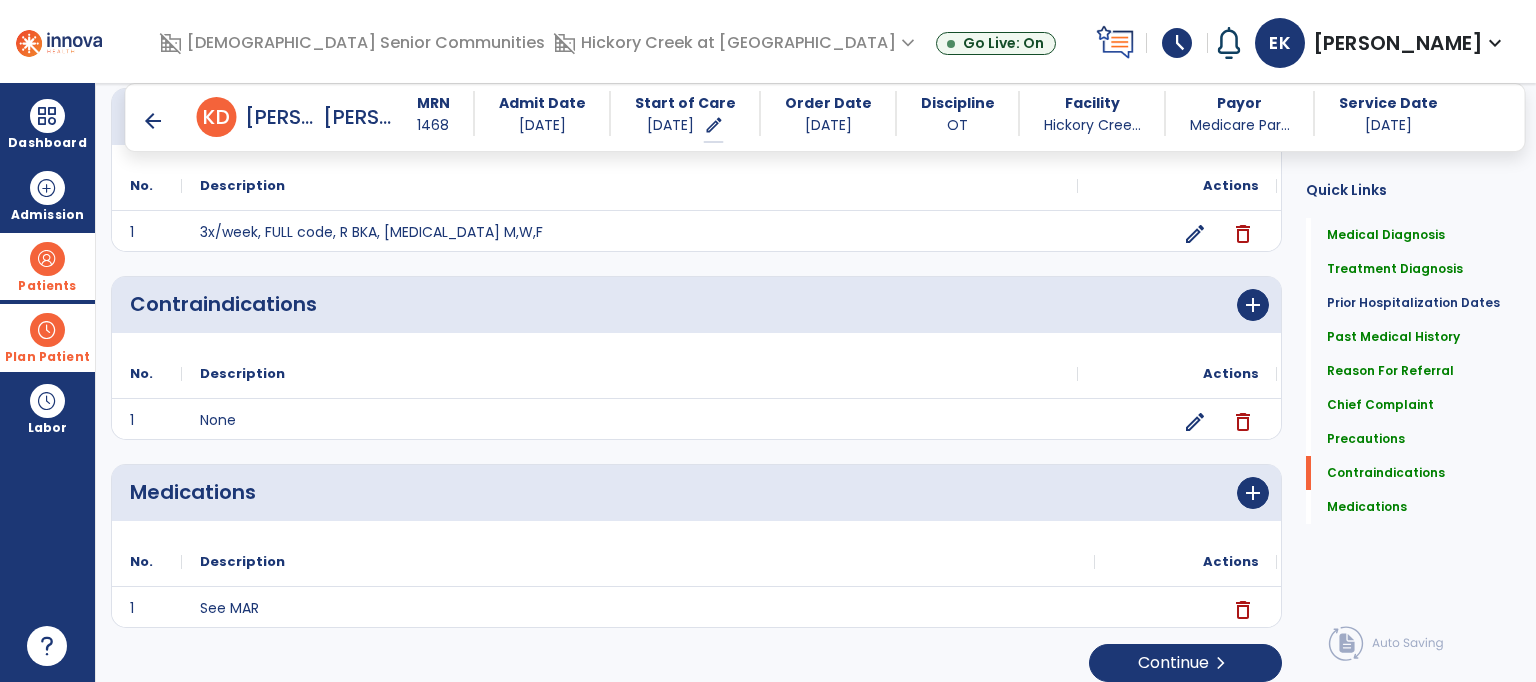 scroll, scrollTop: 1731, scrollLeft: 0, axis: vertical 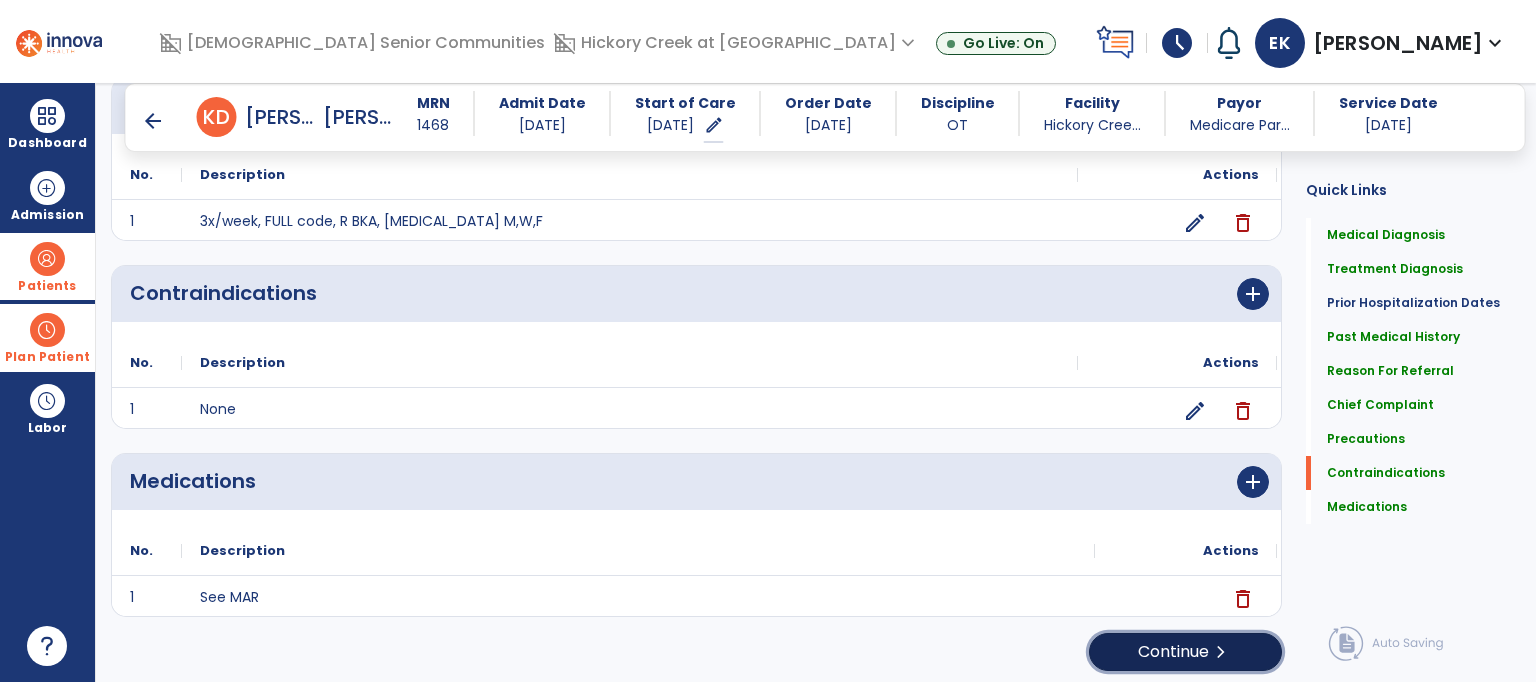 click on "Continue  chevron_right" 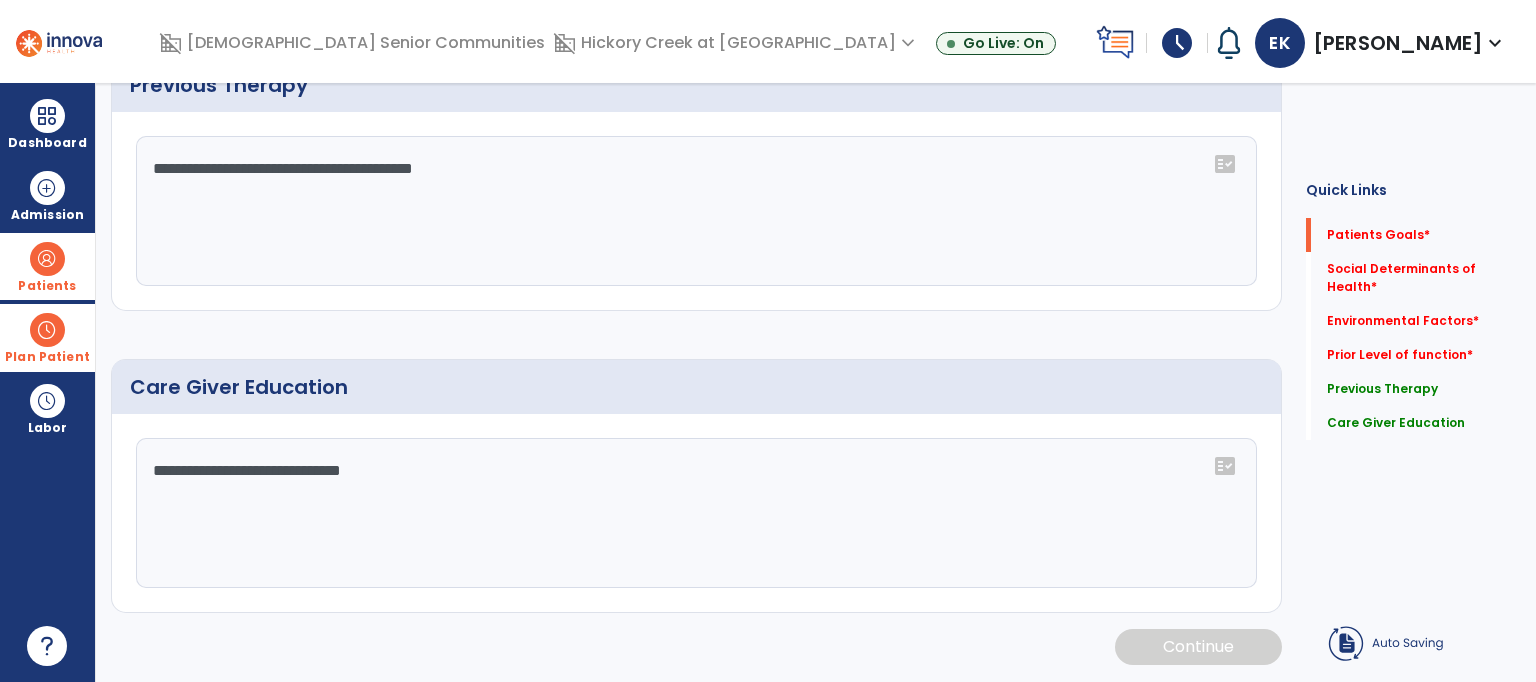 scroll, scrollTop: 0, scrollLeft: 0, axis: both 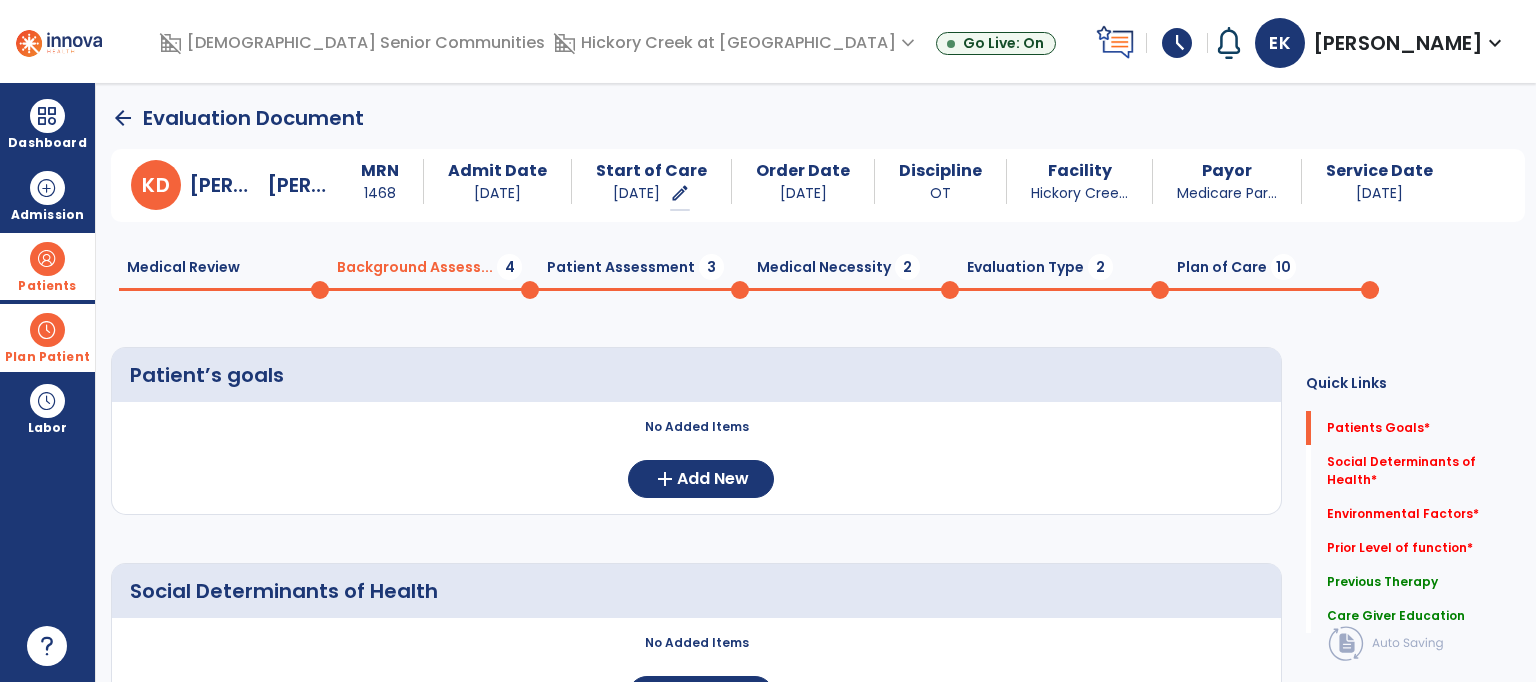 click on "arrow_back" 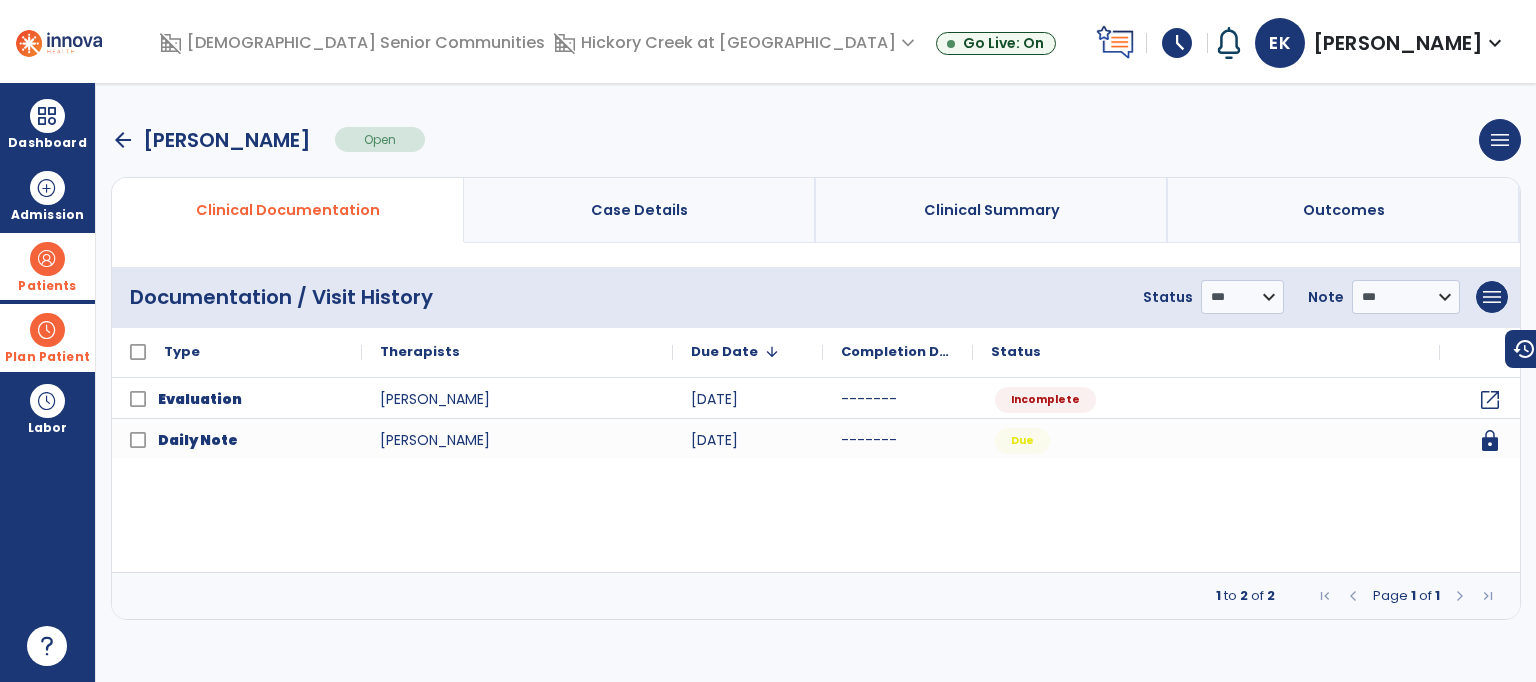 click on "arrow_back" at bounding box center [123, 140] 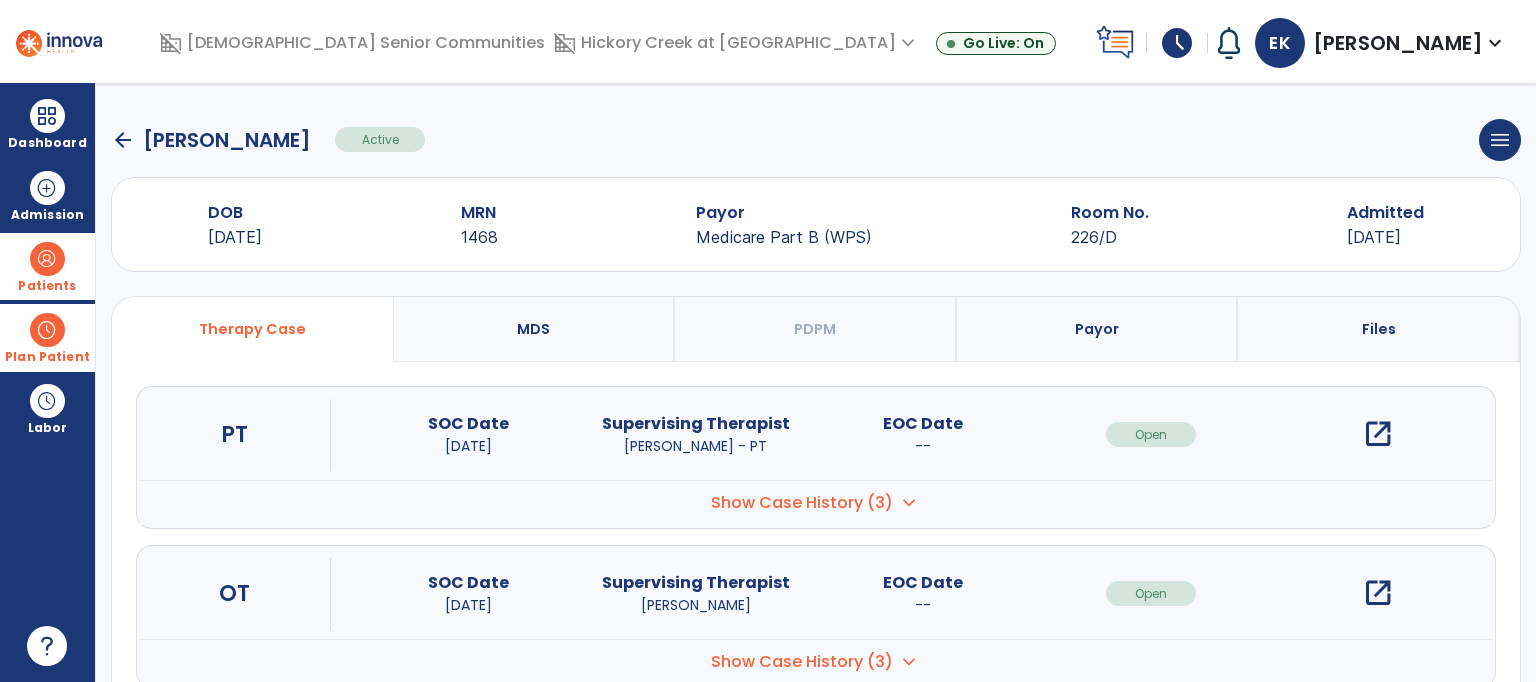 click on "arrow_back" 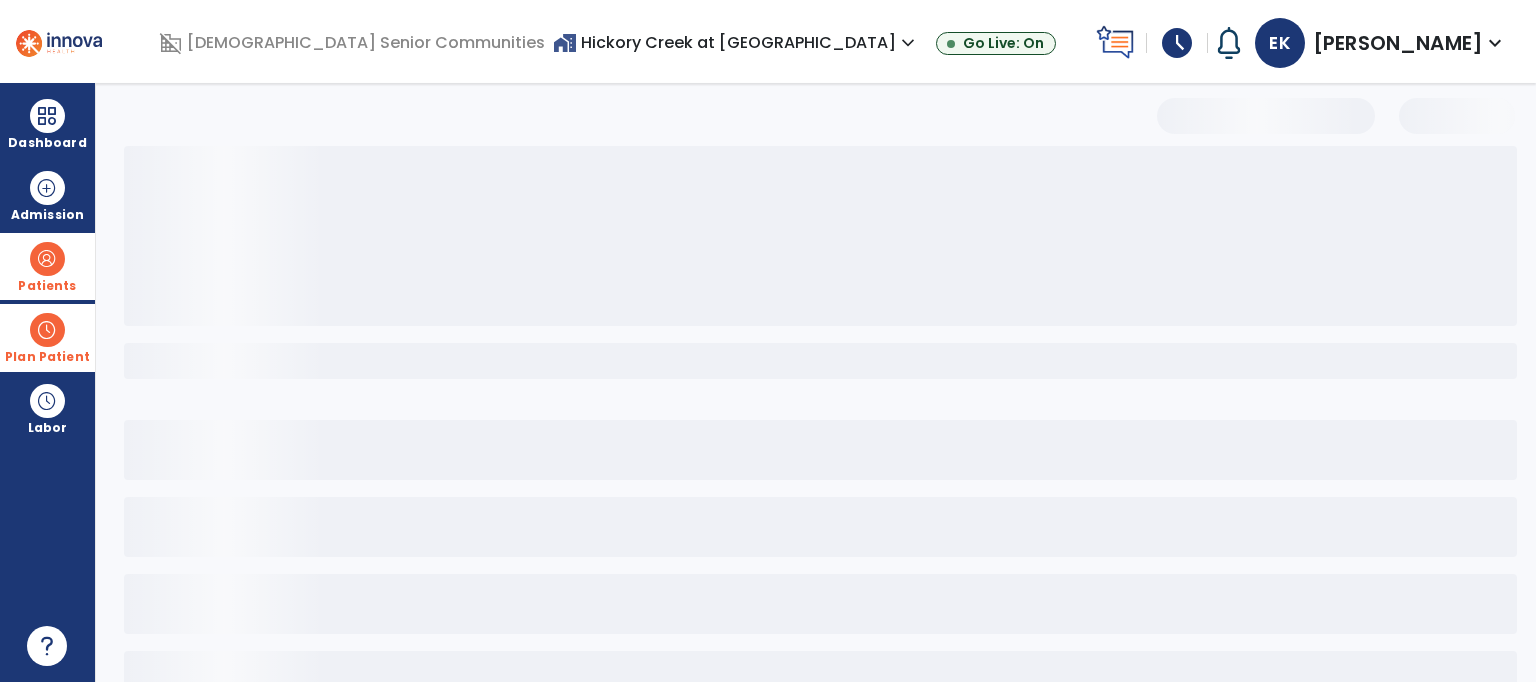 select on "***" 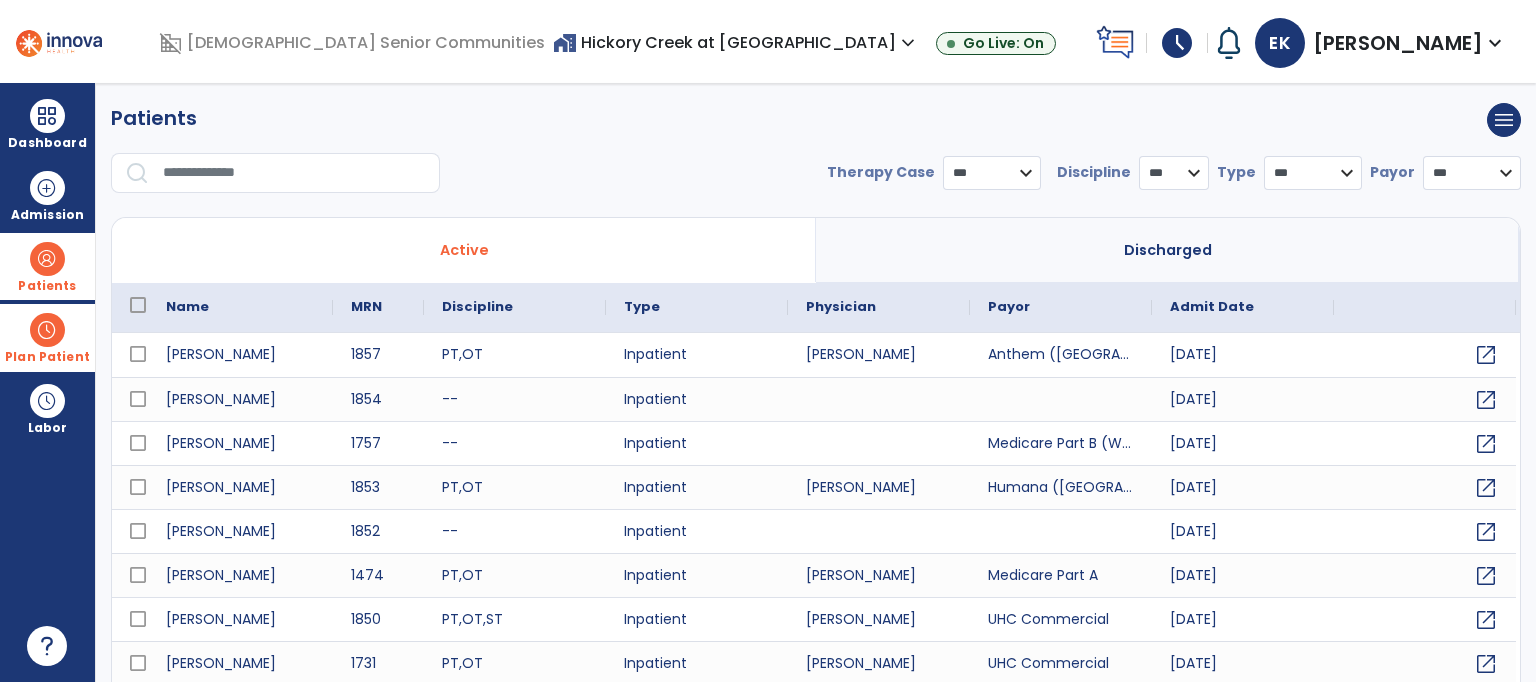 click at bounding box center [294, 173] 